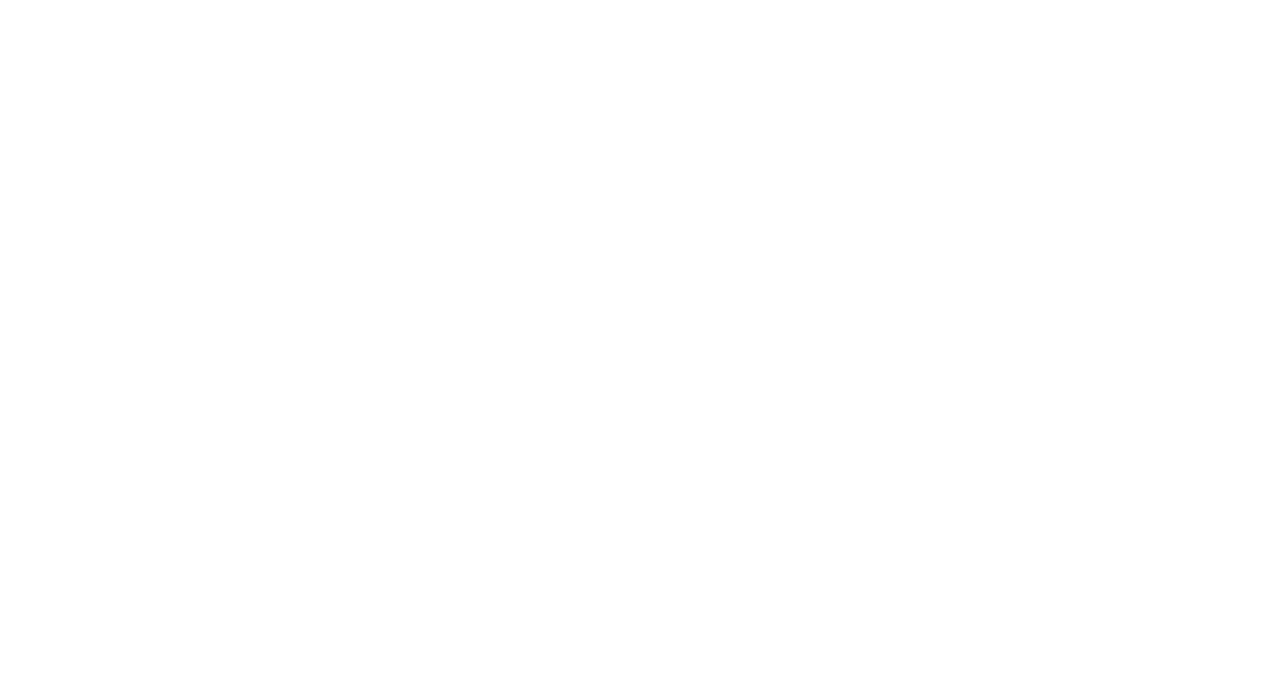 scroll, scrollTop: 0, scrollLeft: 0, axis: both 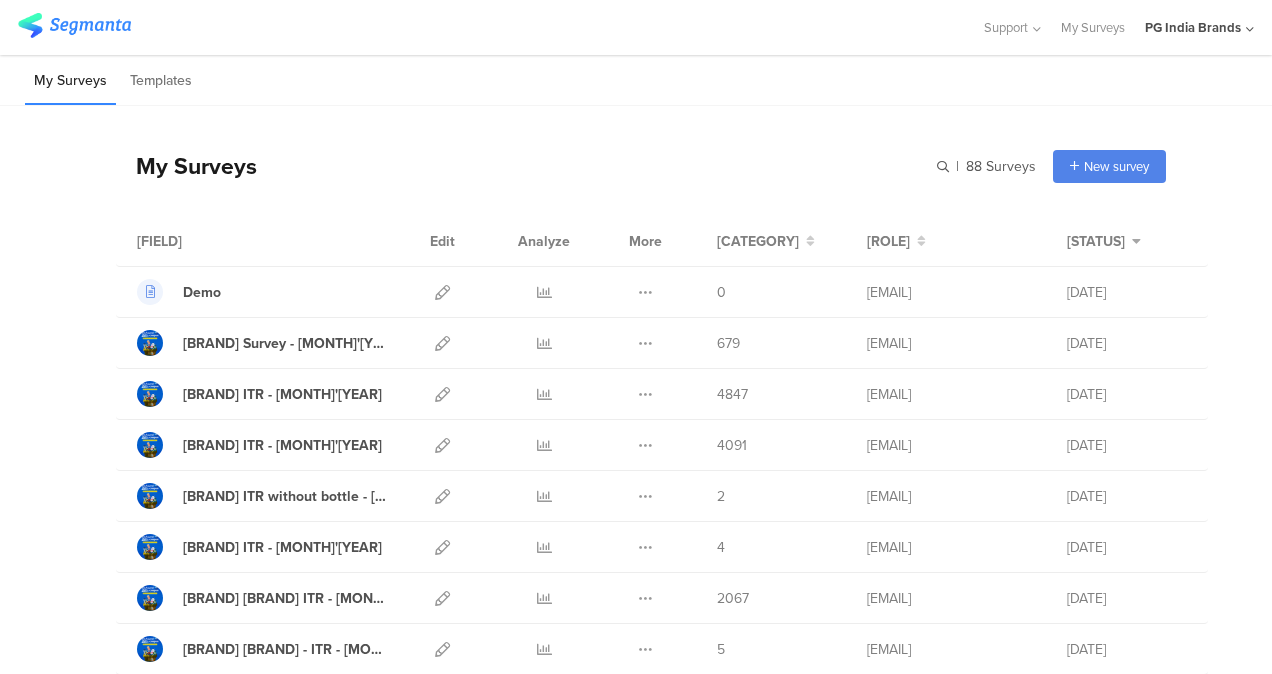 click on "My Surveys
Templates" at bounding box center (636, 80) 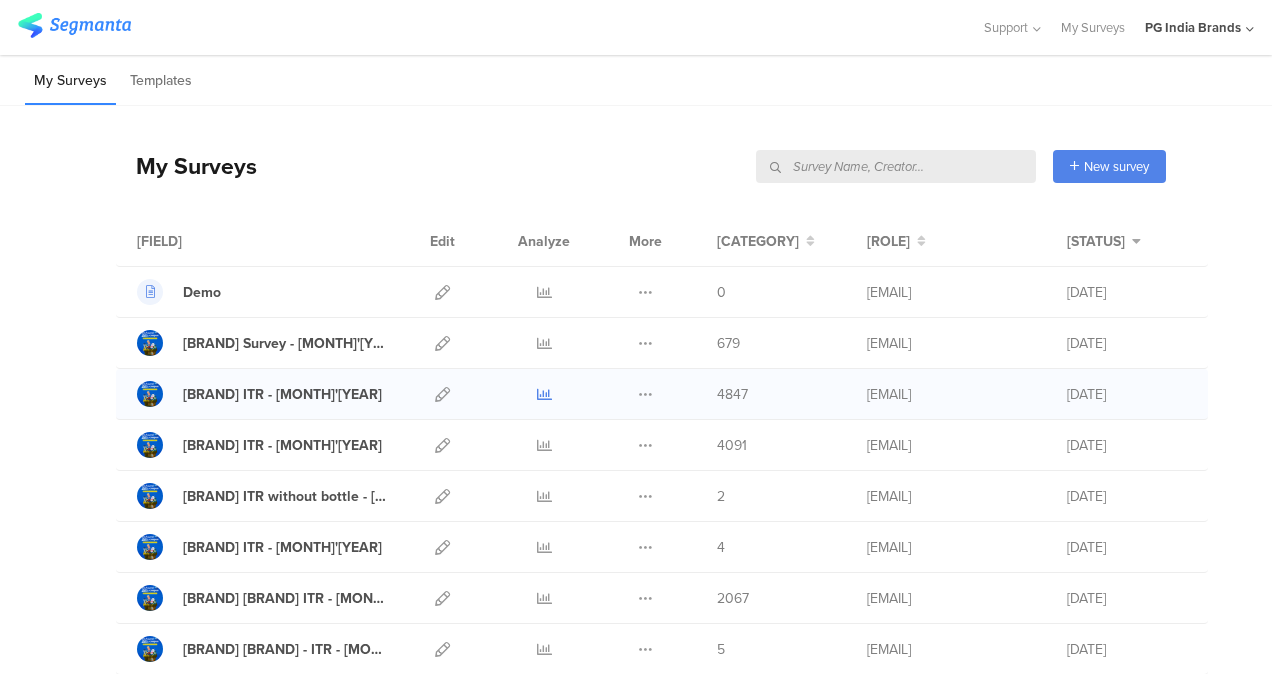 click at bounding box center [544, 394] 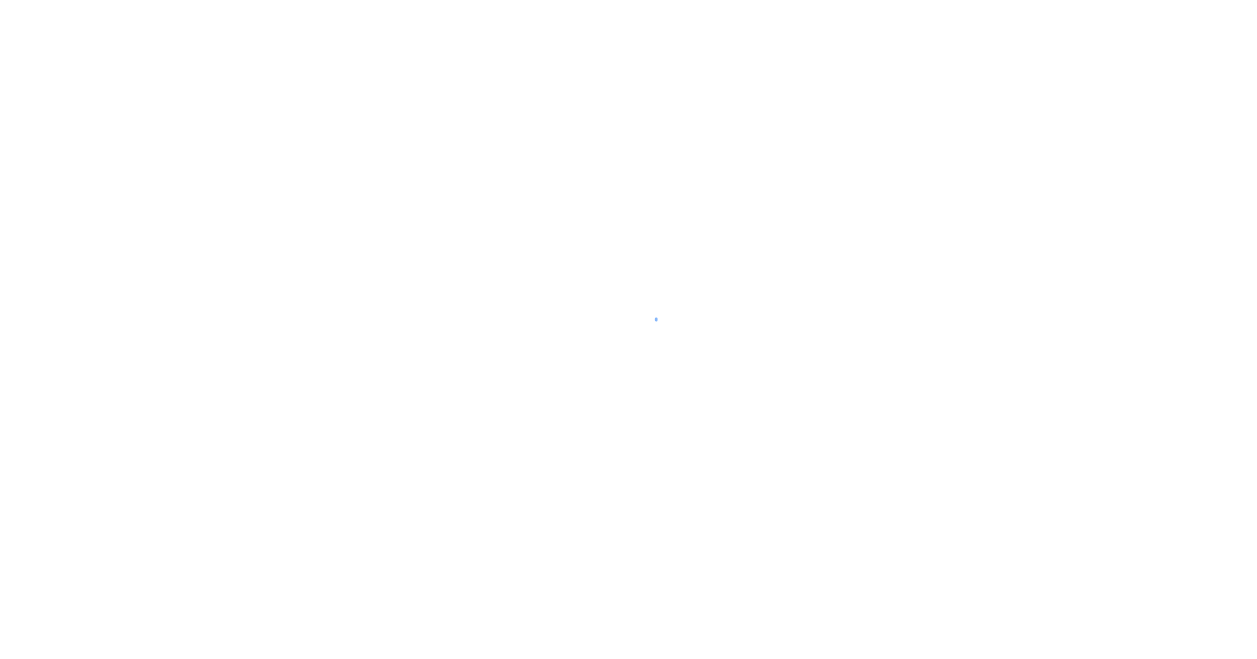 scroll, scrollTop: 0, scrollLeft: 0, axis: both 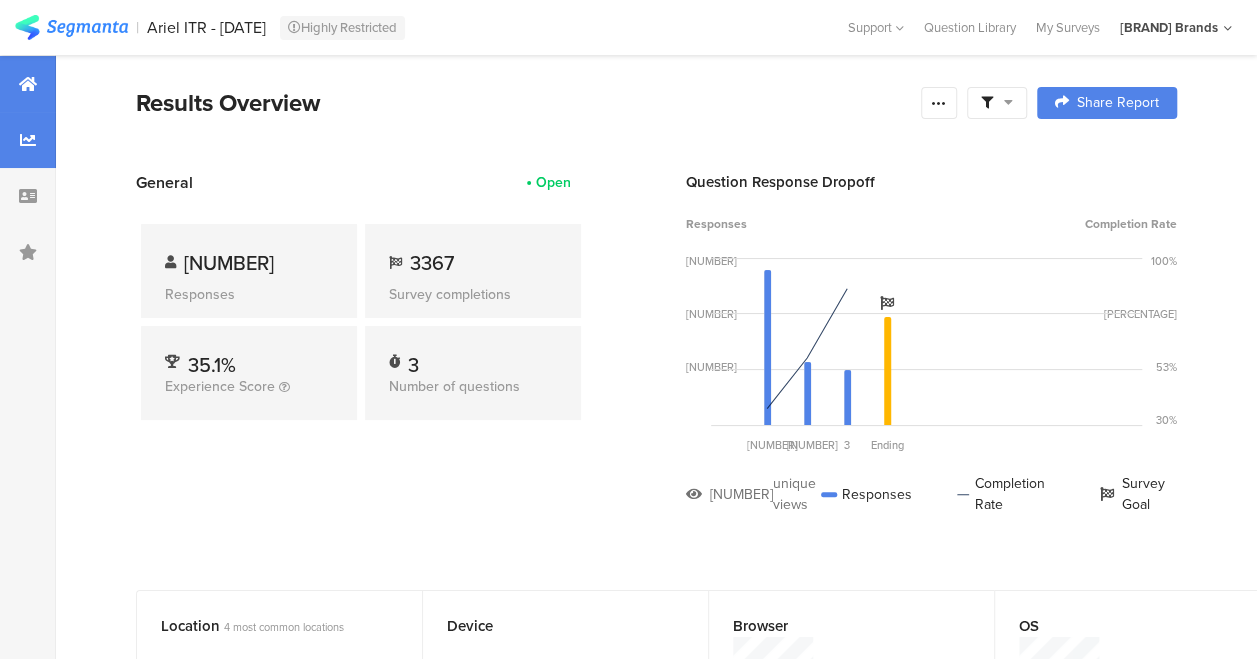 click at bounding box center [28, 140] 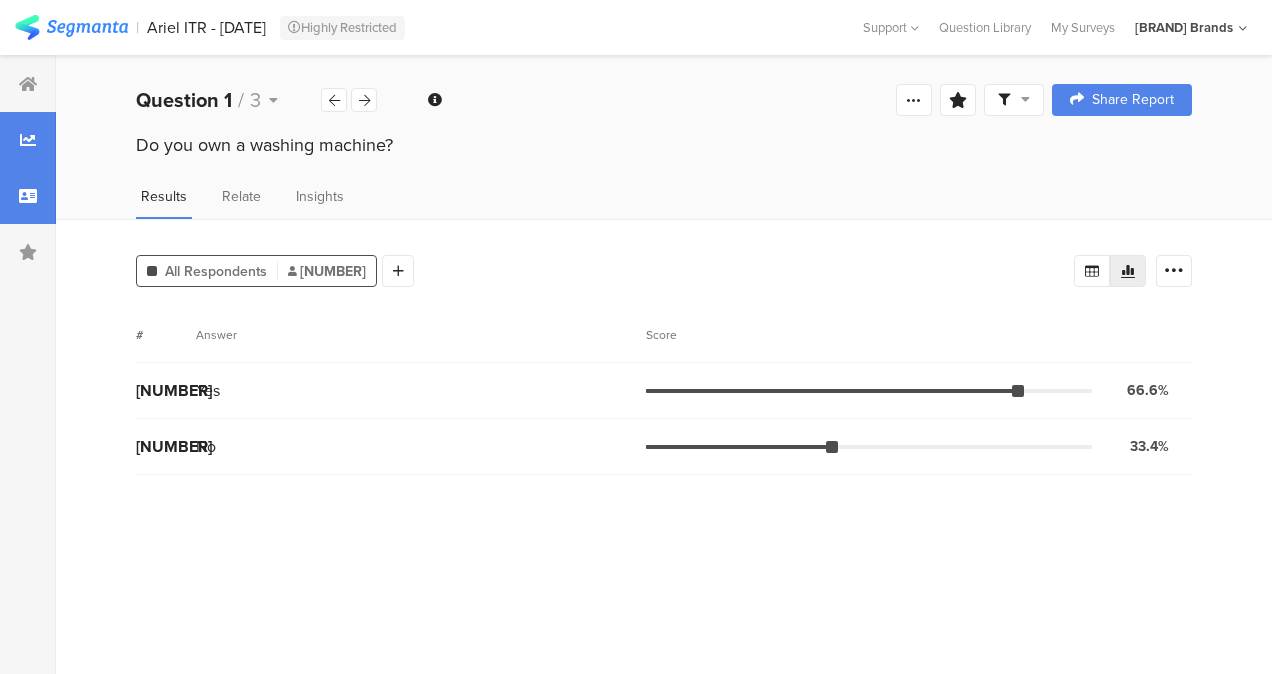 click at bounding box center [28, 196] 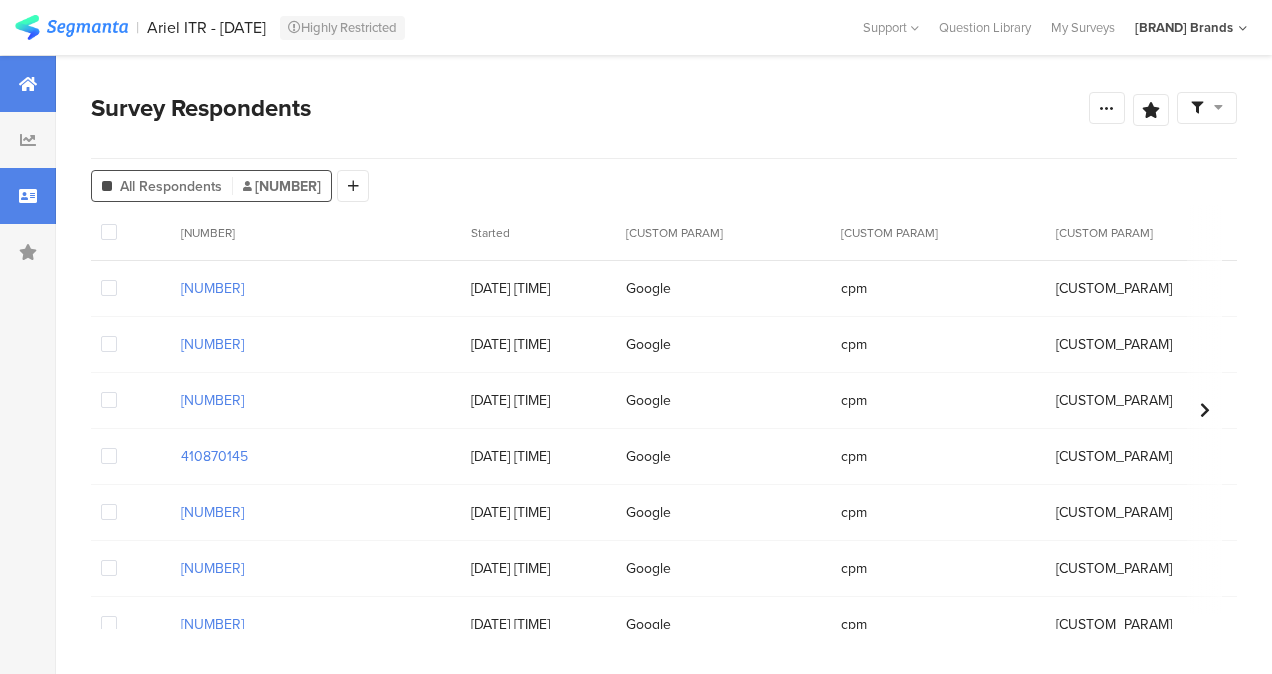 click at bounding box center [28, 84] 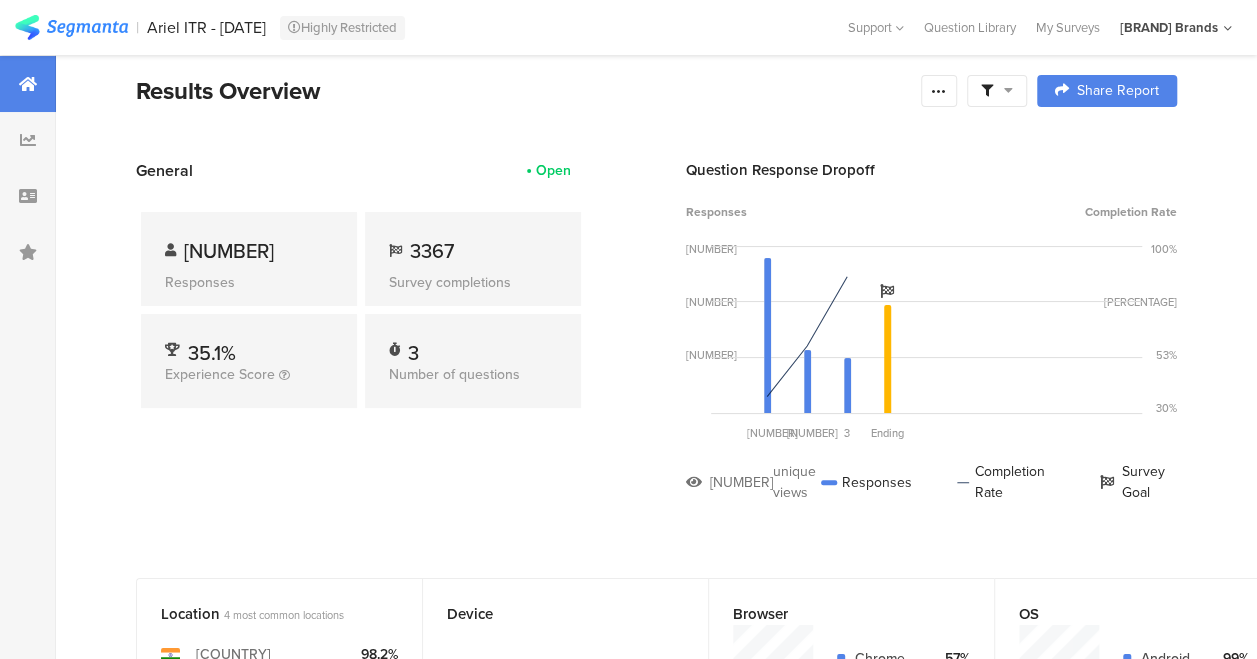 scroll, scrollTop: 0, scrollLeft: 0, axis: both 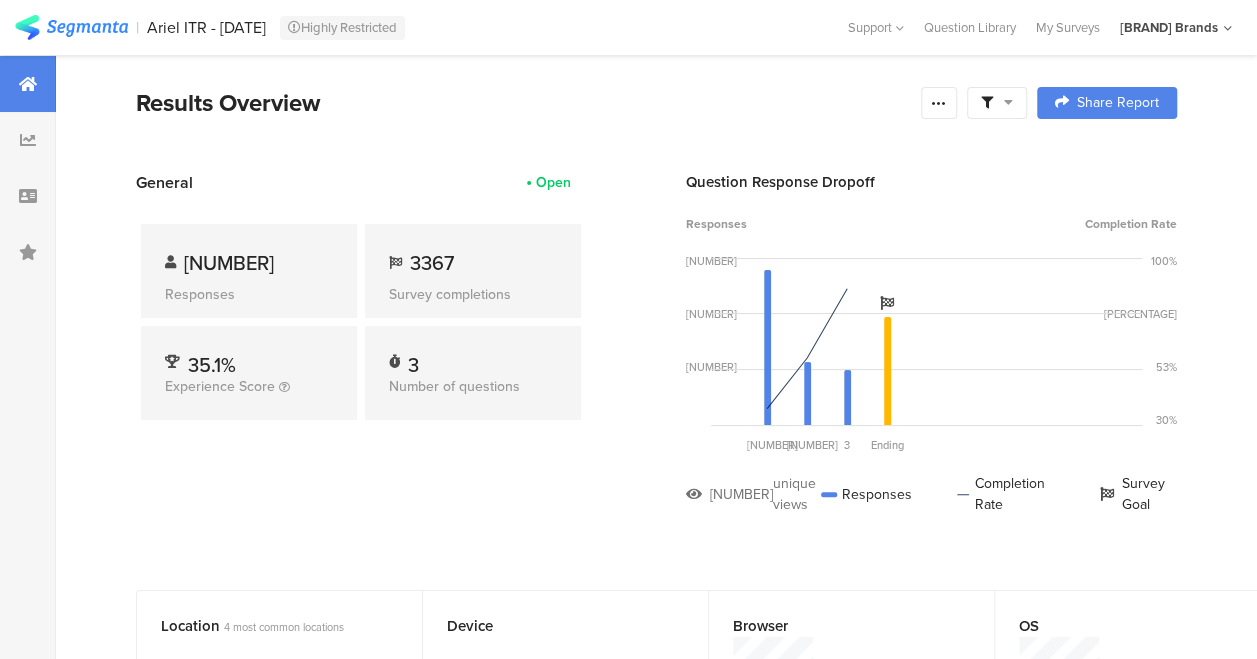 click at bounding box center (71, 27) 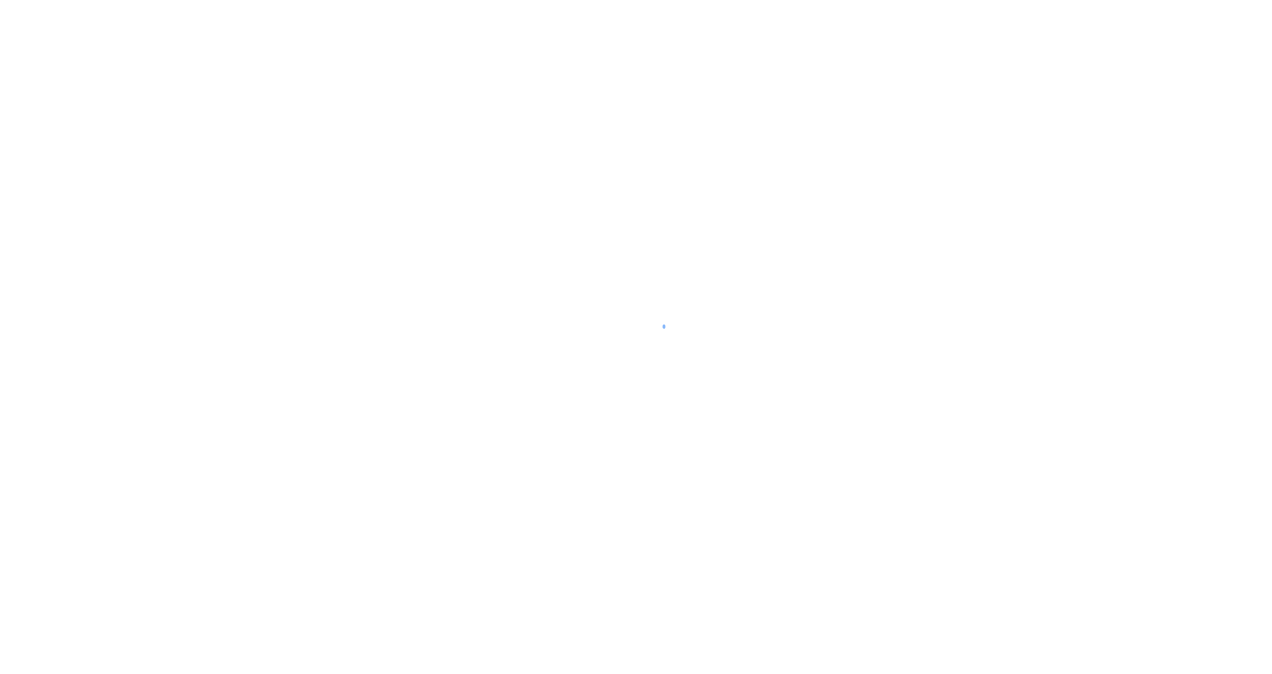 scroll, scrollTop: 0, scrollLeft: 0, axis: both 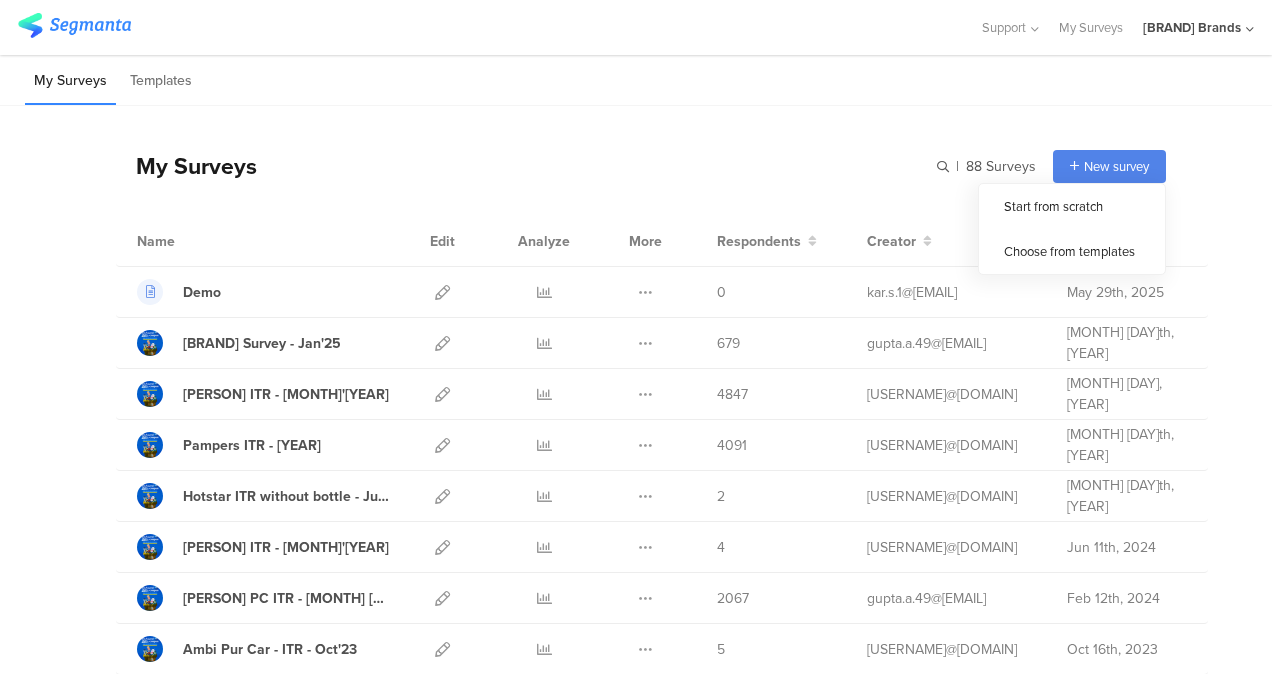 click on "New survey" at bounding box center (1116, 166) 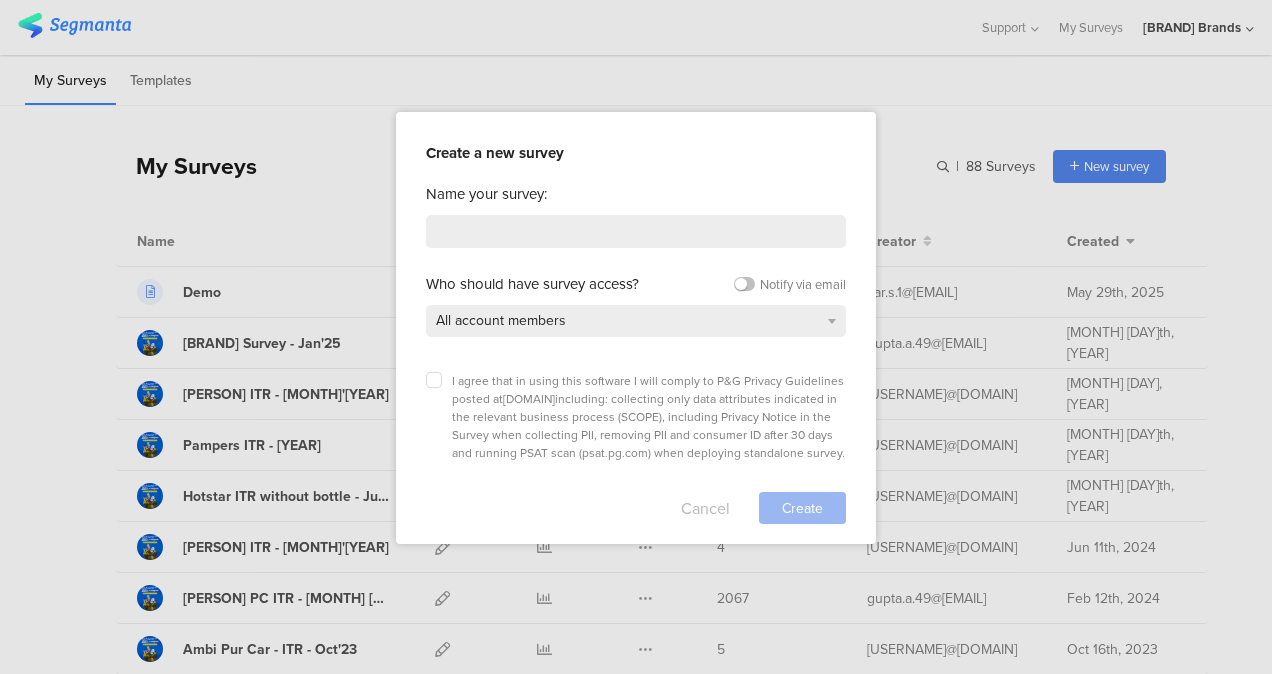 click on "Cancel" at bounding box center [705, 508] 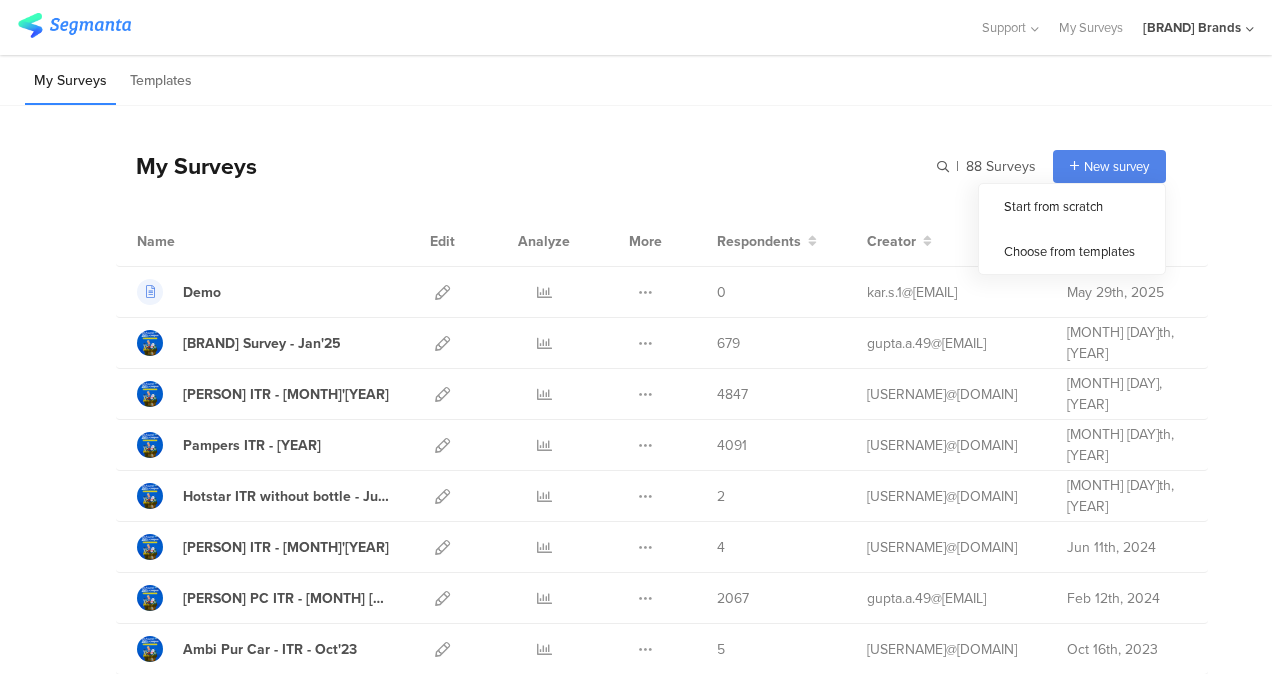 click on "New survey" at bounding box center [1109, 166] 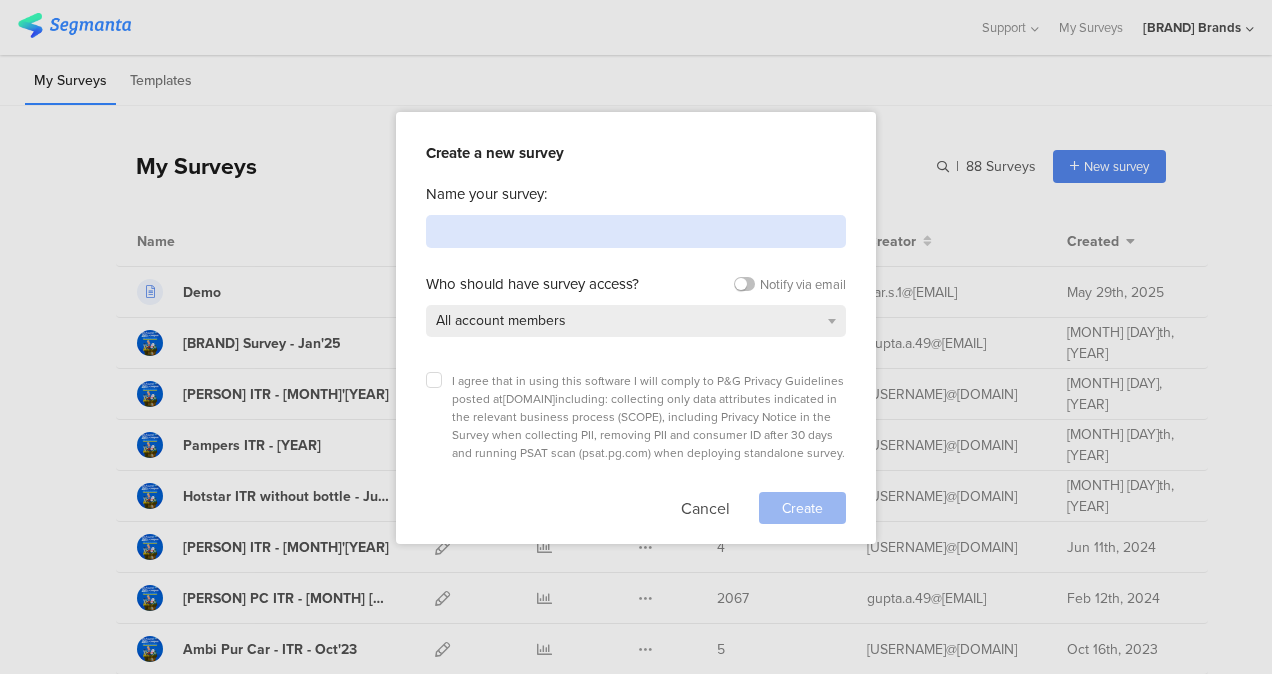 click at bounding box center (636, 231) 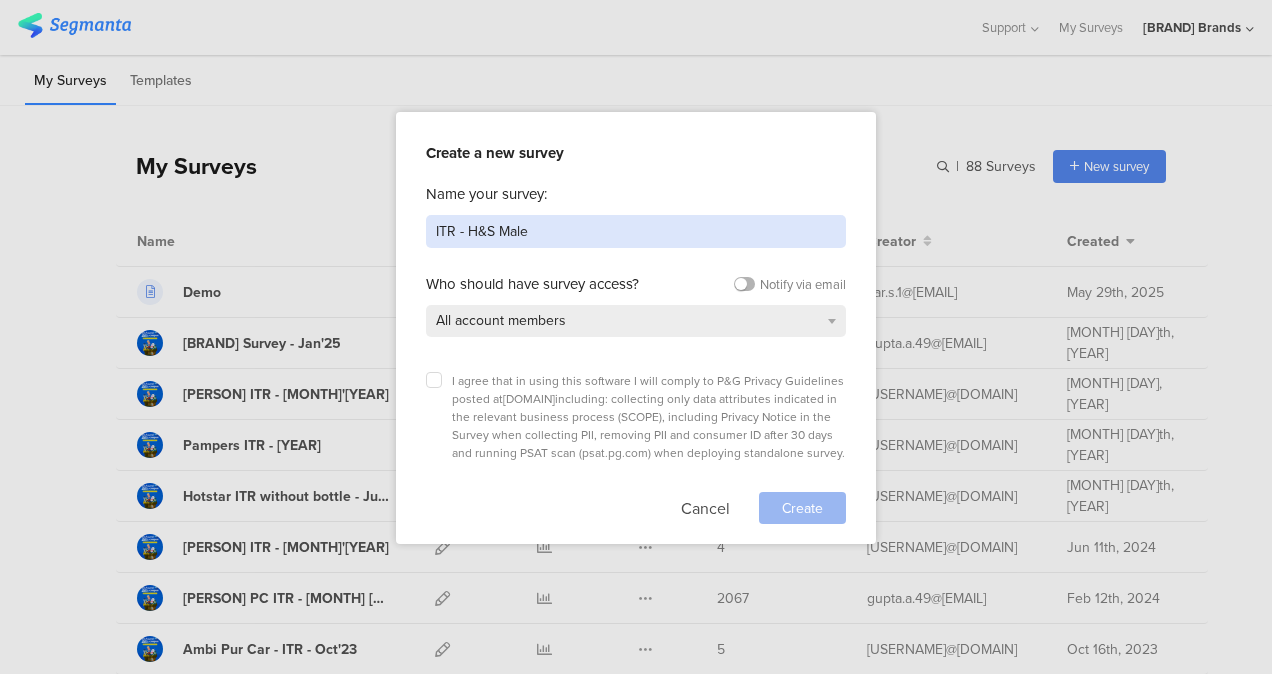 type on "ITR - H&S Male" 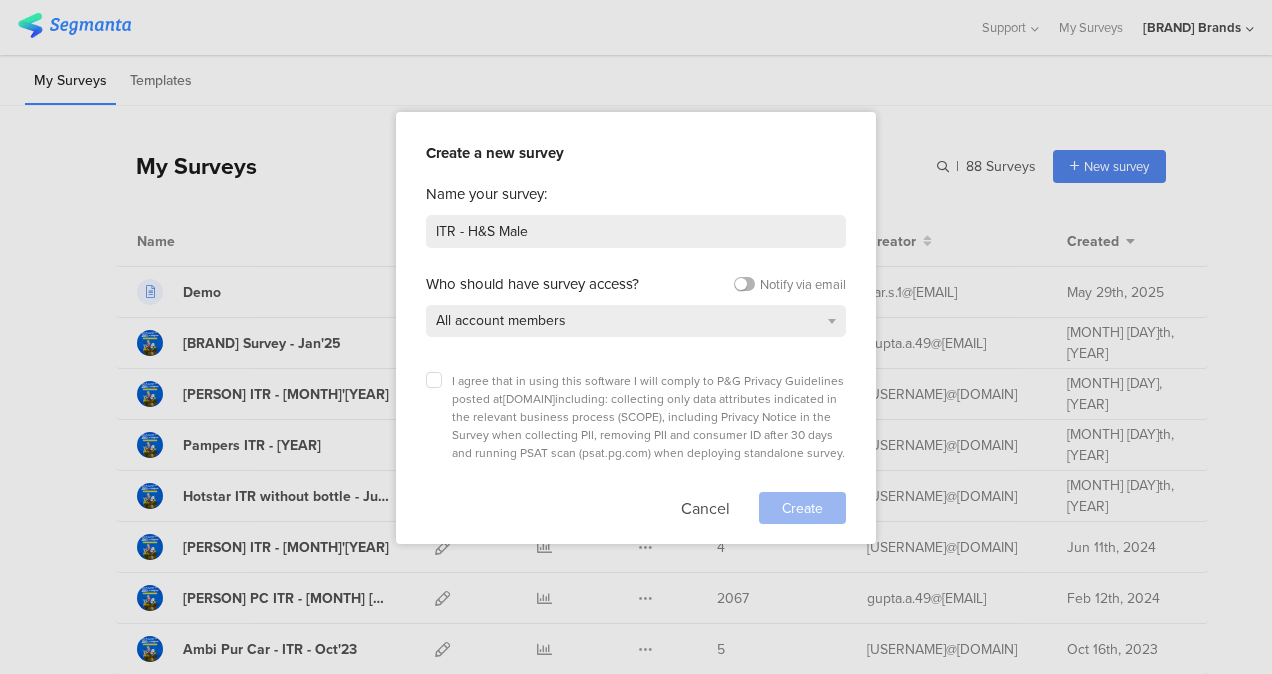 click at bounding box center [744, 284] 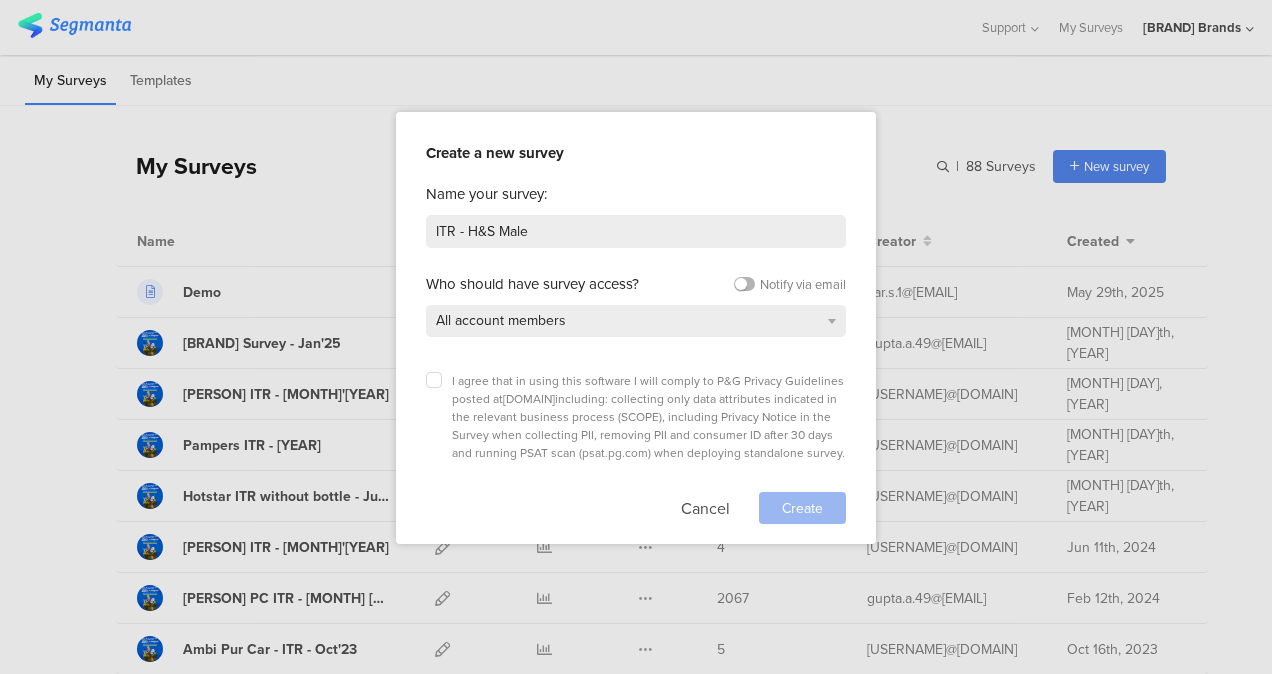 click at bounding box center [0, 0] 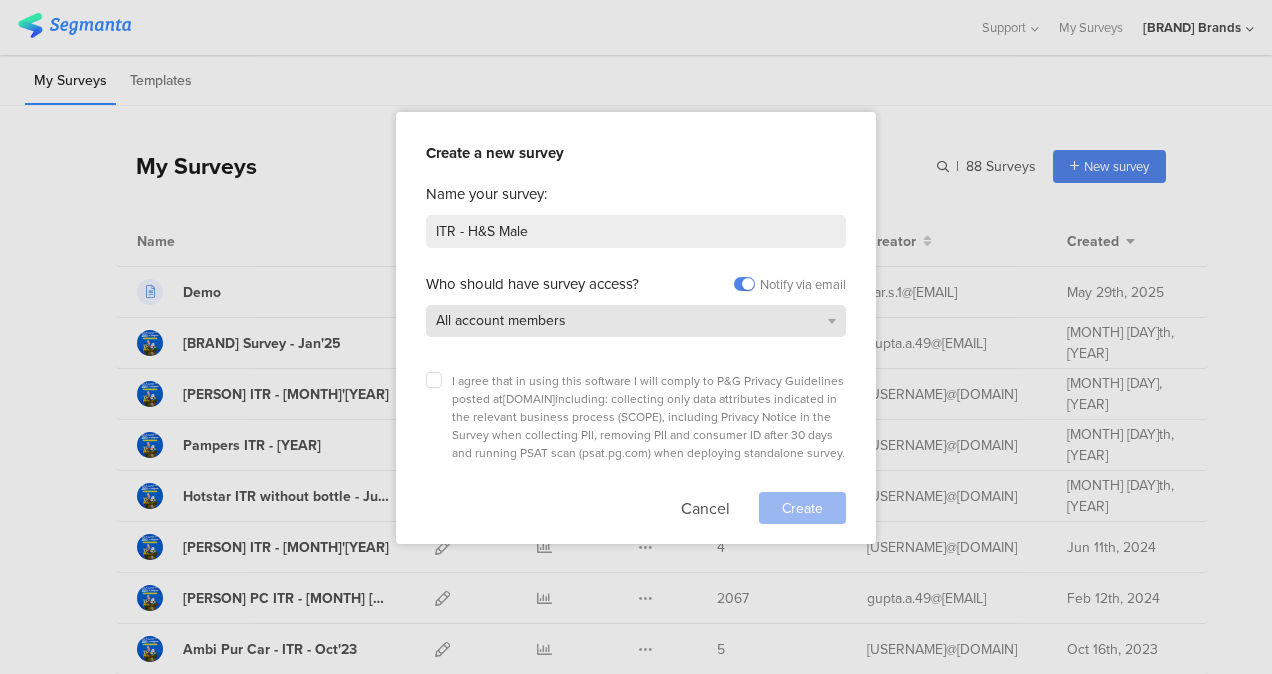 click on "All account members" at bounding box center (636, 321) 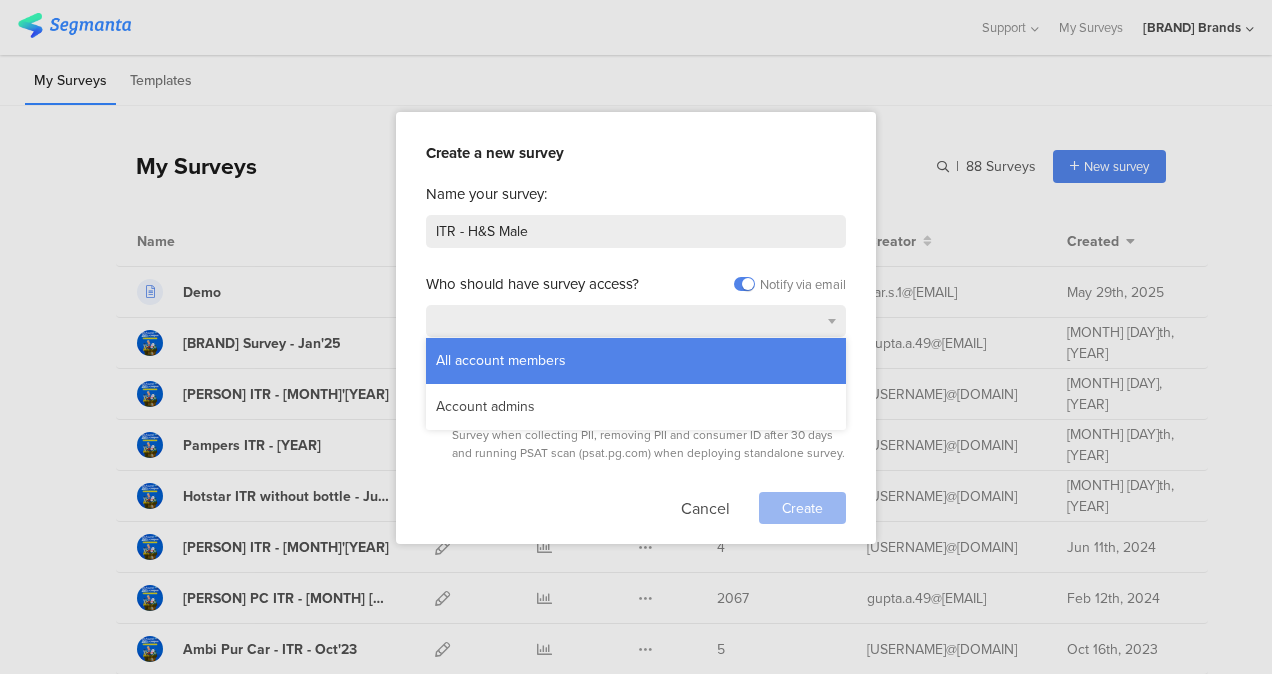 click on "All account members" at bounding box center (636, 361) 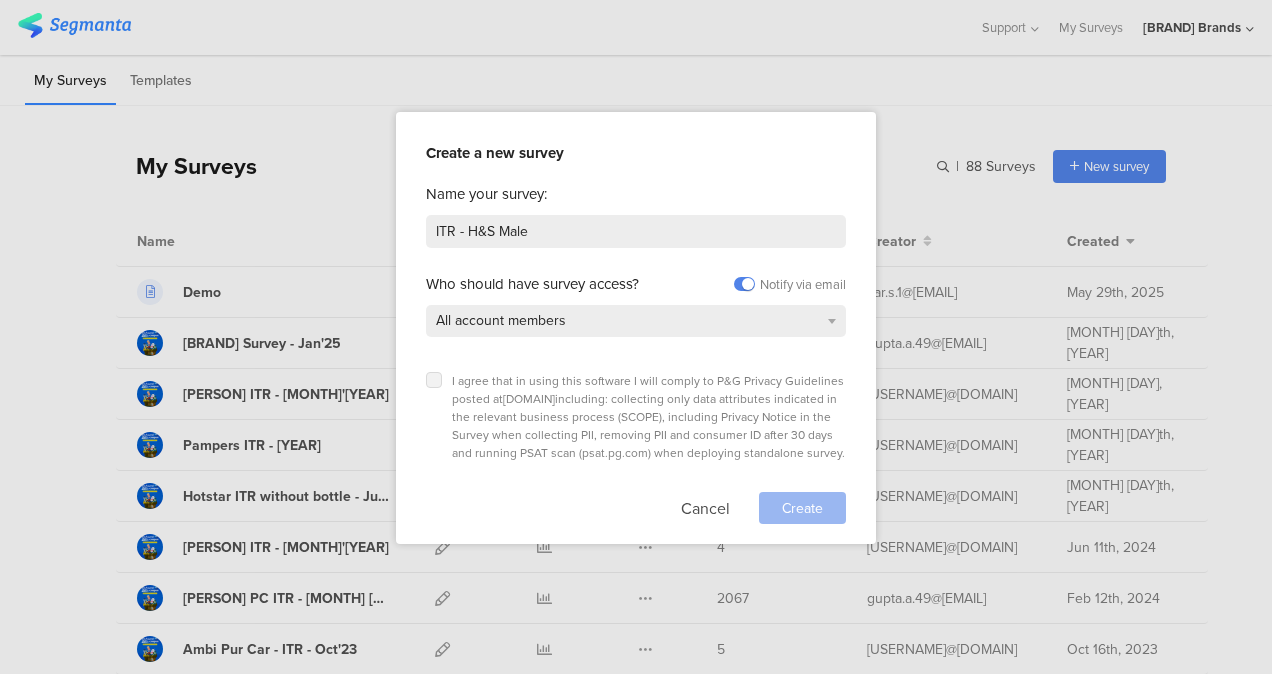 click at bounding box center [434, 380] 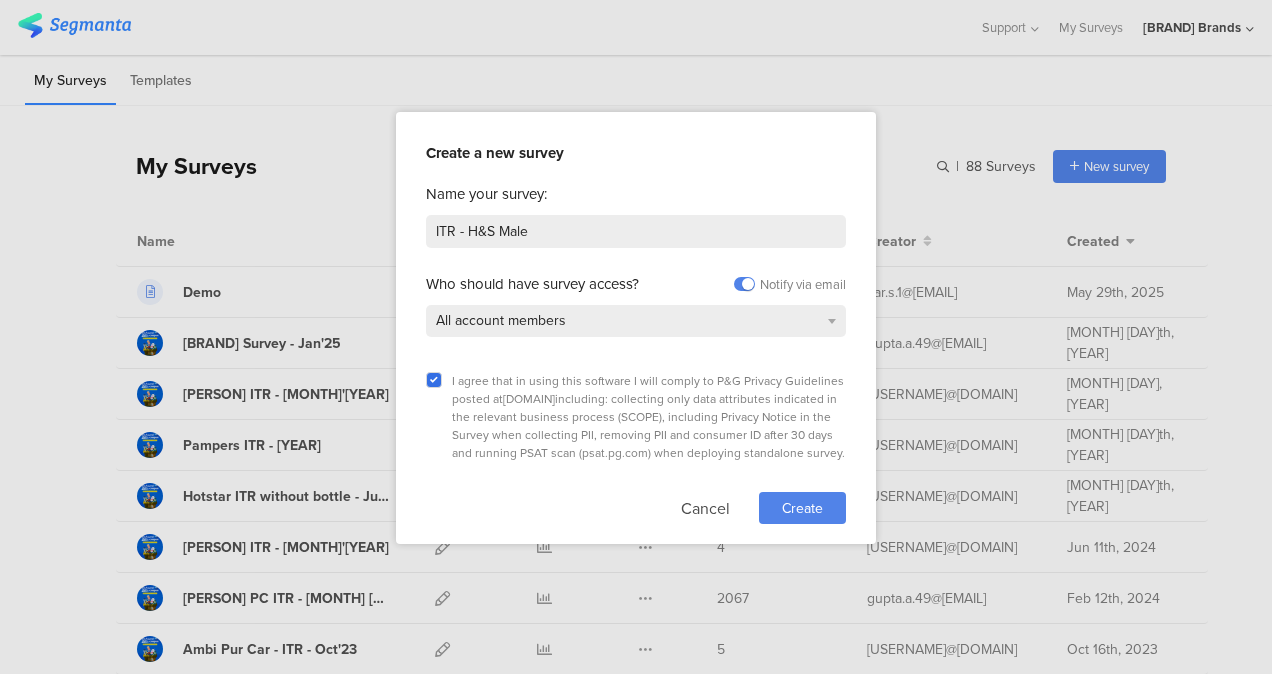 click on "Create" at bounding box center (802, 508) 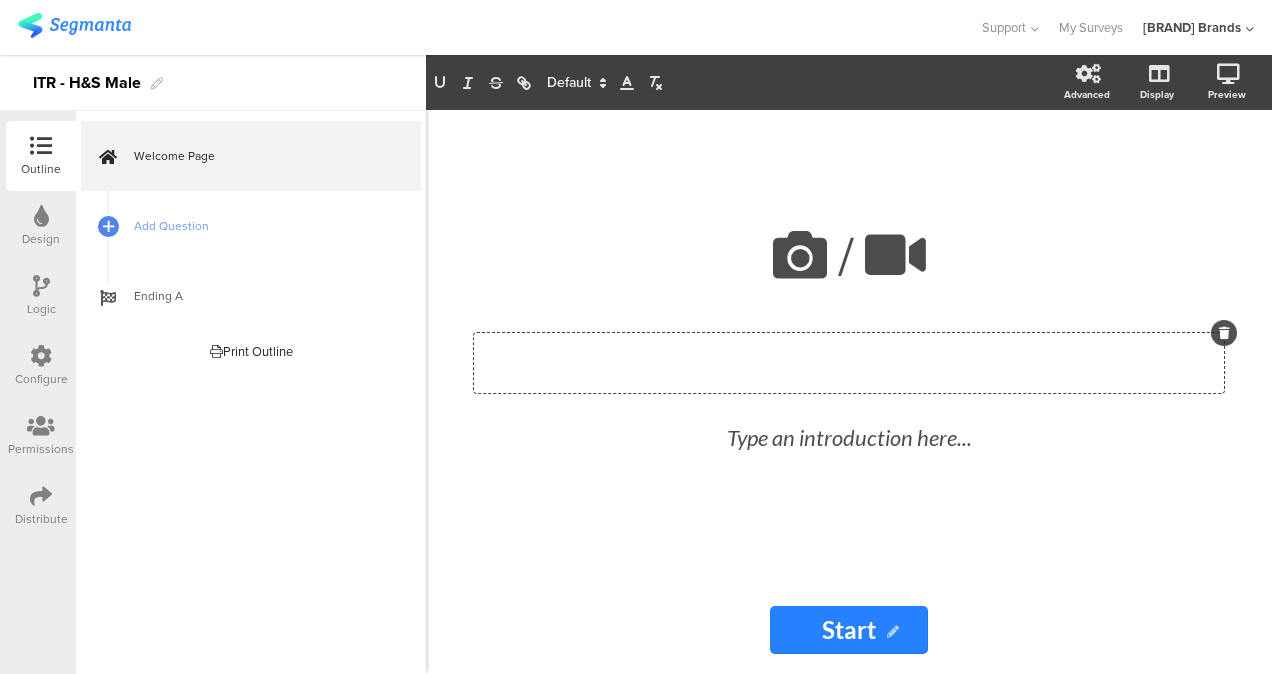 click on "Type a heading here..." at bounding box center [849, 363] 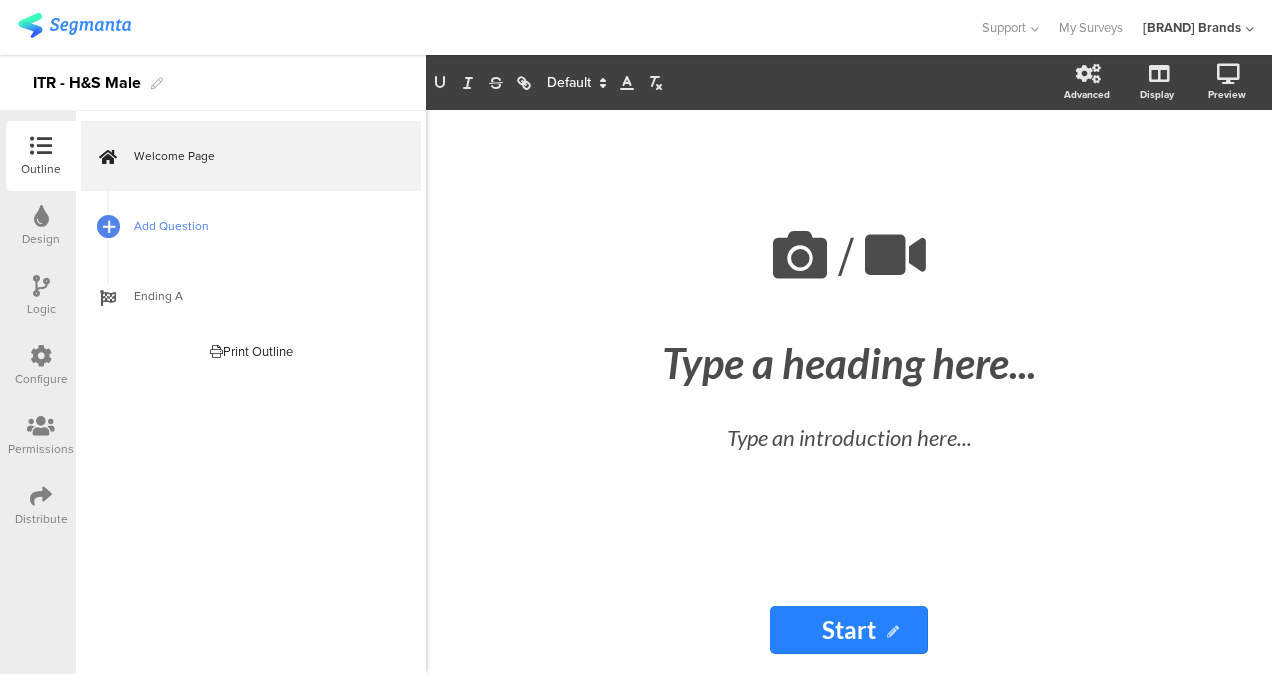 click at bounding box center [108, 226] 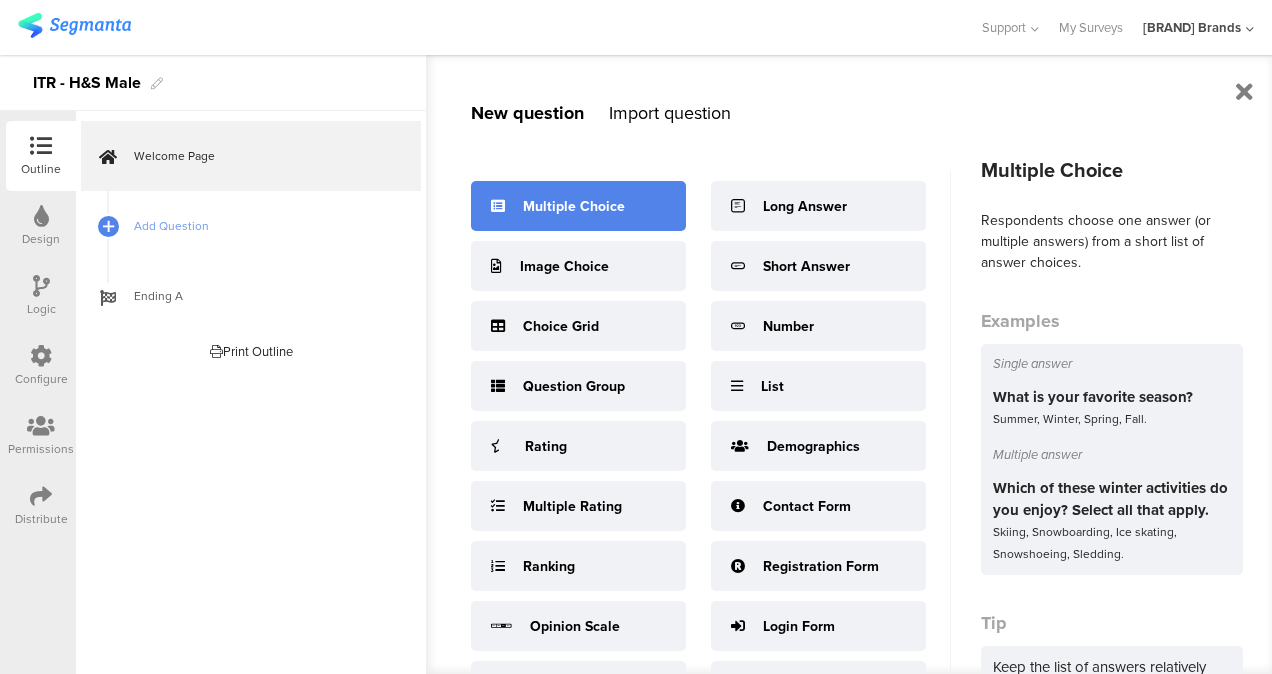 click on "Multiple Choice" at bounding box center (574, 206) 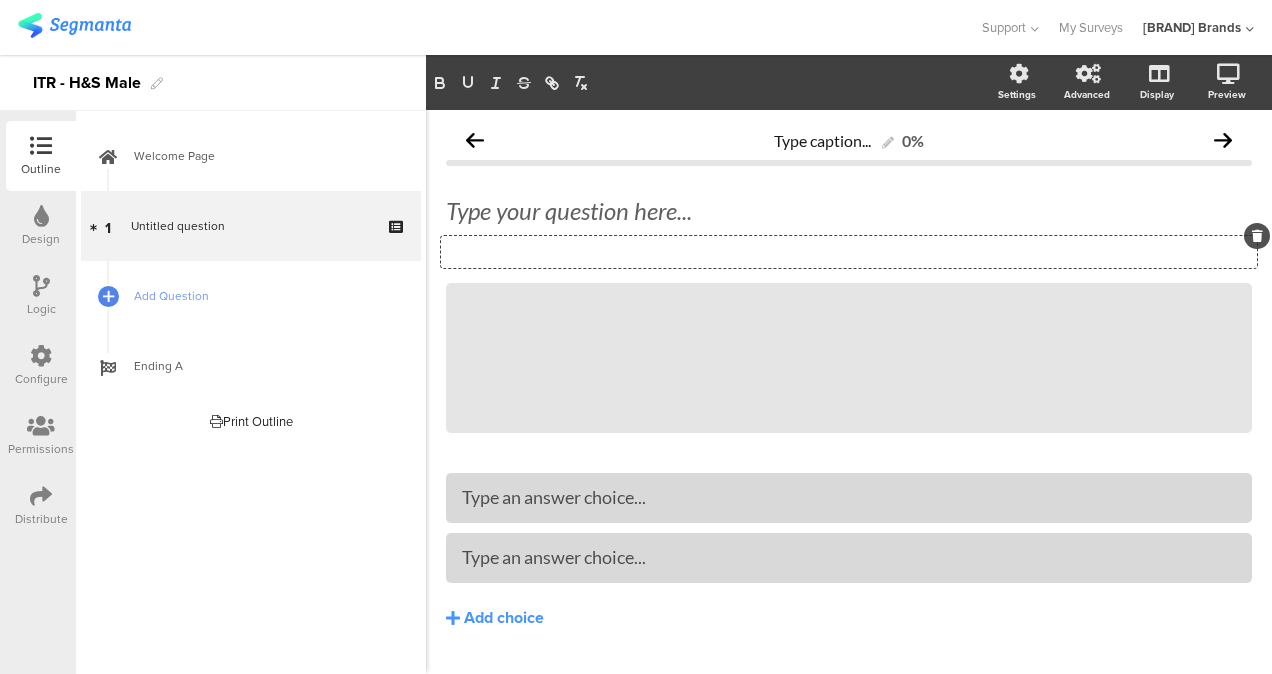 click on "Type a description here..." at bounding box center [849, 252] 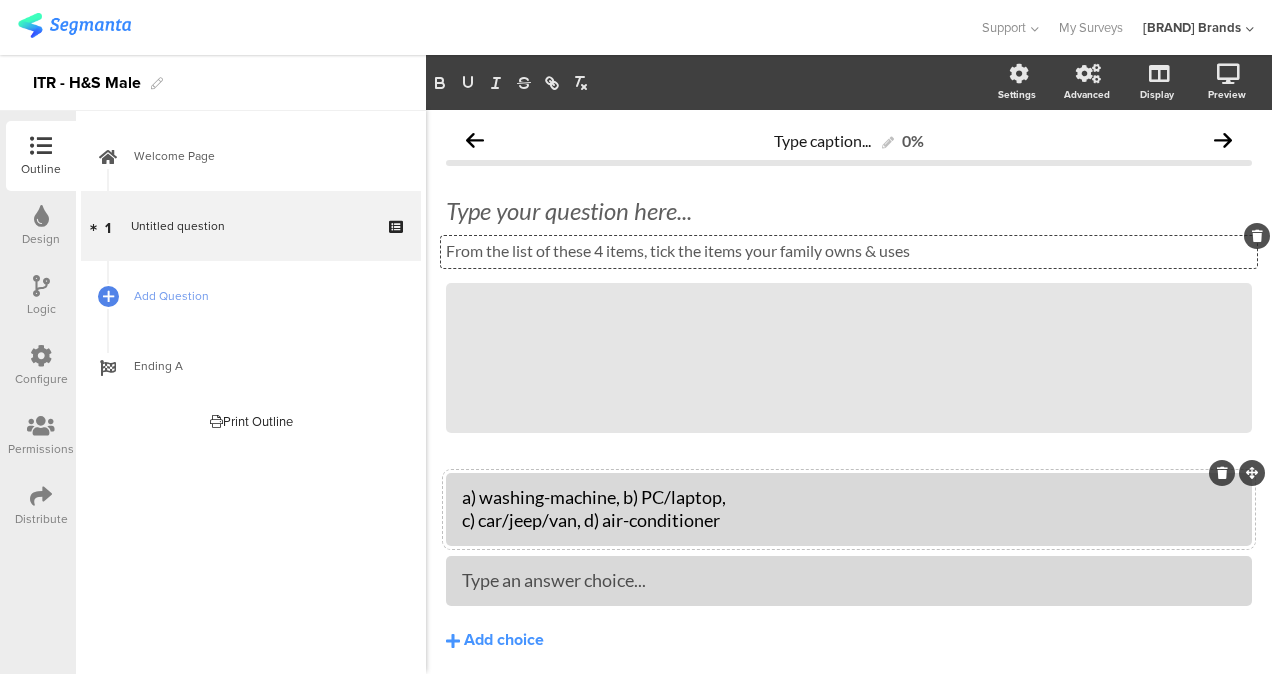 click on "a) washing-machine, b) PC/laptop,
c) car/jeep/van, d) air-conditioner" at bounding box center [849, 509] 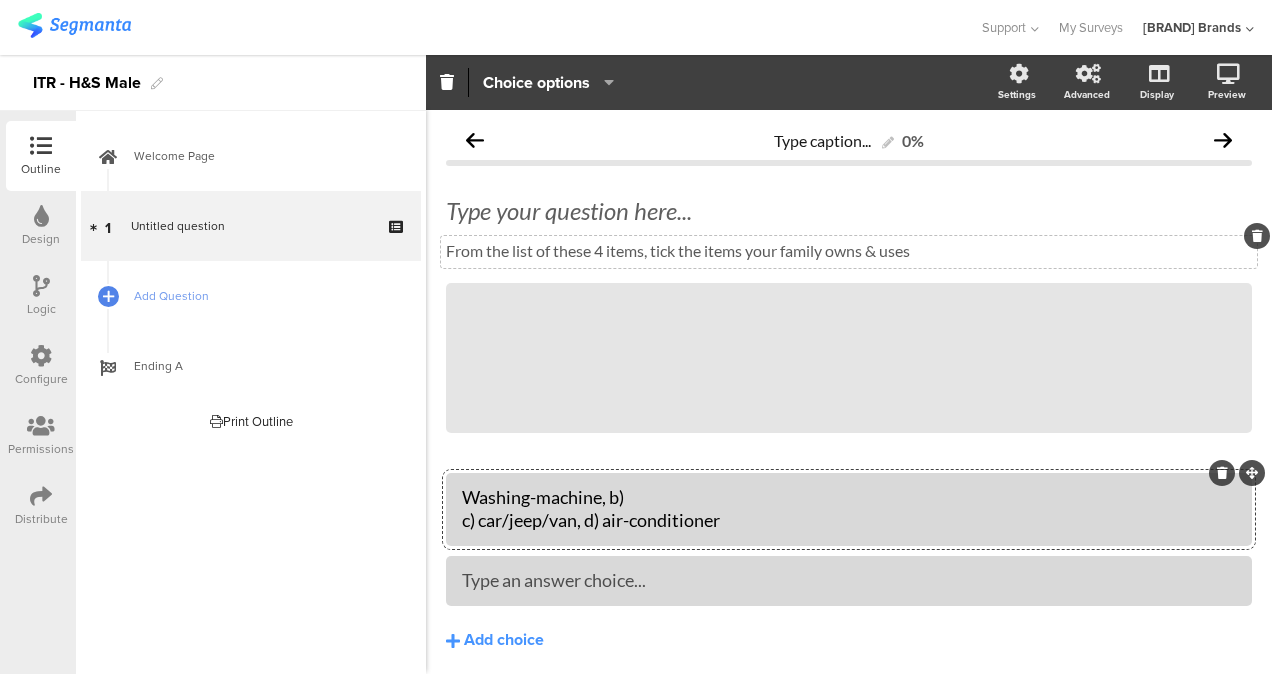 drag, startPoint x: 630, startPoint y: 496, endPoint x: 712, endPoint y: 504, distance: 82.38932 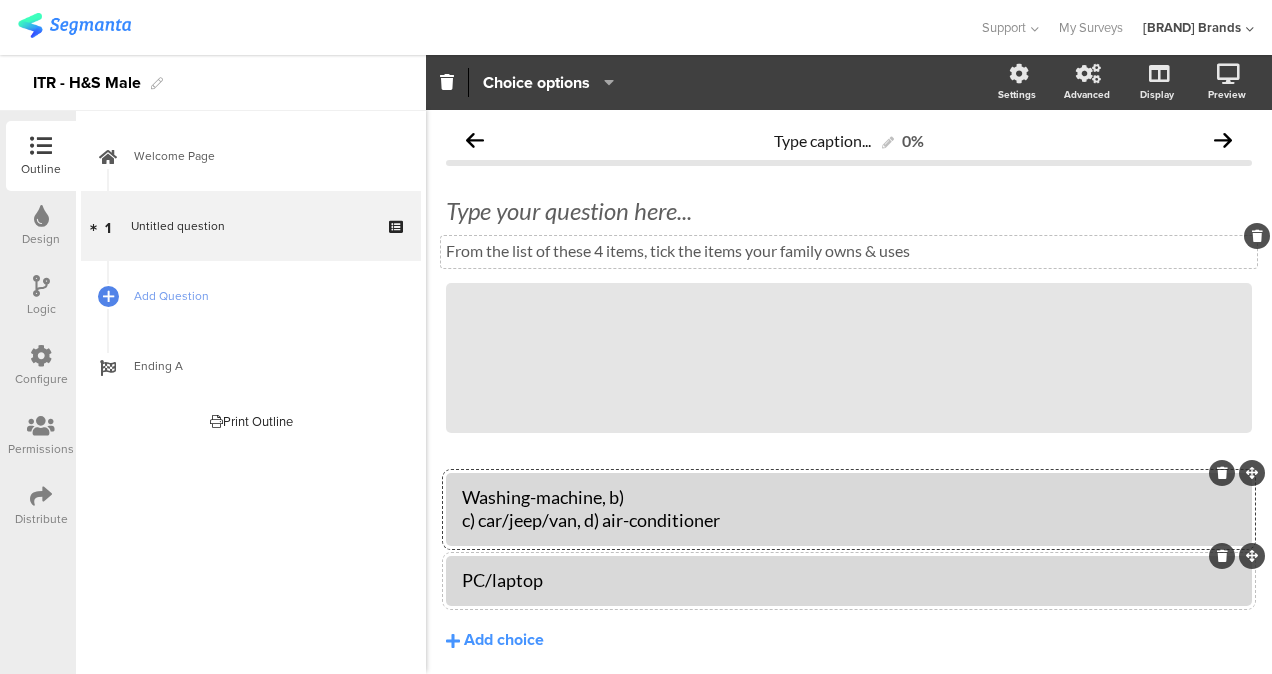 click on "Washing-machine, b)
c) car/jeep/van, d) air-conditioner" at bounding box center [849, 509] 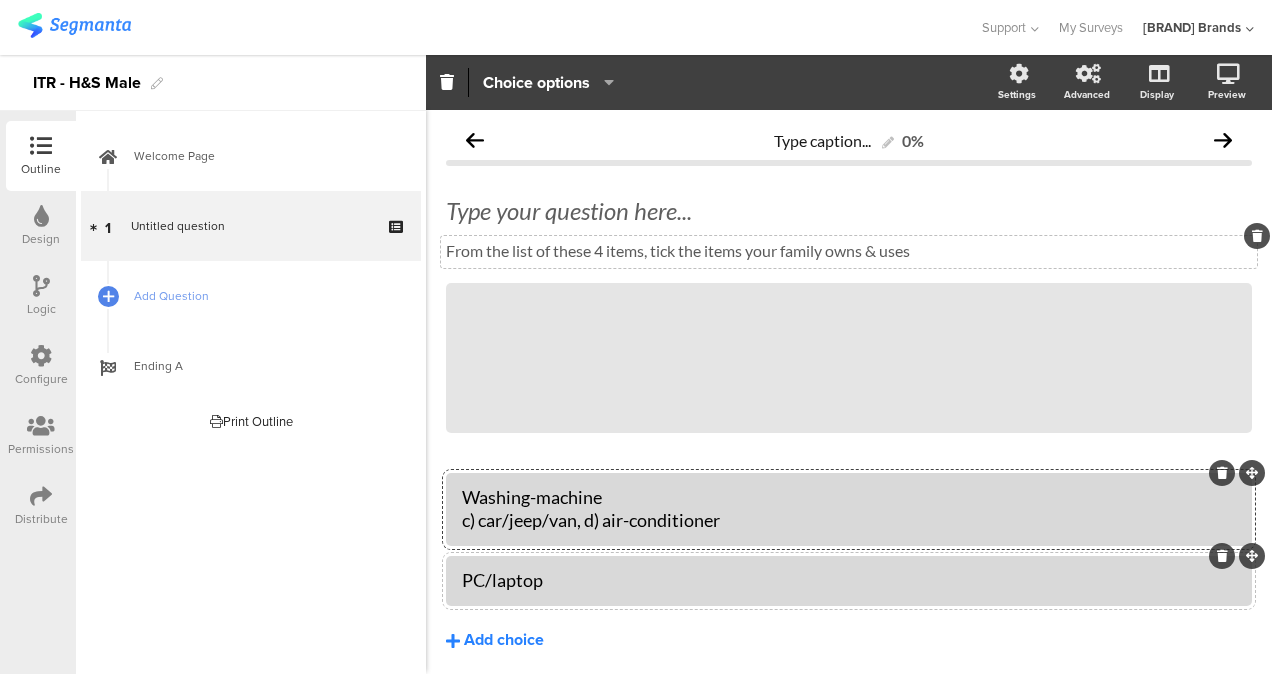 click on "Add choice" at bounding box center (504, 640) 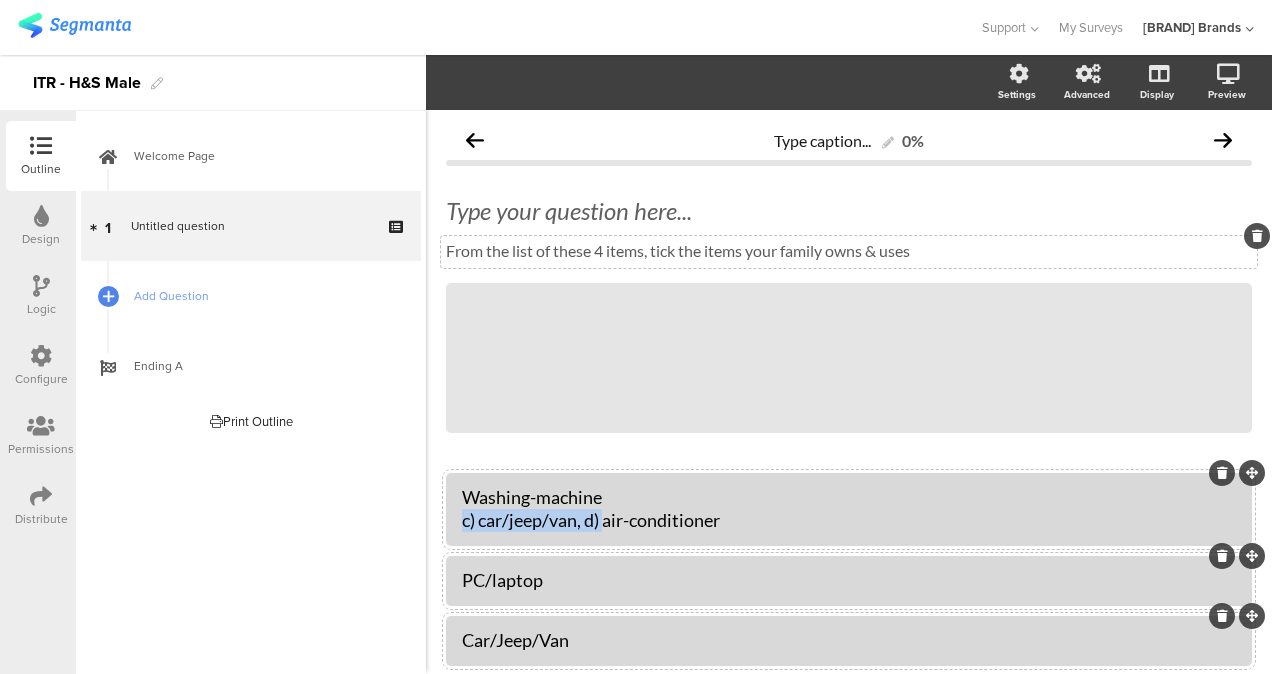 drag, startPoint x: 605, startPoint y: 521, endPoint x: 448, endPoint y: 524, distance: 157.02866 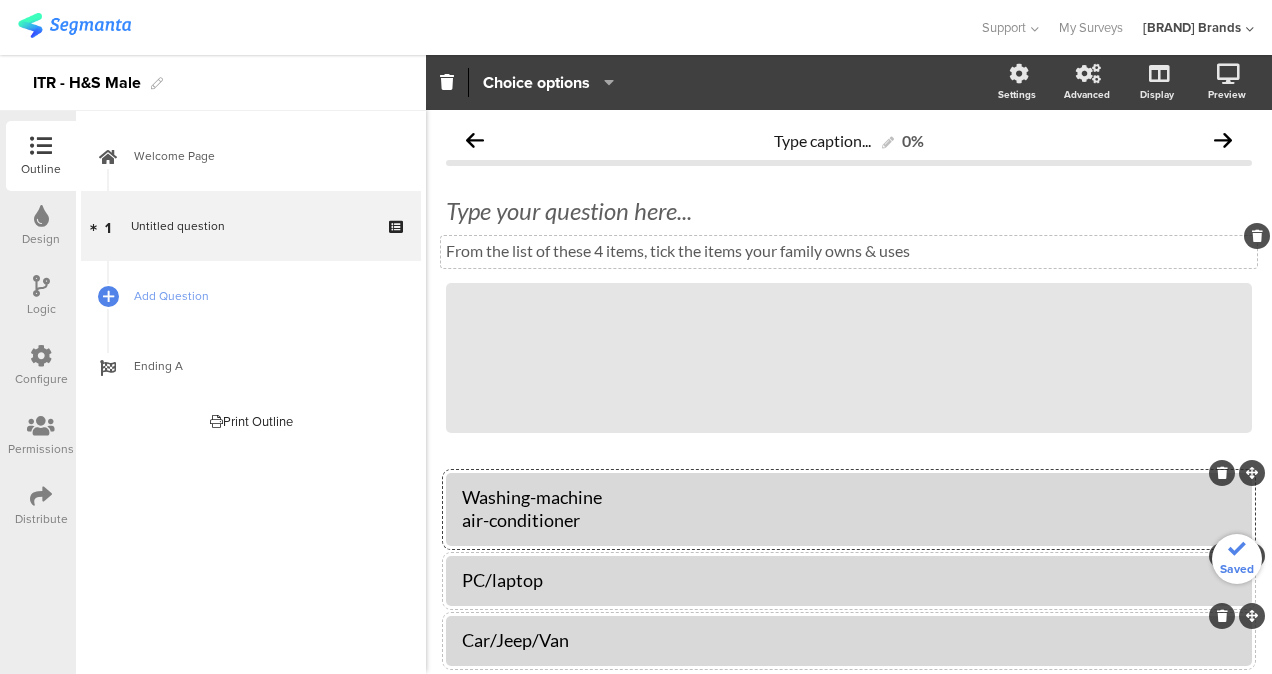 click on "Washing-machine
air-conditioner" at bounding box center [849, 509] 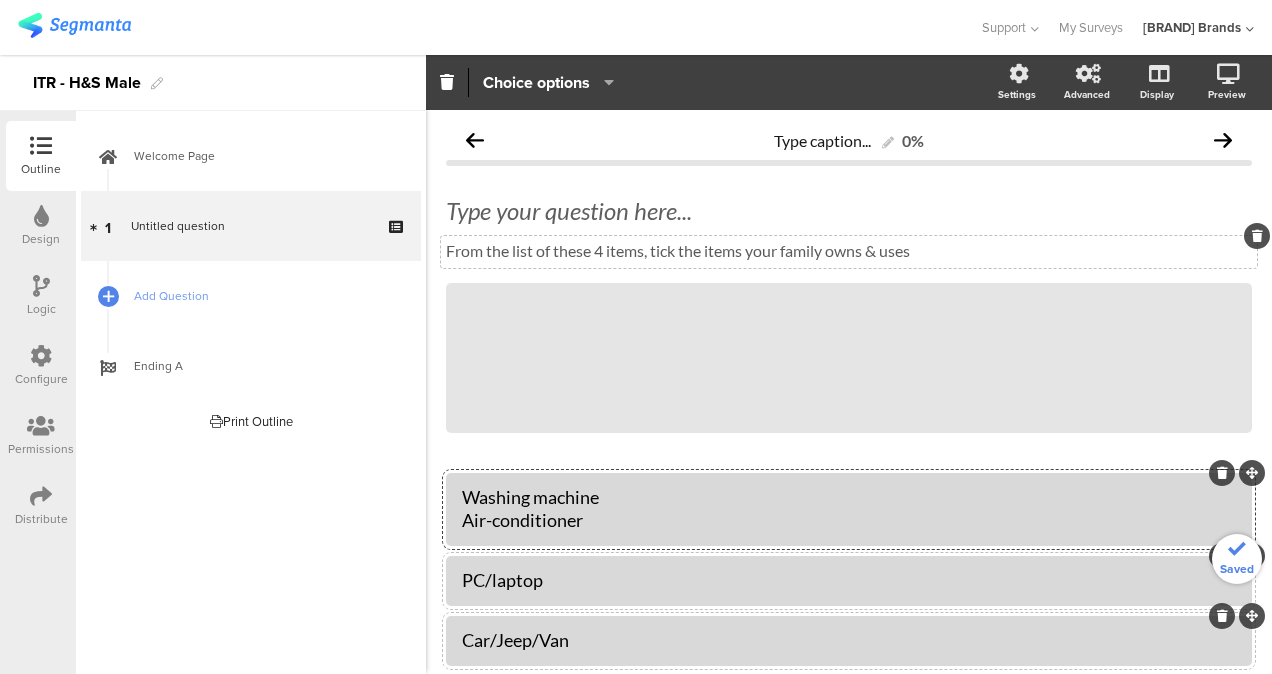 click on "Washing machine
Air-conditioner" at bounding box center (849, 509) 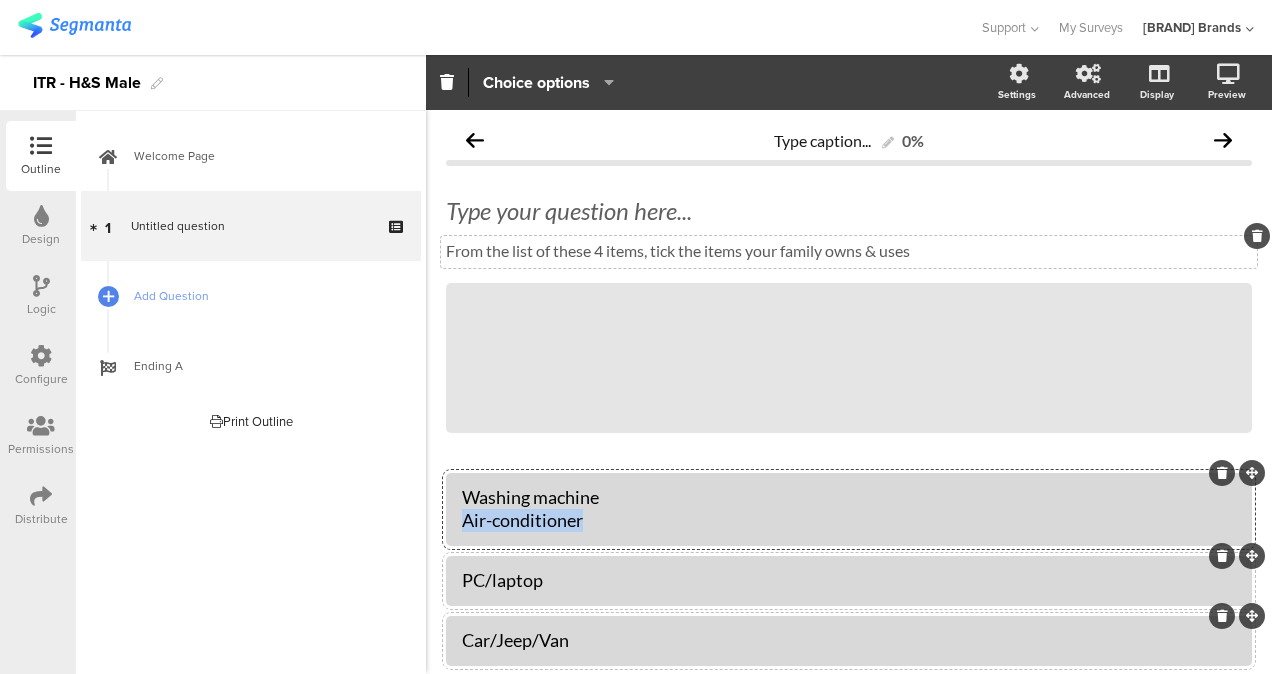 drag, startPoint x: 590, startPoint y: 522, endPoint x: 458, endPoint y: 530, distance: 132.2422 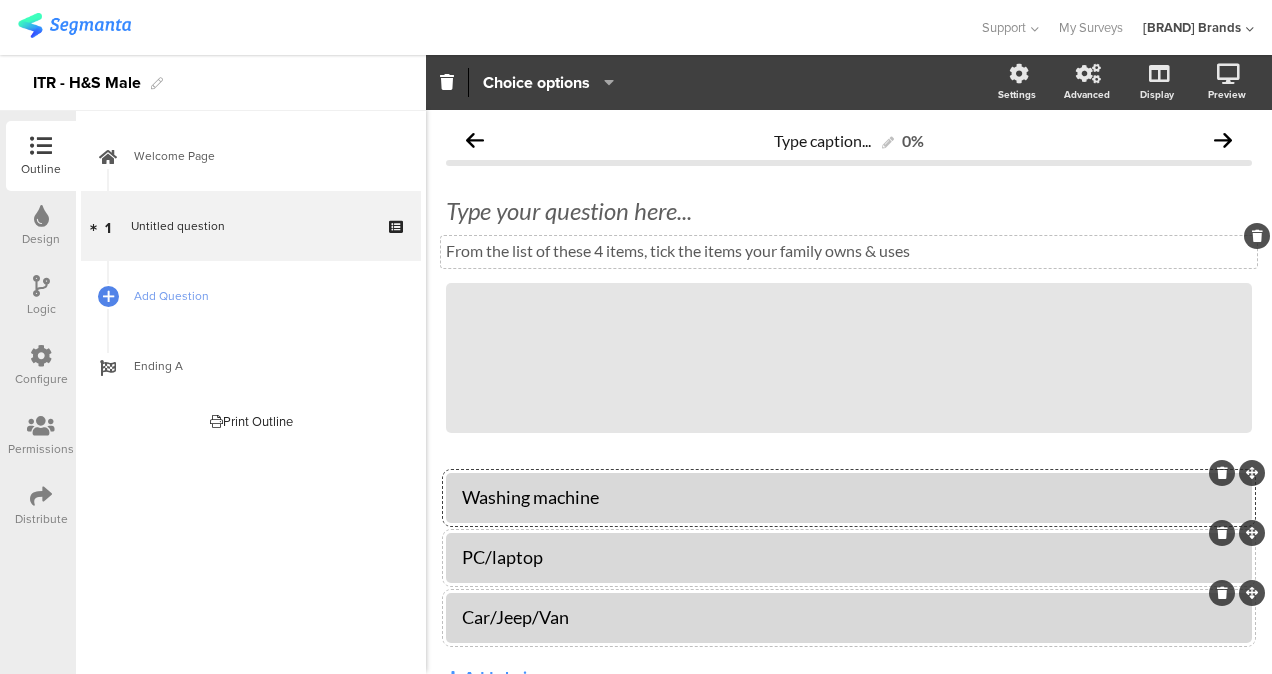 click on "Washing machine
PC/laptop
Car/Jeep/Van" at bounding box center [849, 558] 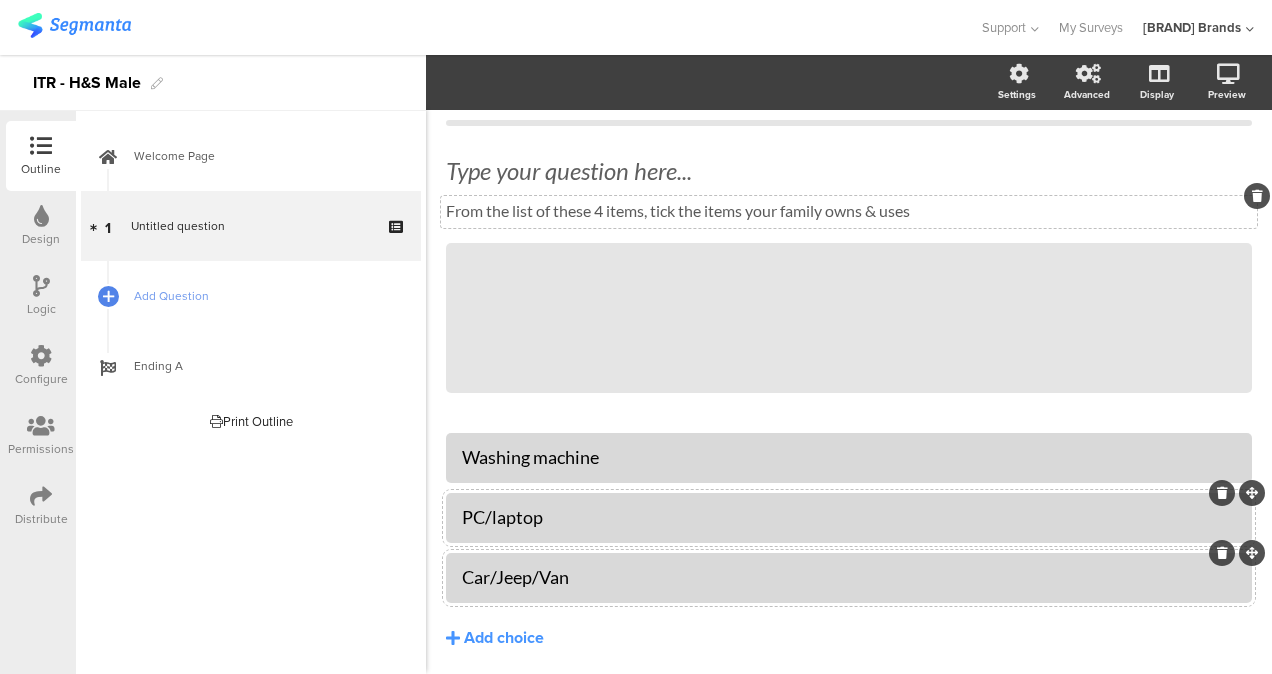 scroll, scrollTop: 80, scrollLeft: 0, axis: vertical 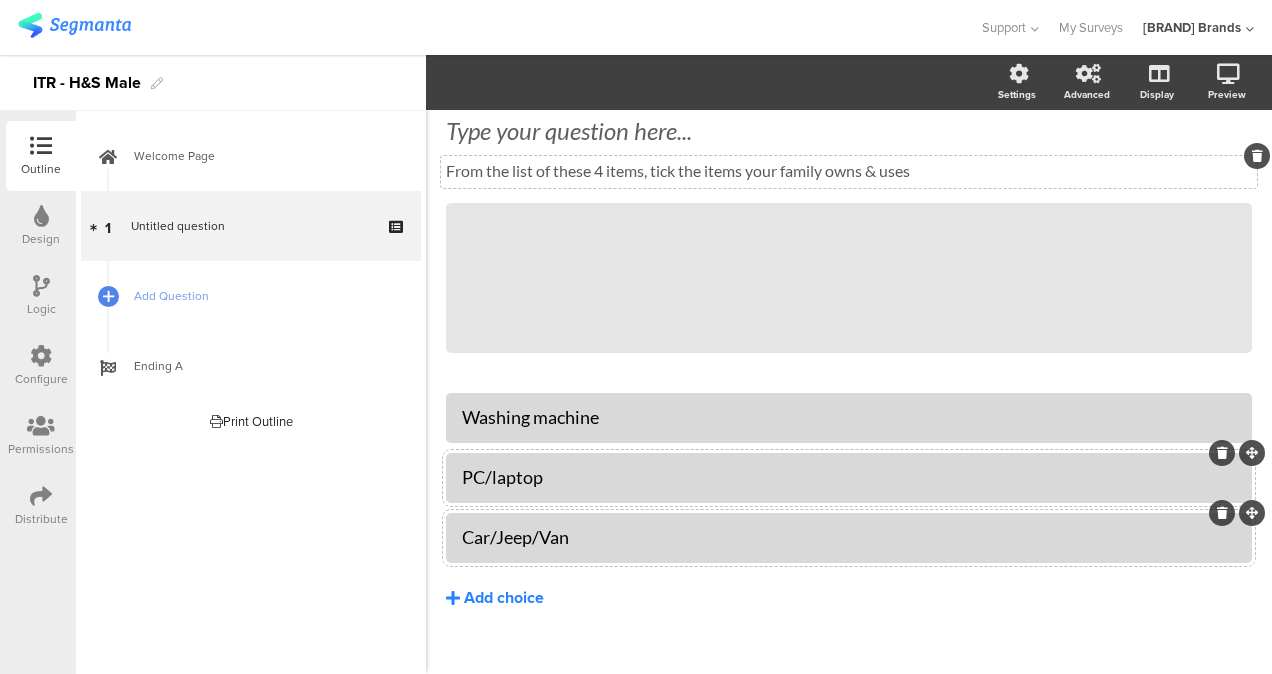 click on "Add choice" at bounding box center (504, 598) 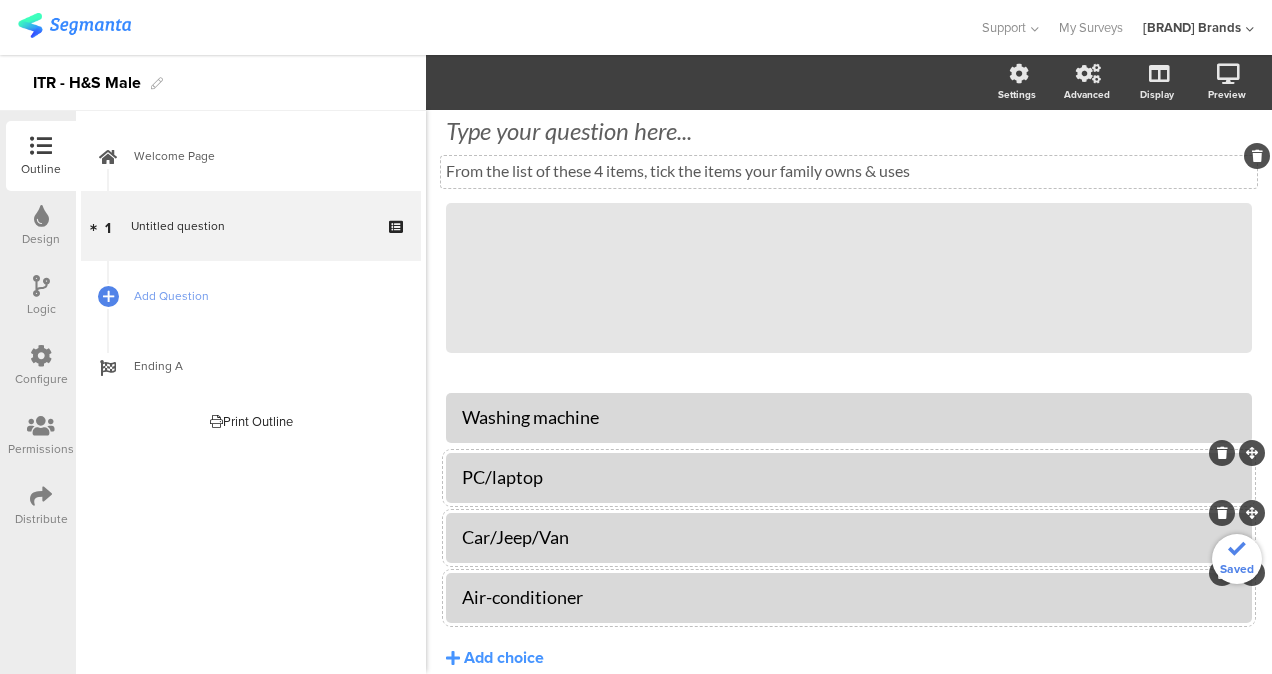 click on "Type caption...
50%" at bounding box center (849, 396) 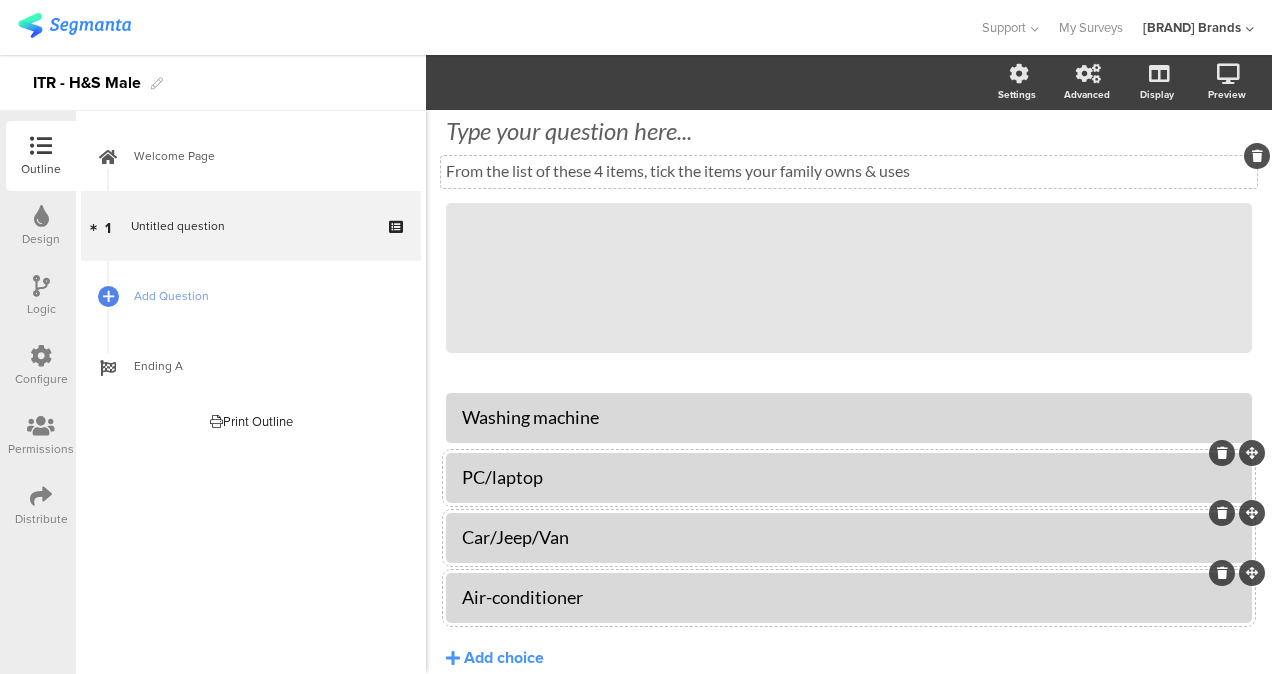 click on "Type your question here...
From the list of these 4 items, tick the items your family owns & uses
From the list of these 4 items, tick the items your family owns & uses" at bounding box center (849, 149) 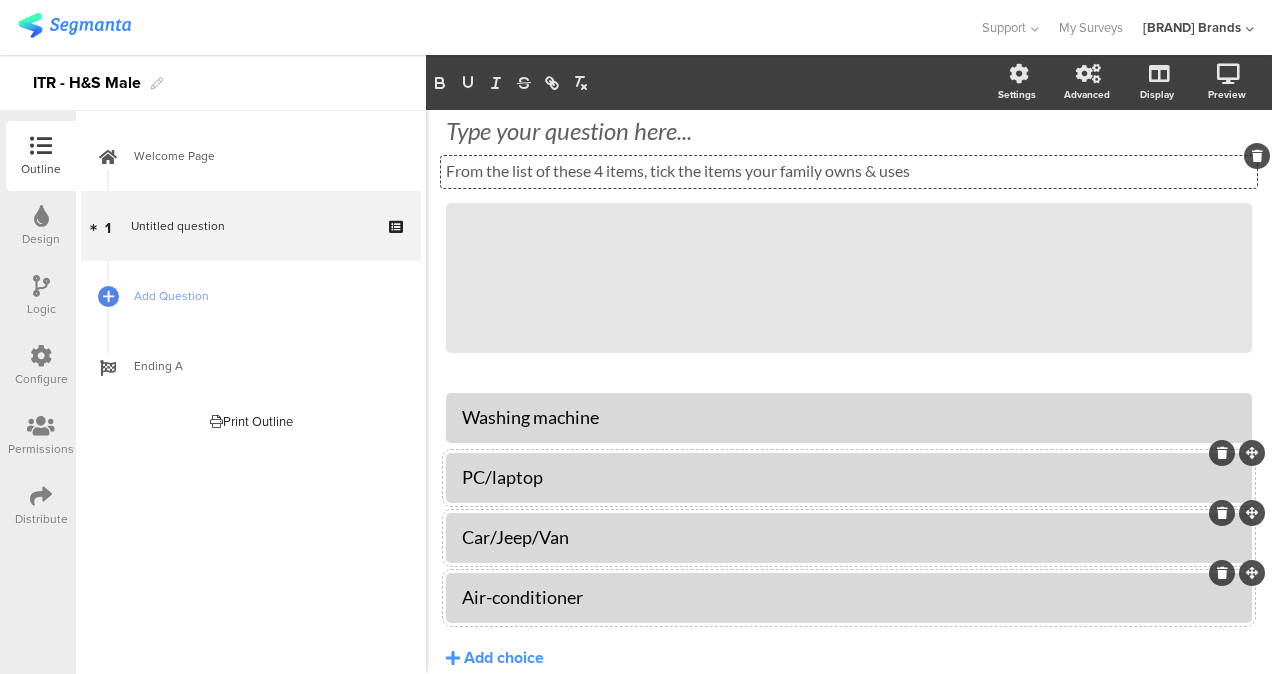 scroll, scrollTop: 60, scrollLeft: 0, axis: vertical 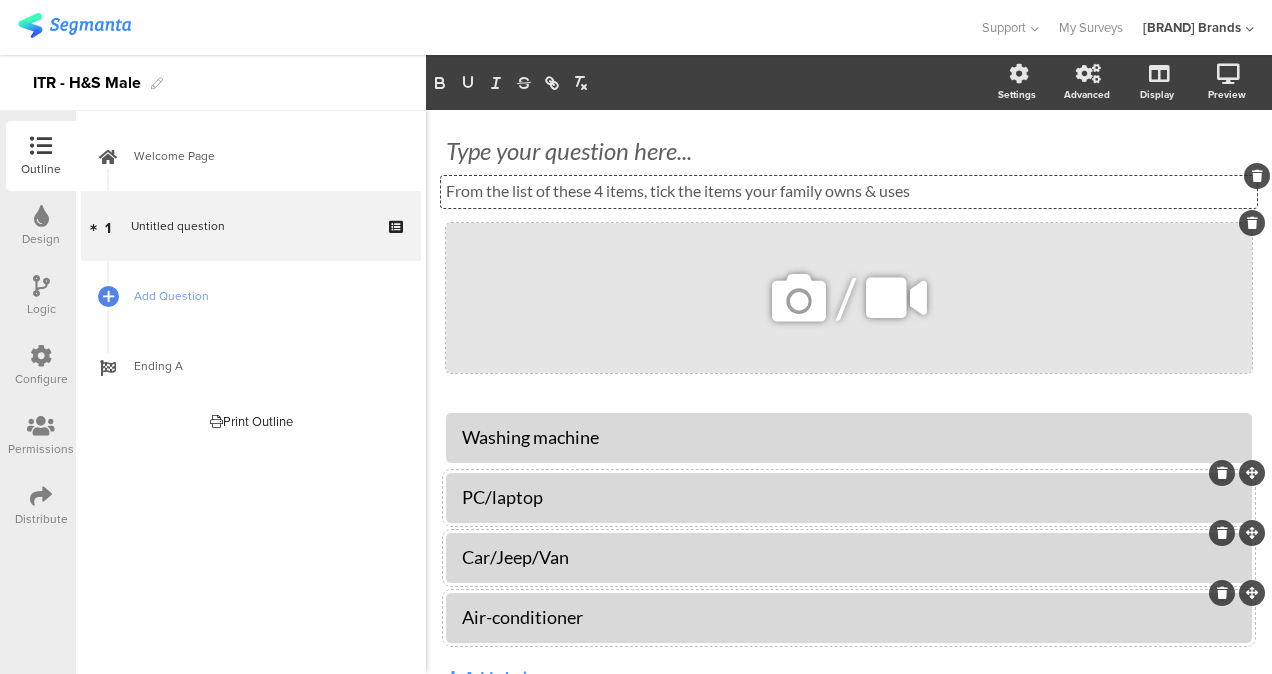 click on "/" at bounding box center (849, 298) 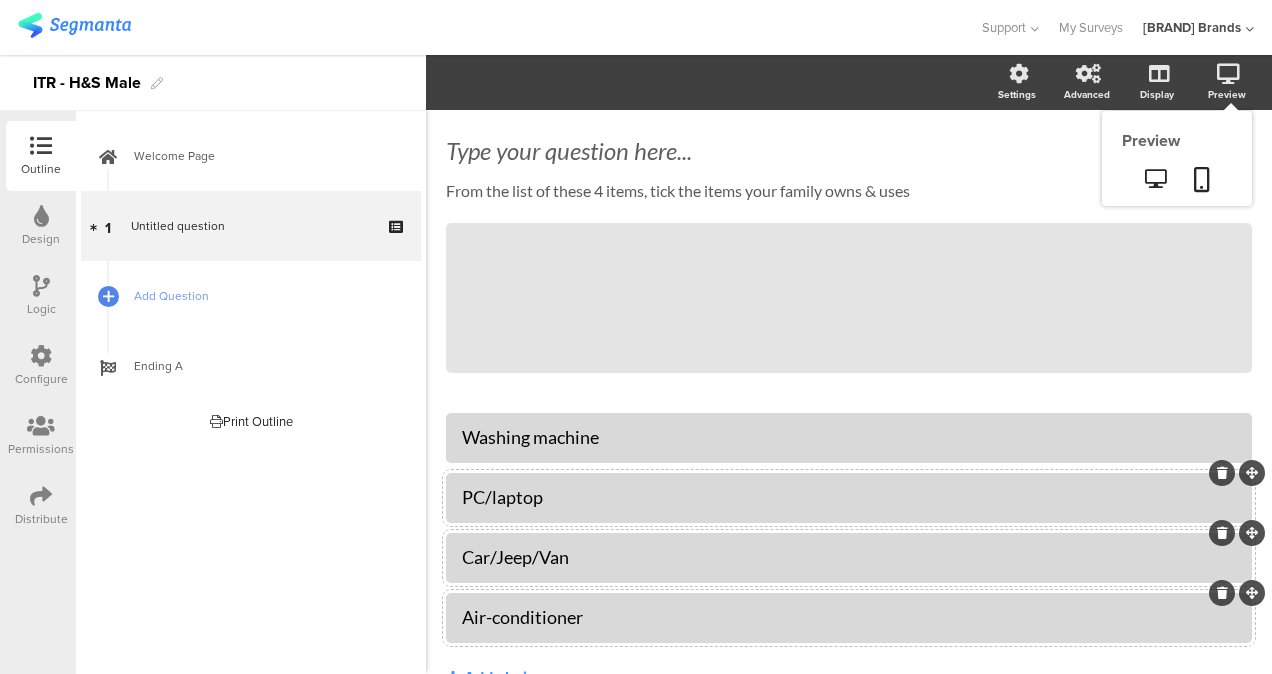 click on "Preview" at bounding box center [1027, 83] 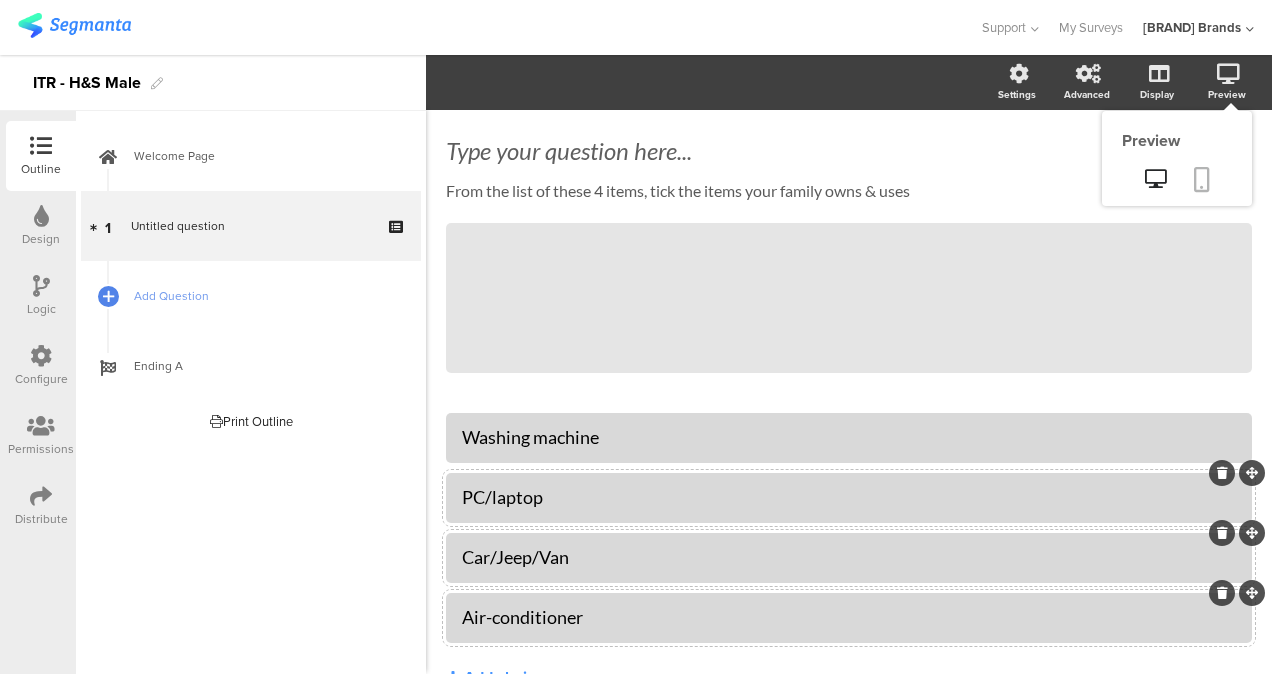 click at bounding box center (1202, 179) 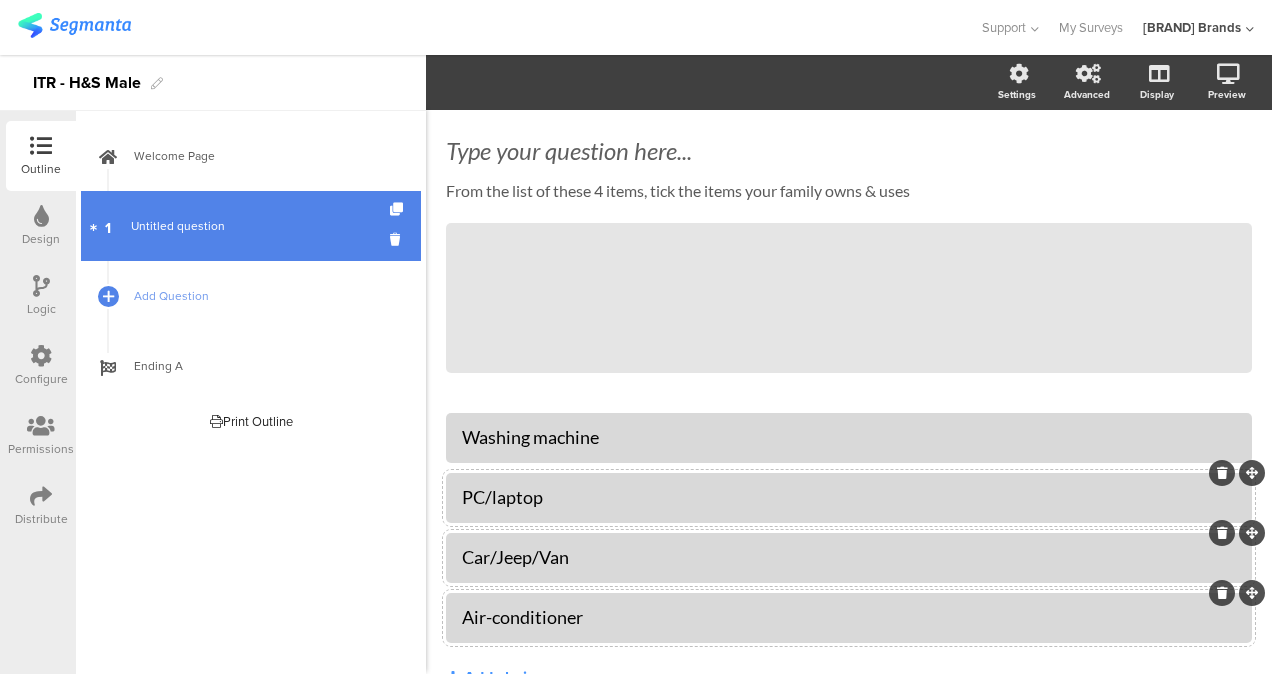 click on "Untitled question" at bounding box center (178, 226) 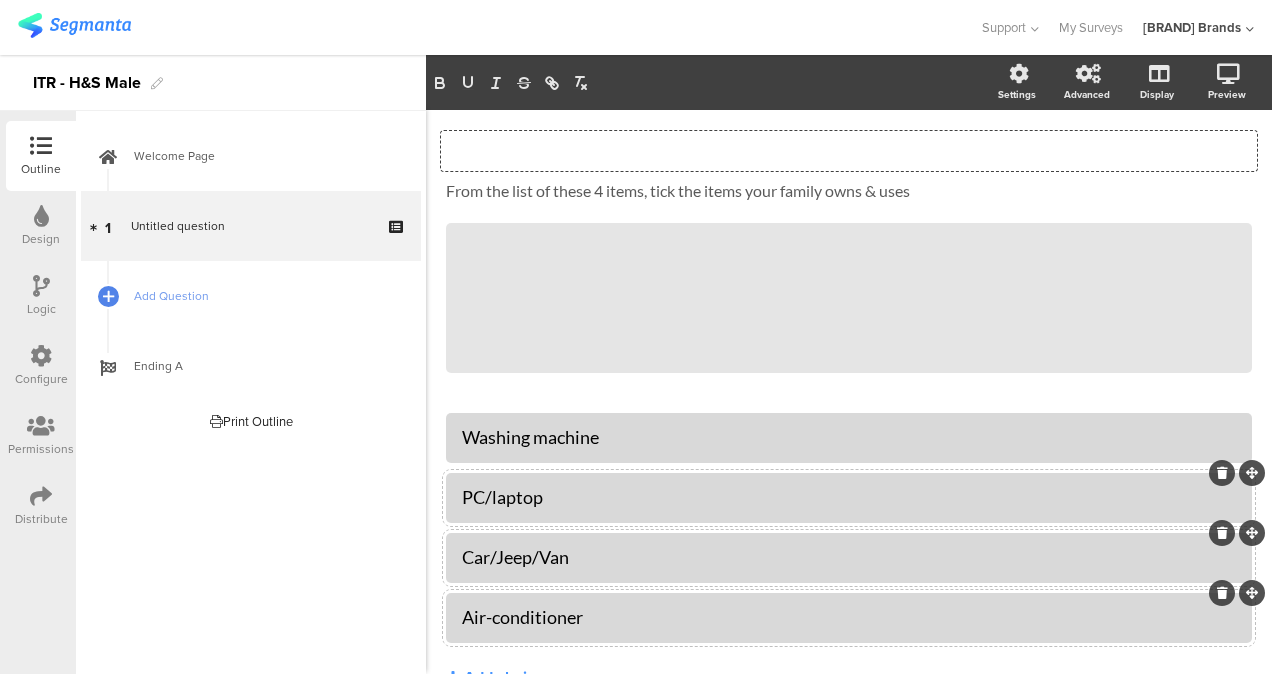 scroll, scrollTop: 30, scrollLeft: 0, axis: vertical 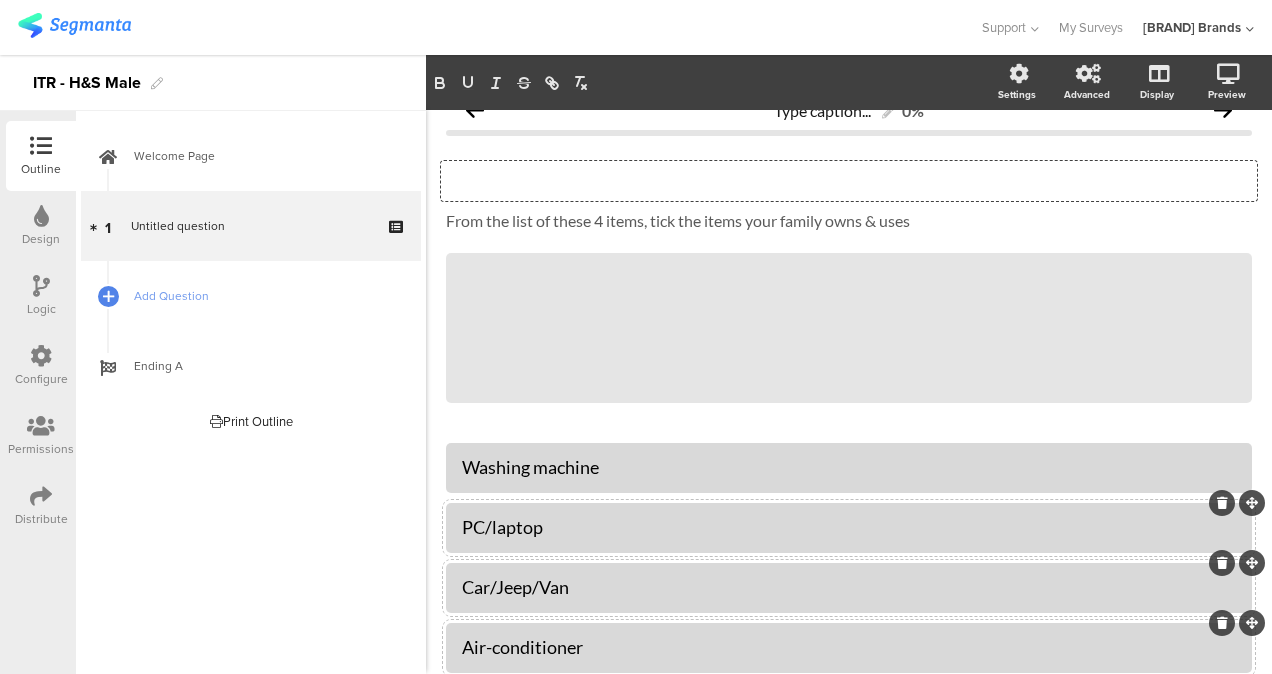 click on "Type your question here...
From the list of these 4 items, tick the items your family owns & uses
From the list of these 4 items, tick the items your family owns & uses
/" at bounding box center (849, 284) 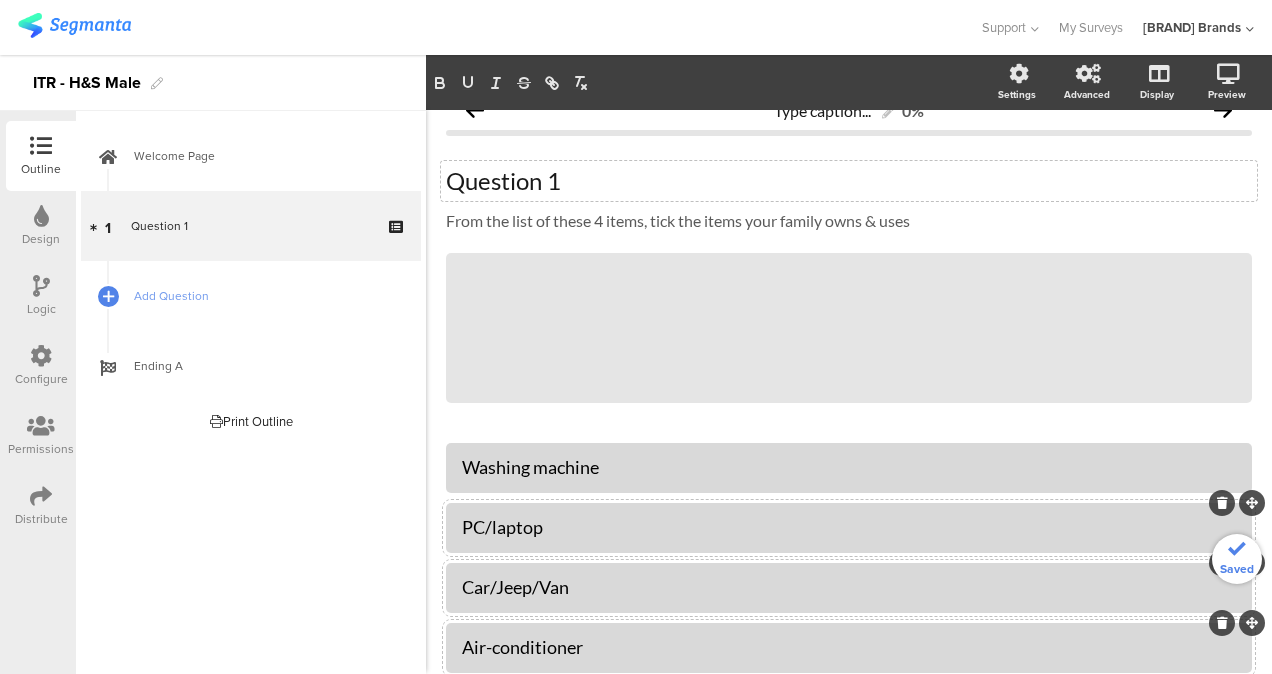 click on "Welcome Page
1
Question 1
Add Question
Ending A
Print Outline
Welcome Page
Start
Page 1" at bounding box center [251, 392] 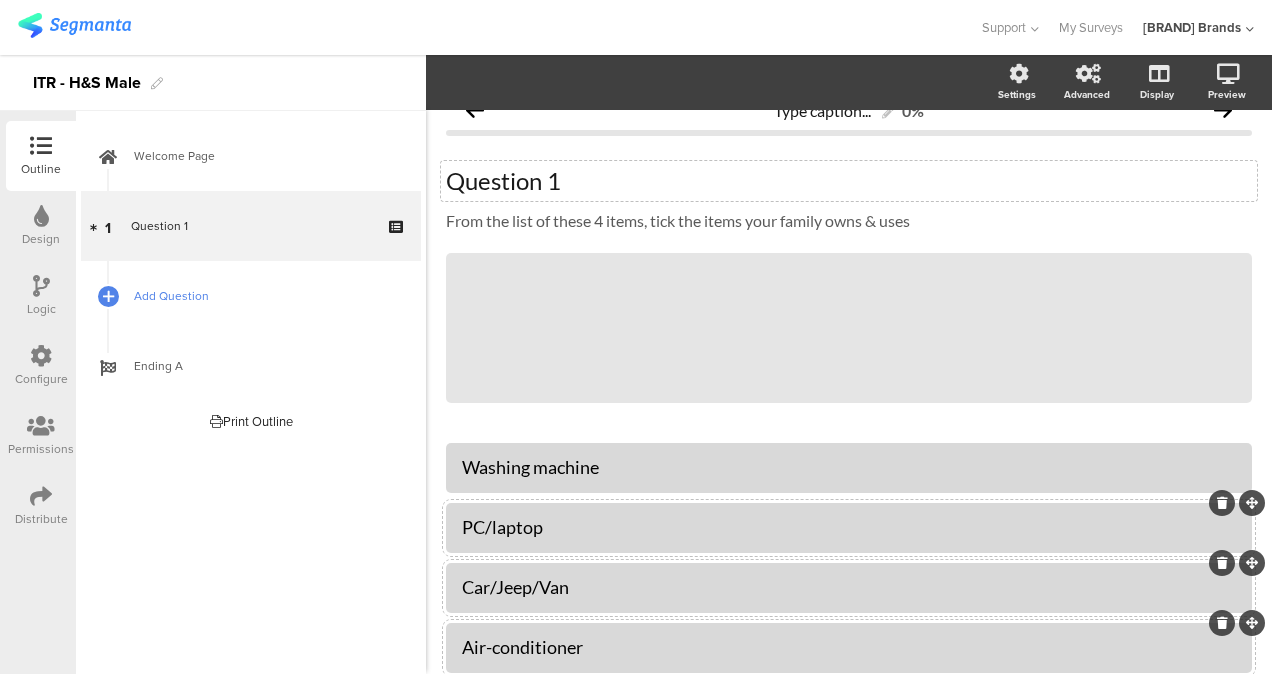 click on "Add Question" at bounding box center [262, 296] 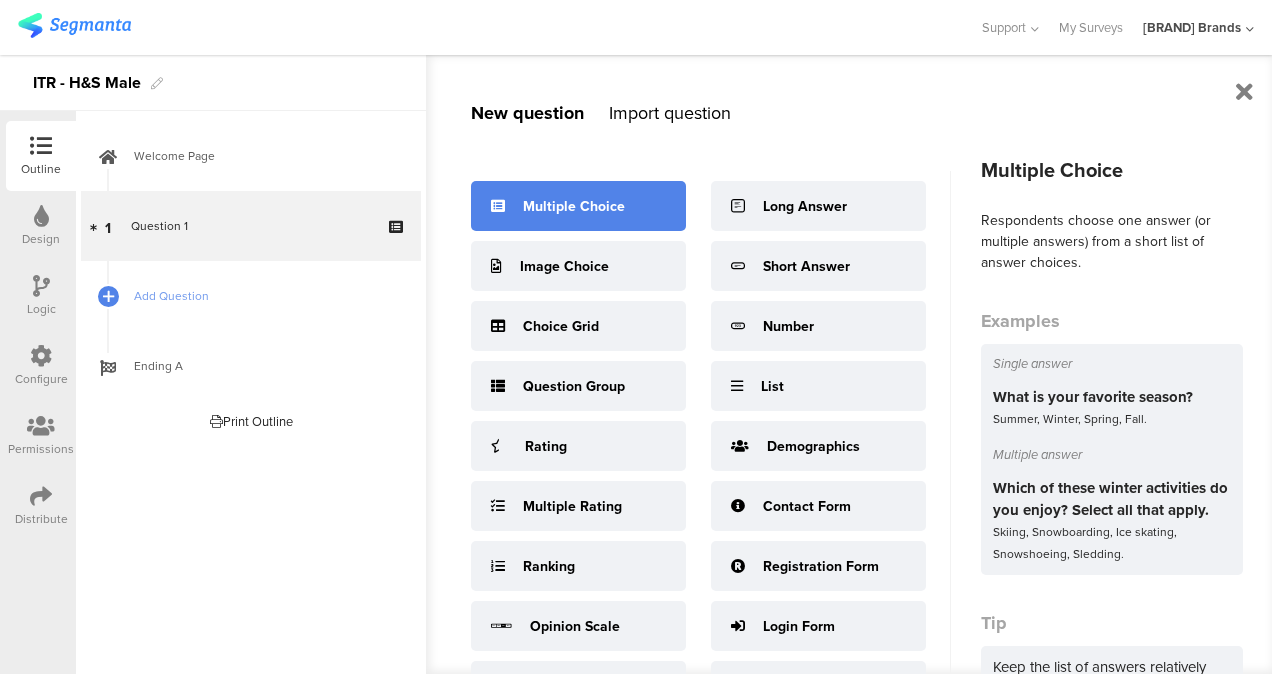 click on "Multiple Choice" at bounding box center (578, 206) 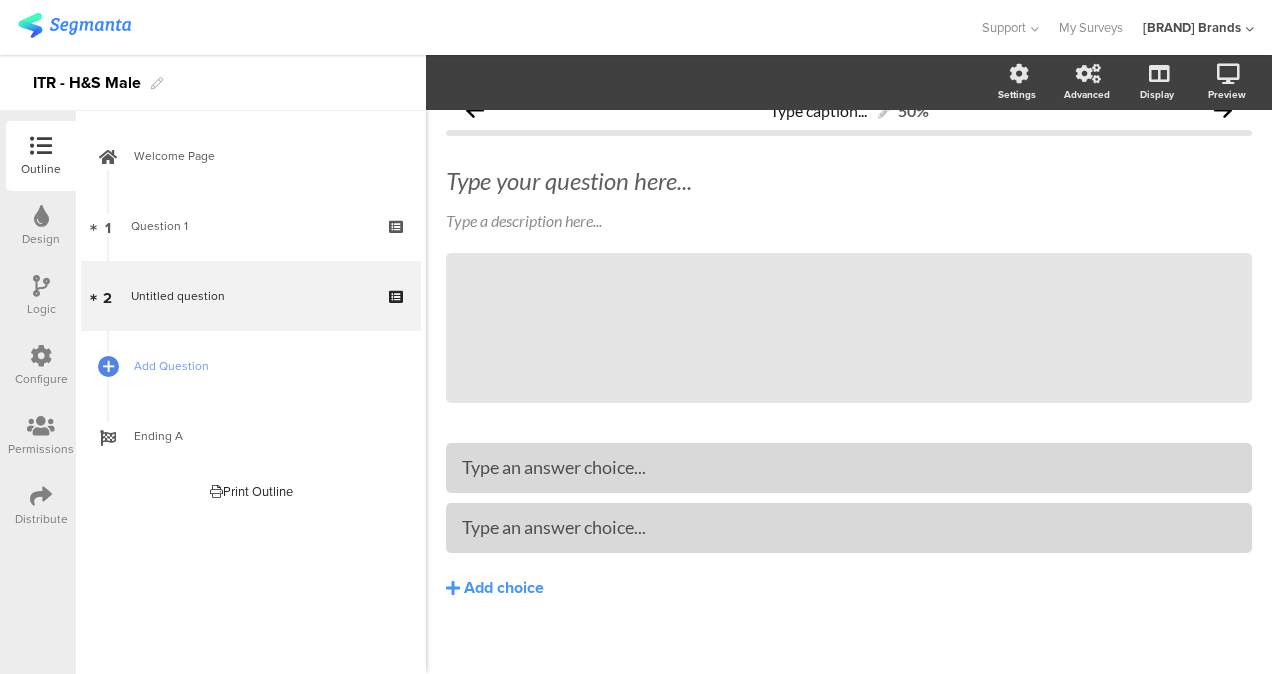 click on "Type caption...
50%
Type your question here...
Type a description here...
/" at bounding box center (849, 386) 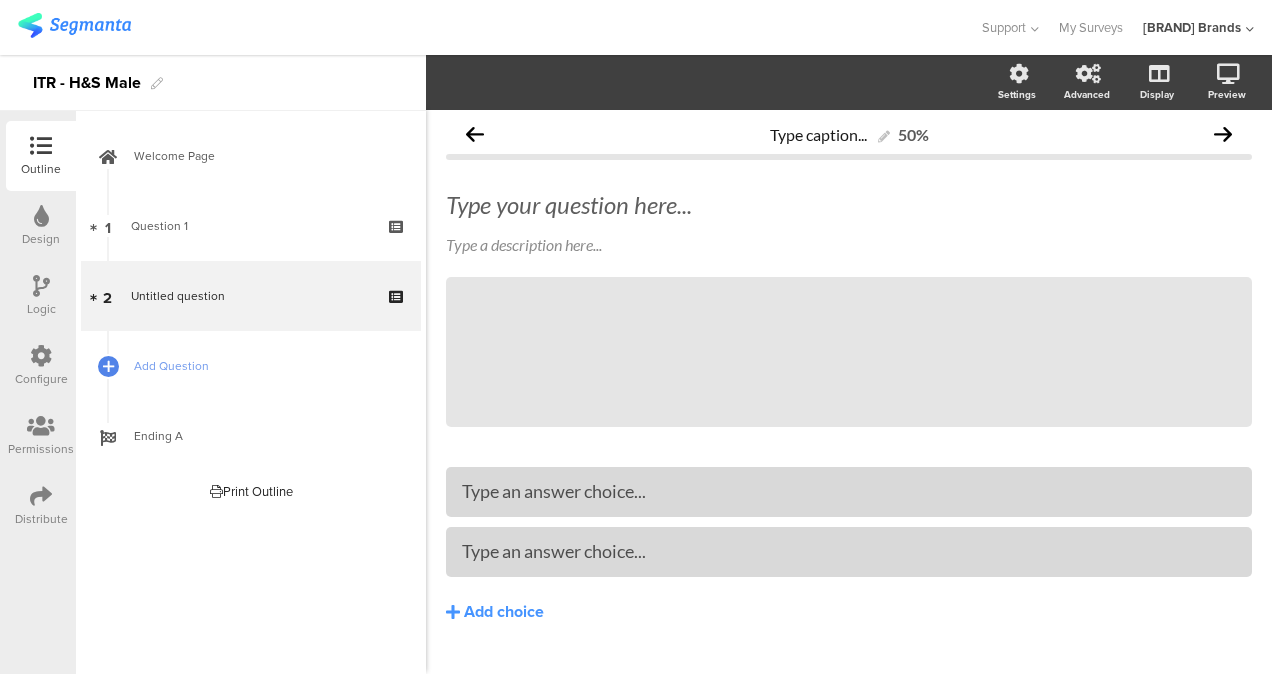 scroll, scrollTop: 0, scrollLeft: 0, axis: both 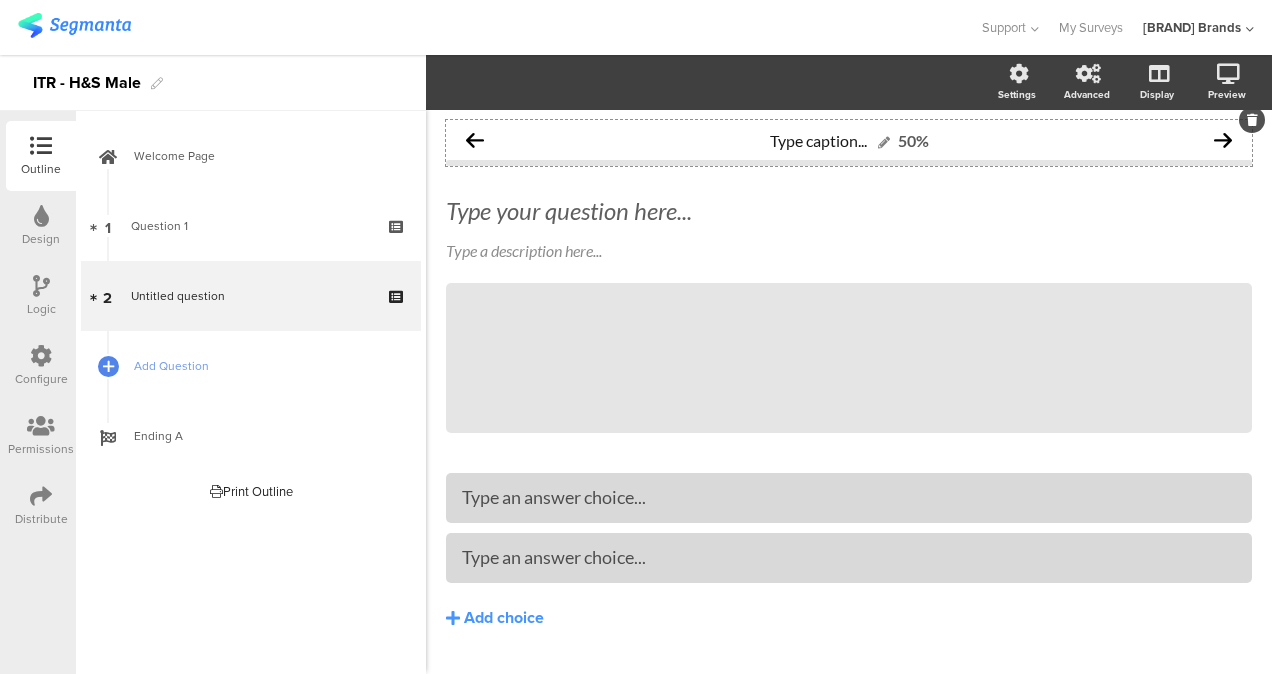 click on "Type caption...
50%" at bounding box center (849, 140) 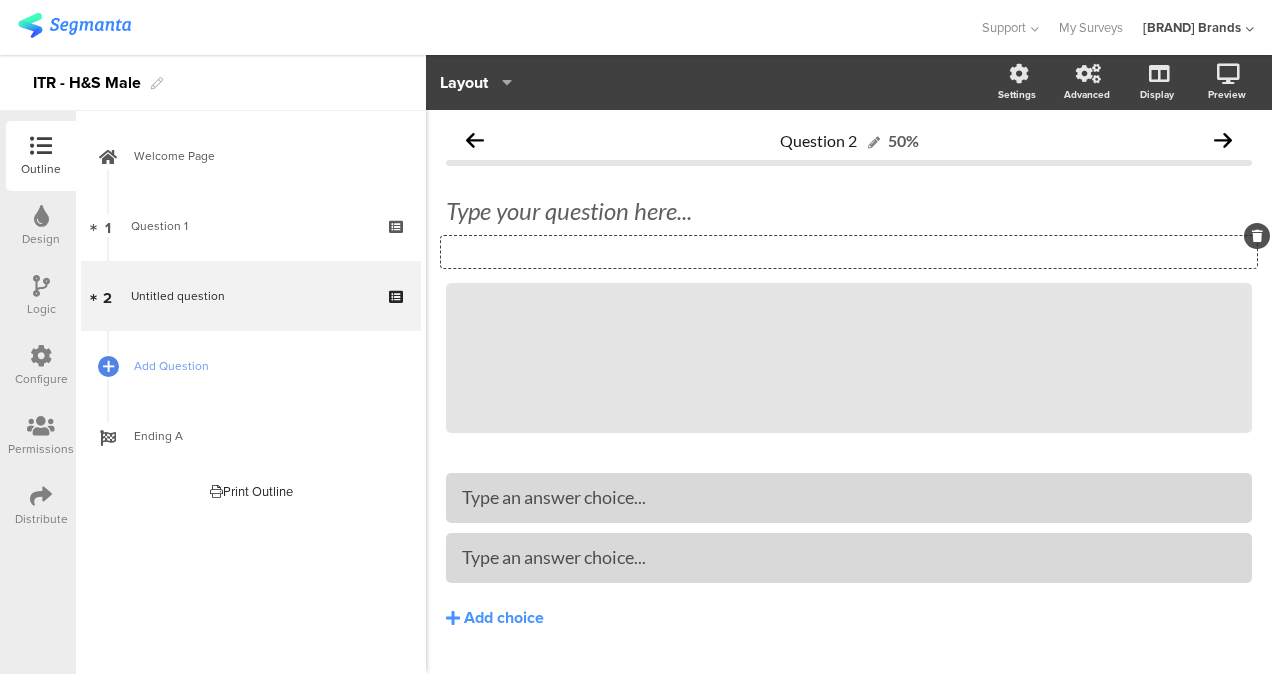 click on "Type a description here..." at bounding box center [849, 252] 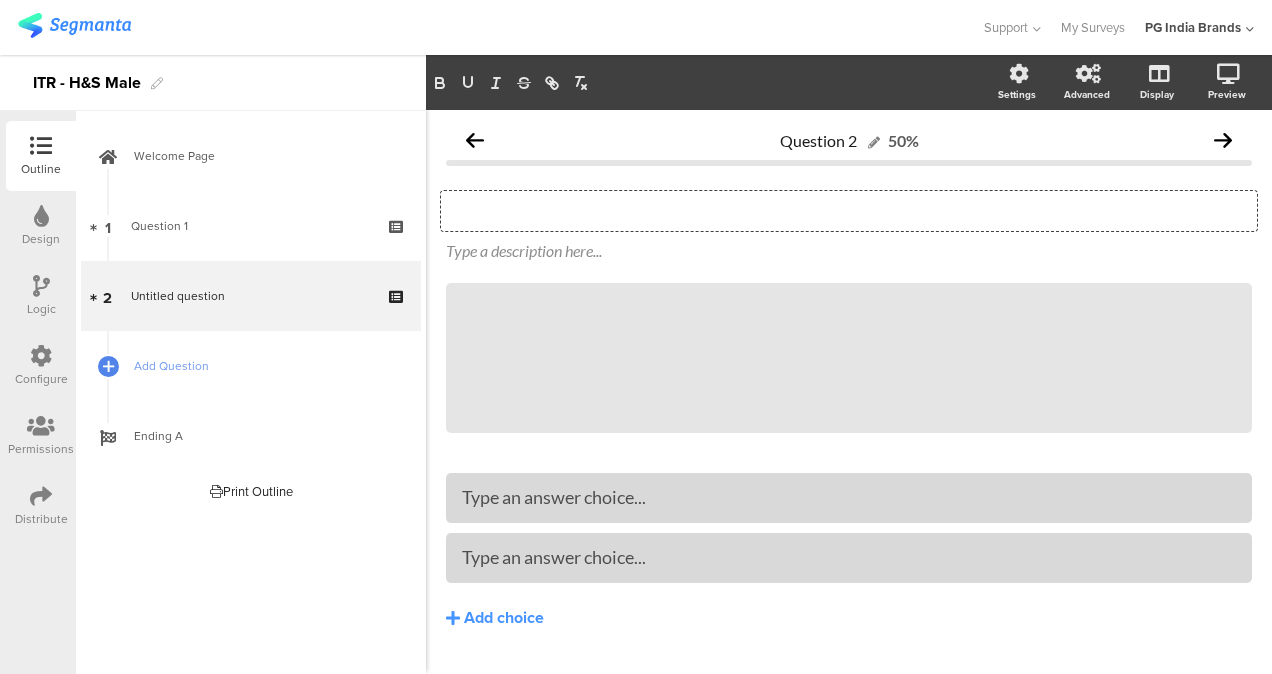 click on "Type your question here..." at bounding box center [849, 211] 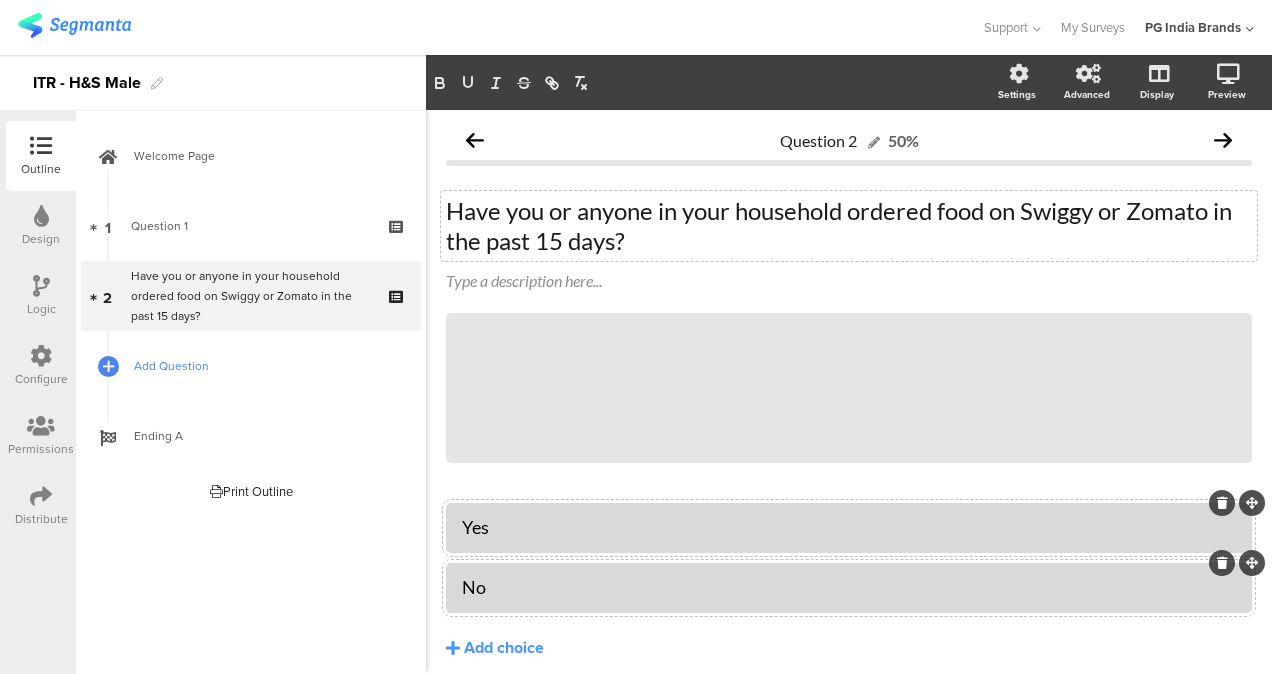 click on "Add Question" at bounding box center (262, 366) 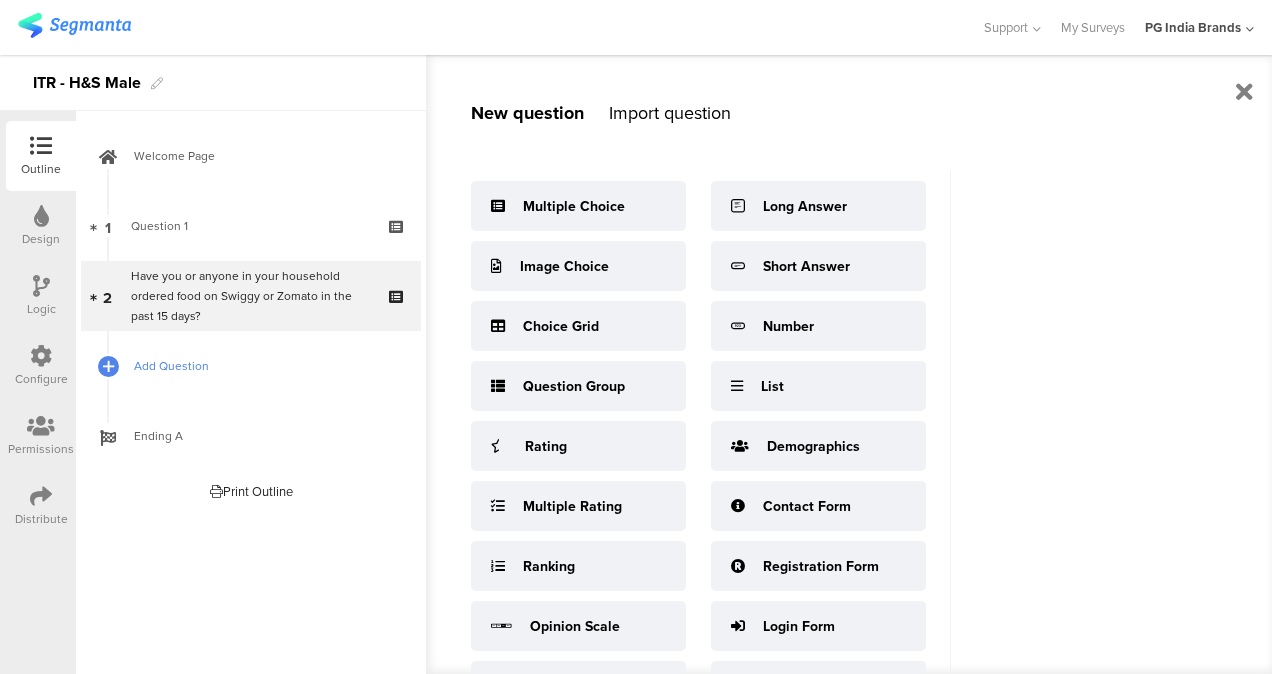 click on "Add Question" at bounding box center [262, 366] 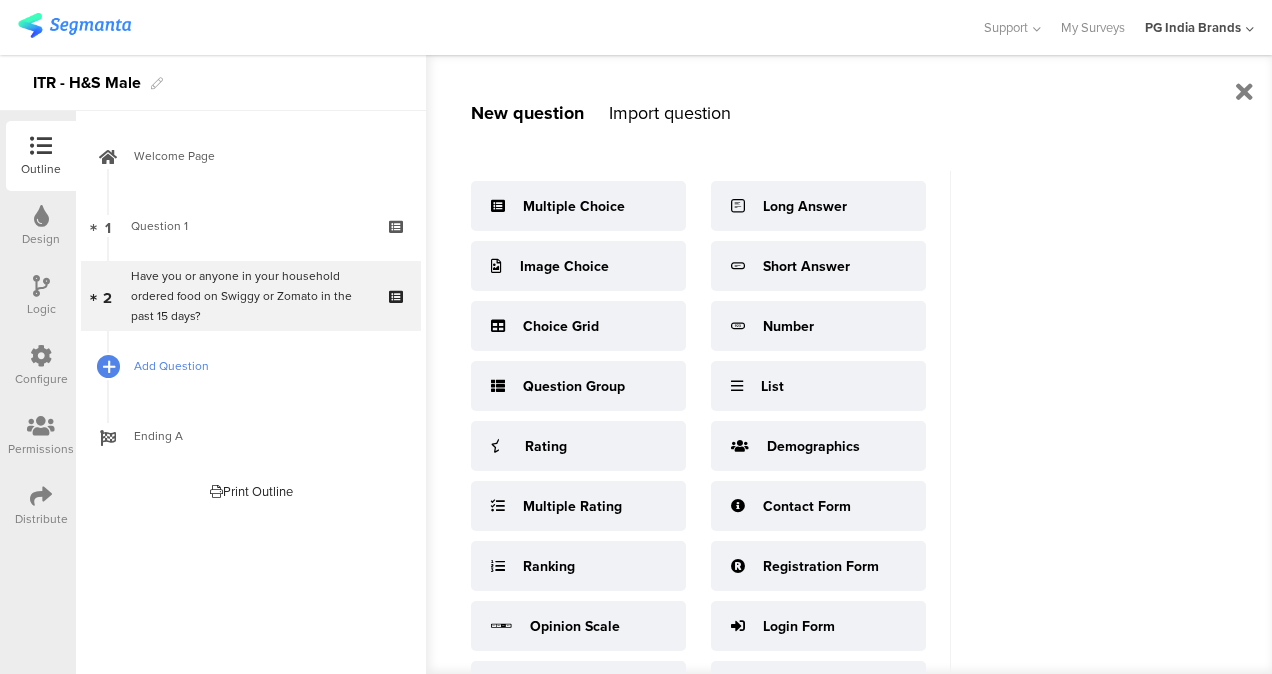 click at bounding box center [109, 366] 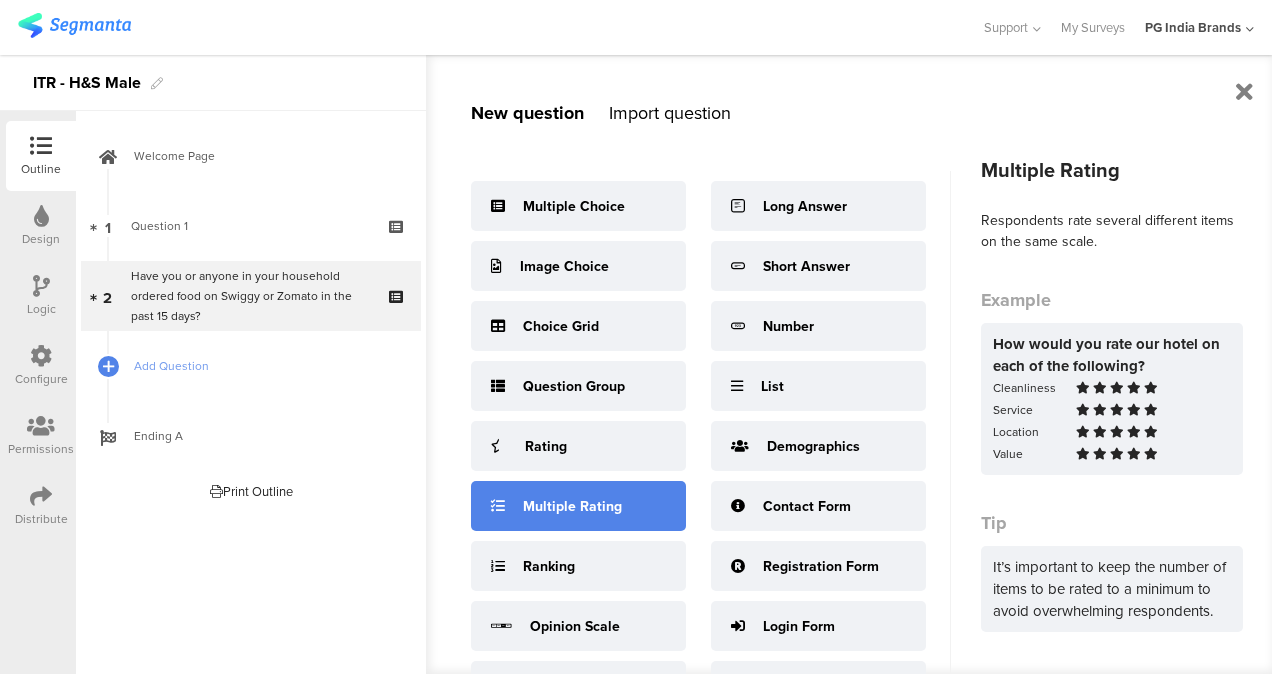 click on "Multiple Rating" at bounding box center (574, 206) 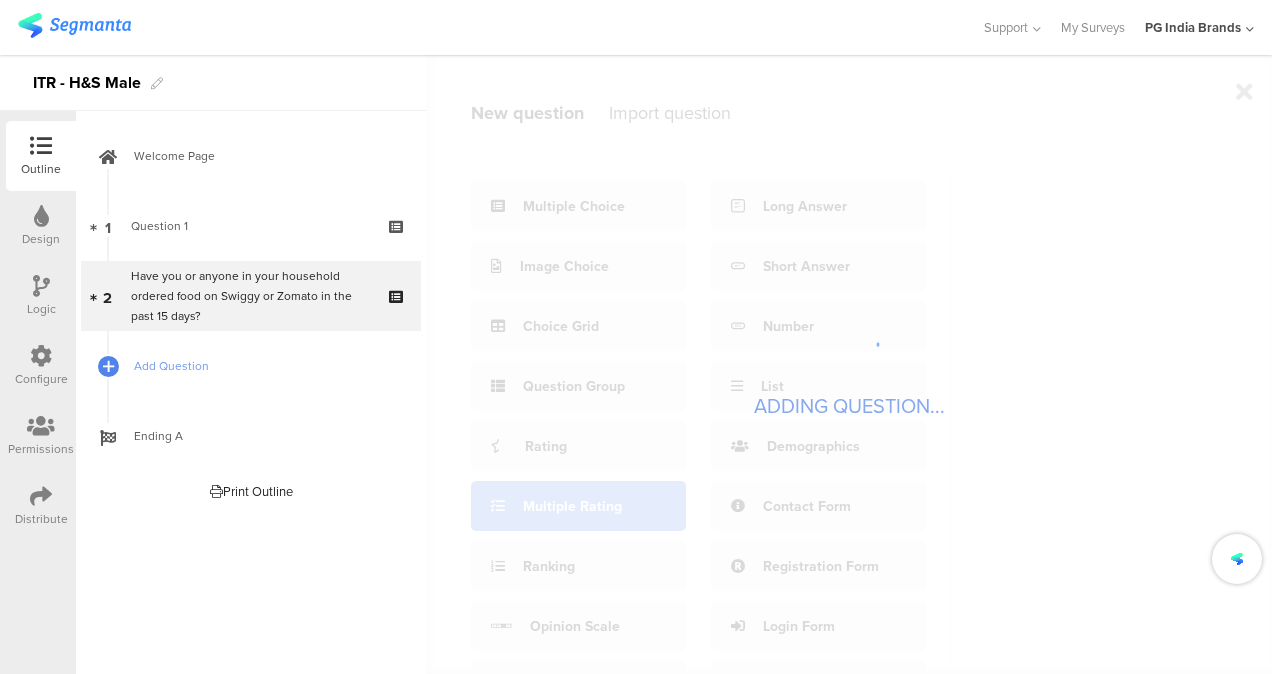 click on "ADDING QUESTION..." at bounding box center (849, 364) 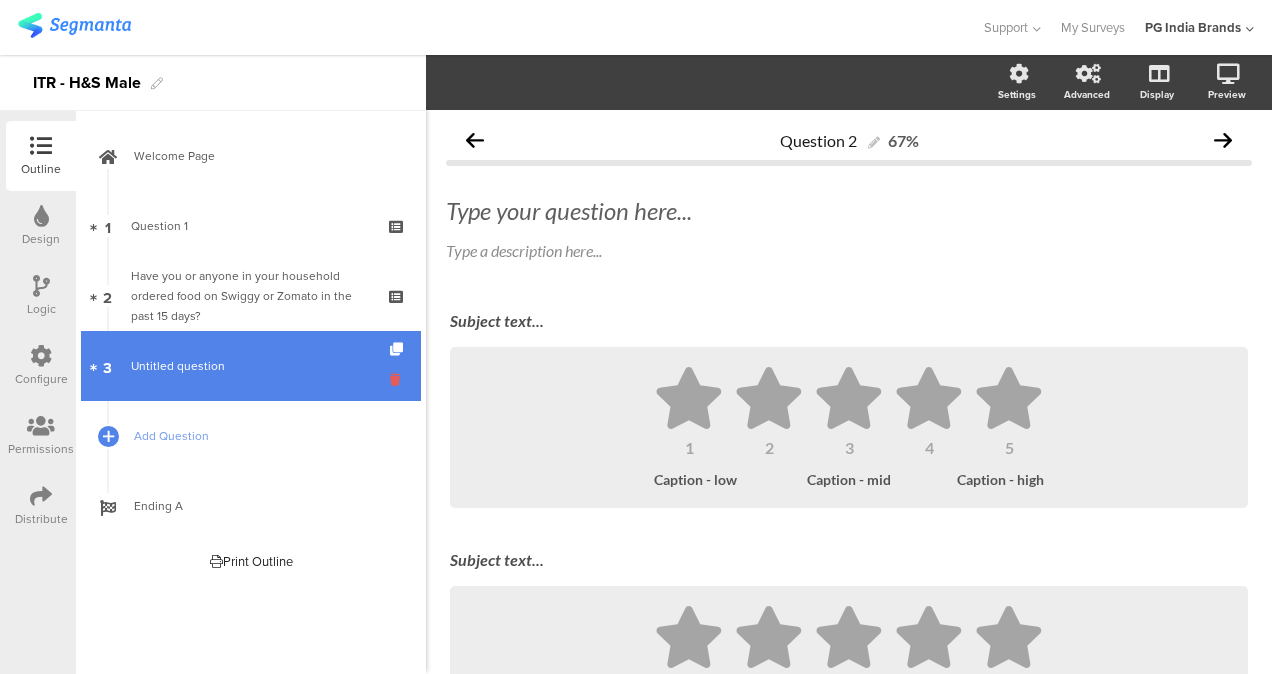 click at bounding box center [398, 379] 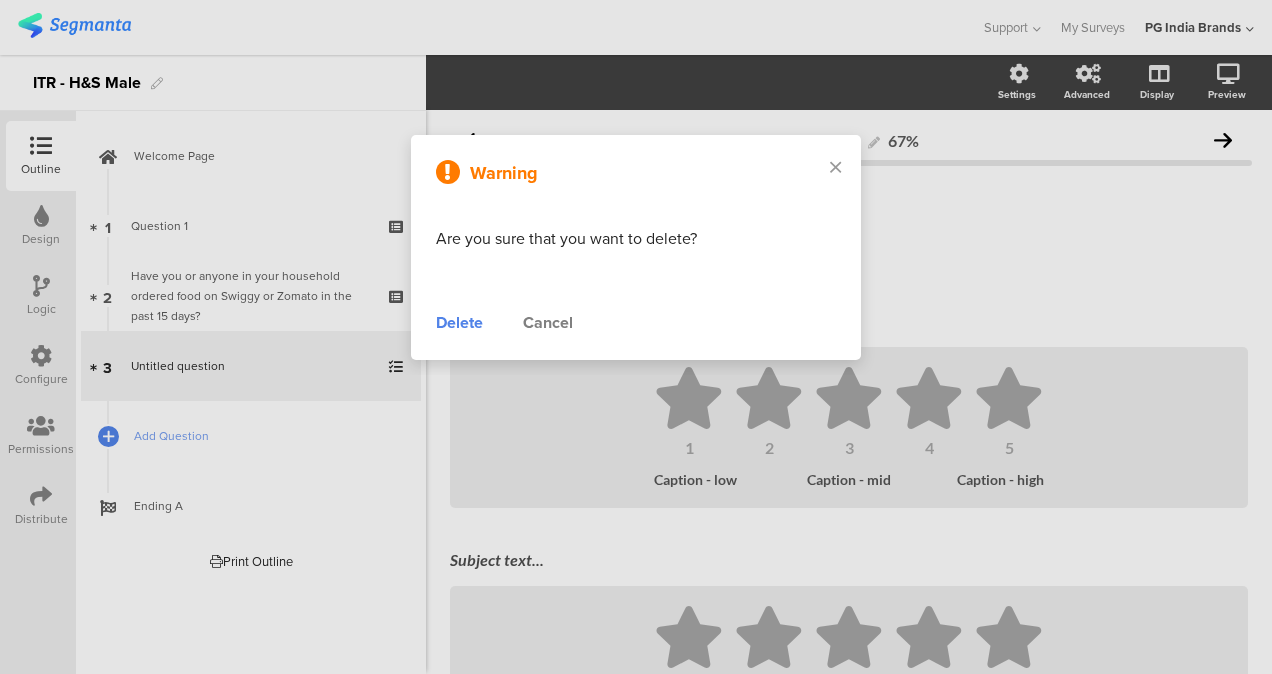 click on "Delete" at bounding box center [459, 323] 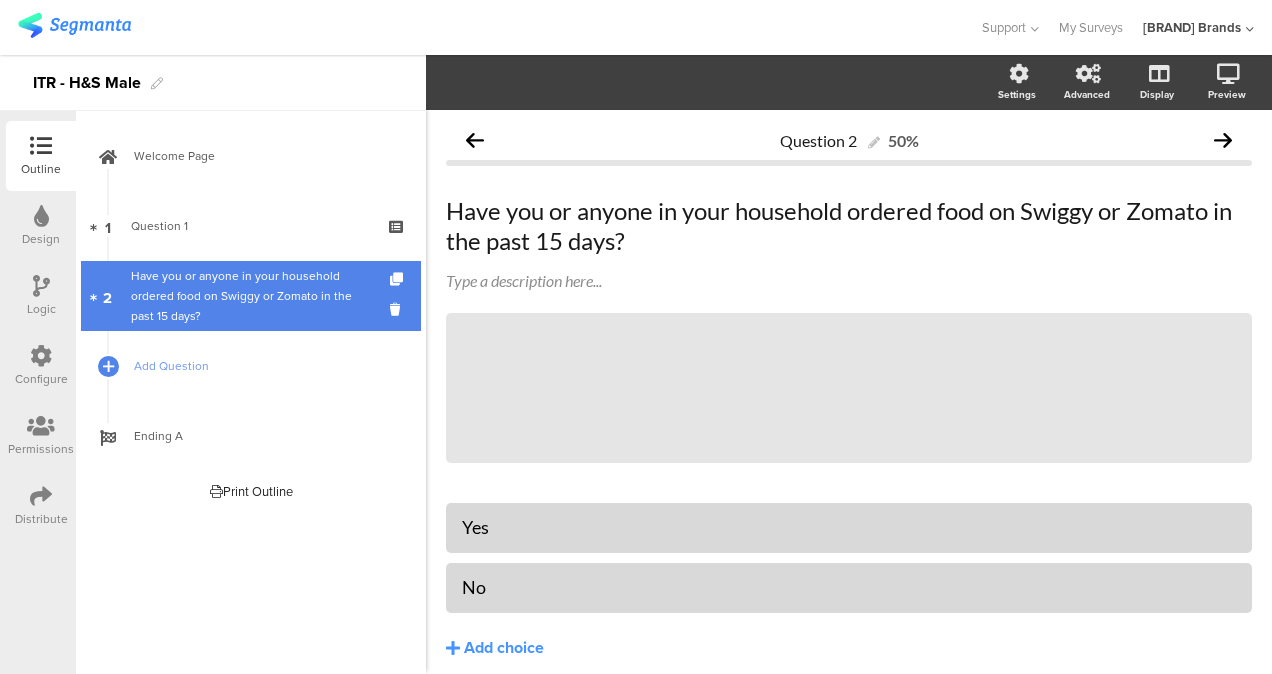 click on "Have you or anyone in your household ordered food on Swiggy or Zomato in the past 15 days?" at bounding box center (250, 296) 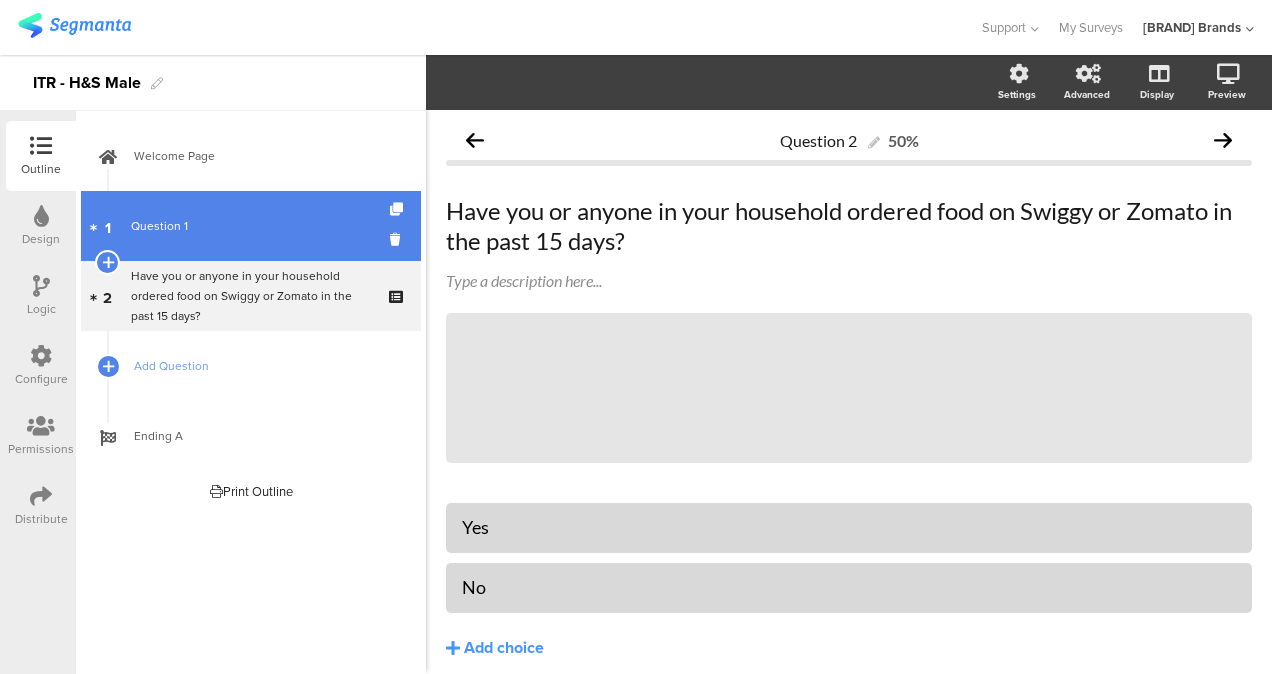 click on "Question 1" at bounding box center [250, 226] 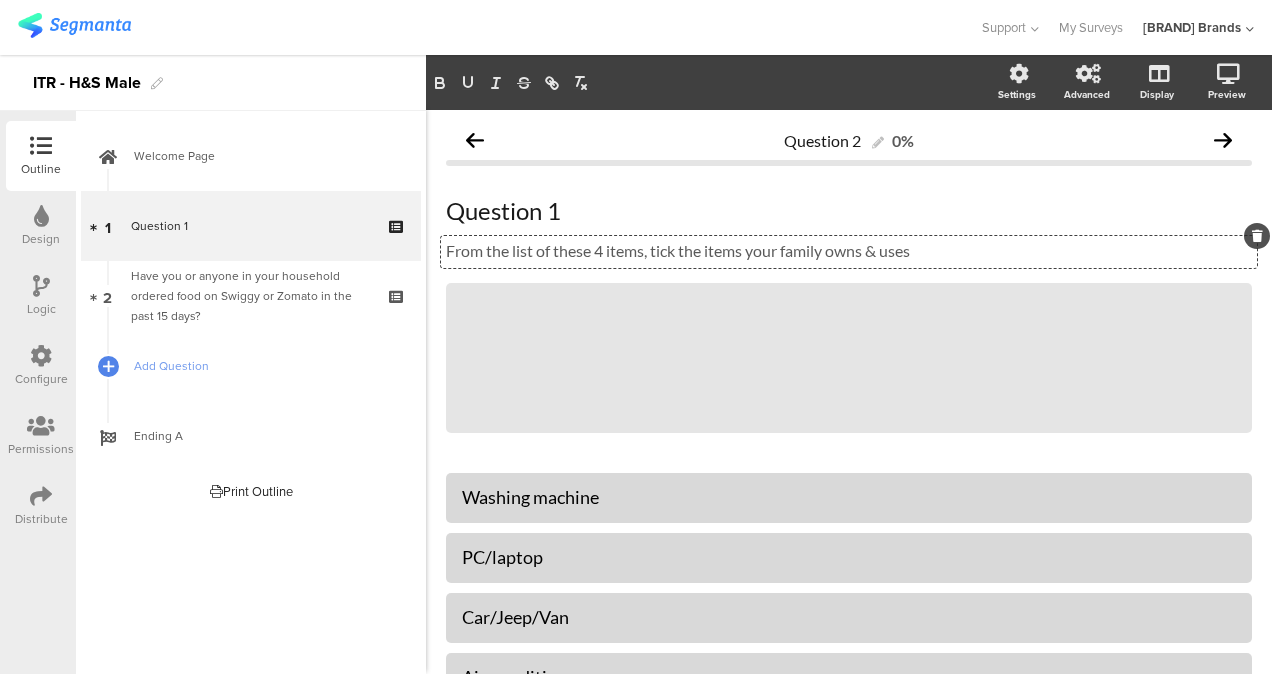 click on "From the list of these 4 items, tick the items your family owns & uses
From the list of these 4 items, tick the items your family owns & uses
From the list of these 4 items, tick the items your family owns & uses" at bounding box center (849, 252) 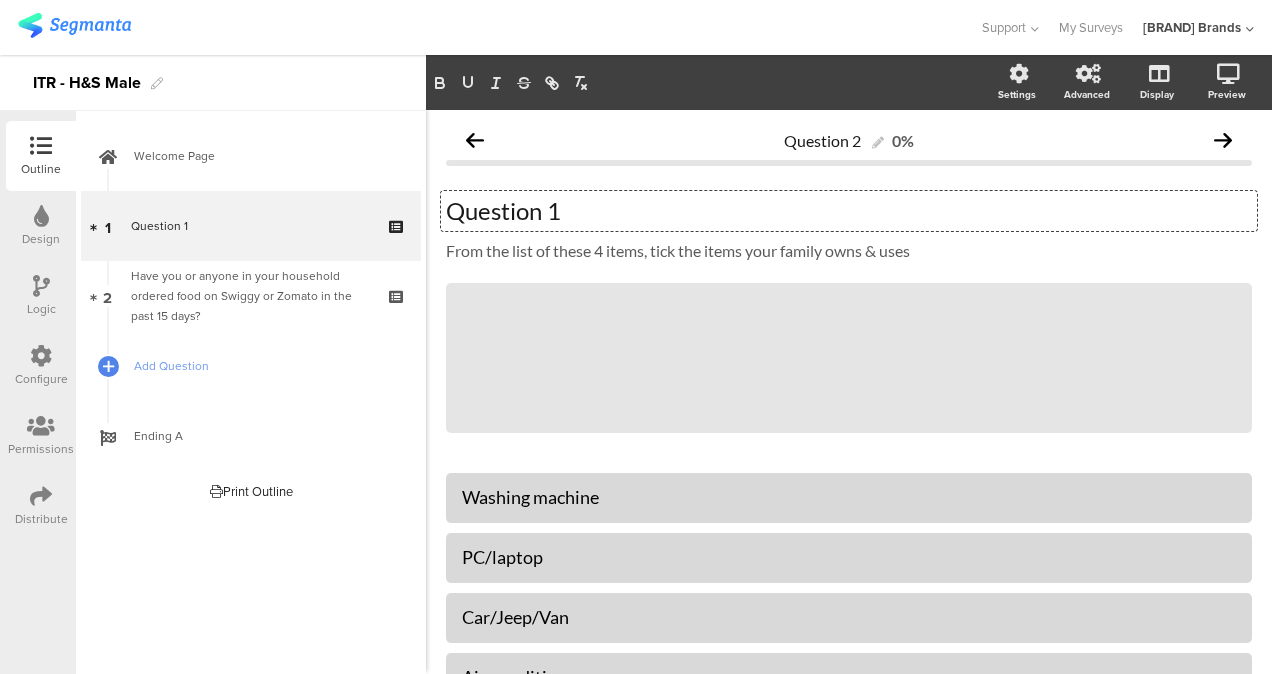 click on "Question 1
Question 1
Question 1" at bounding box center [849, 211] 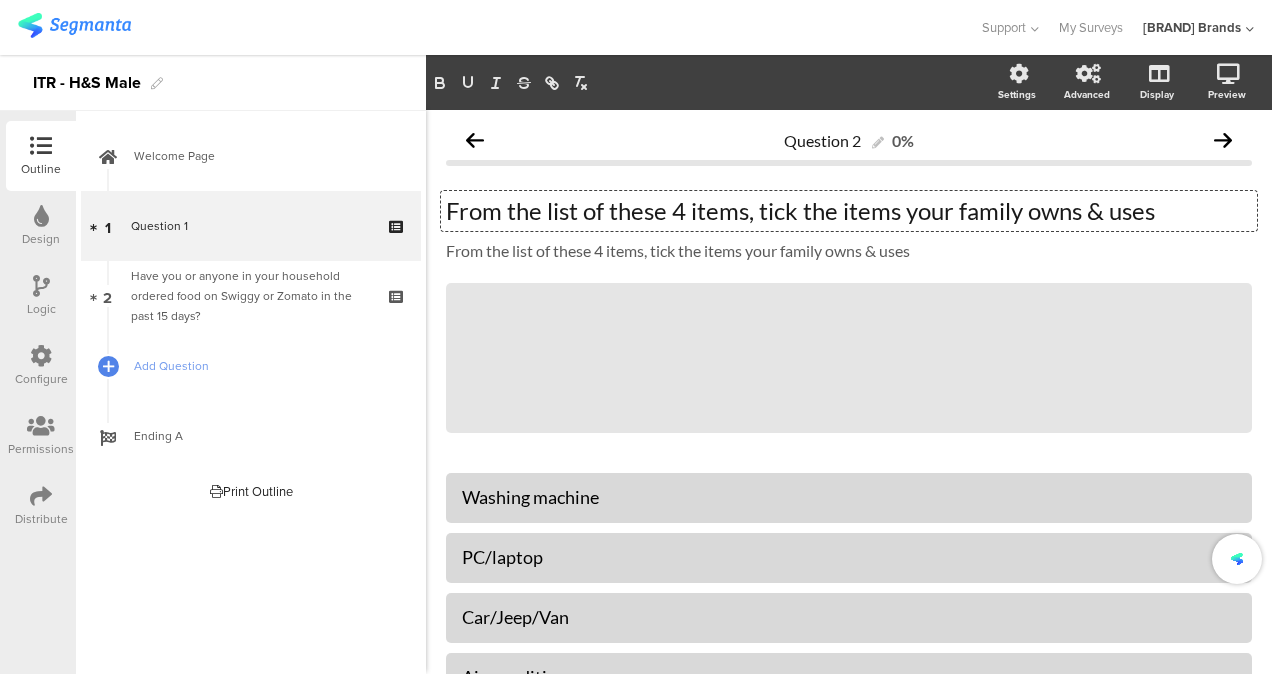 click on "Welcome Page
1
Question 1
2
Have you or anyone in your household ordered food on Swiggy or Zomato in the past 15 days?
Add Question
Ending A" at bounding box center [251, 392] 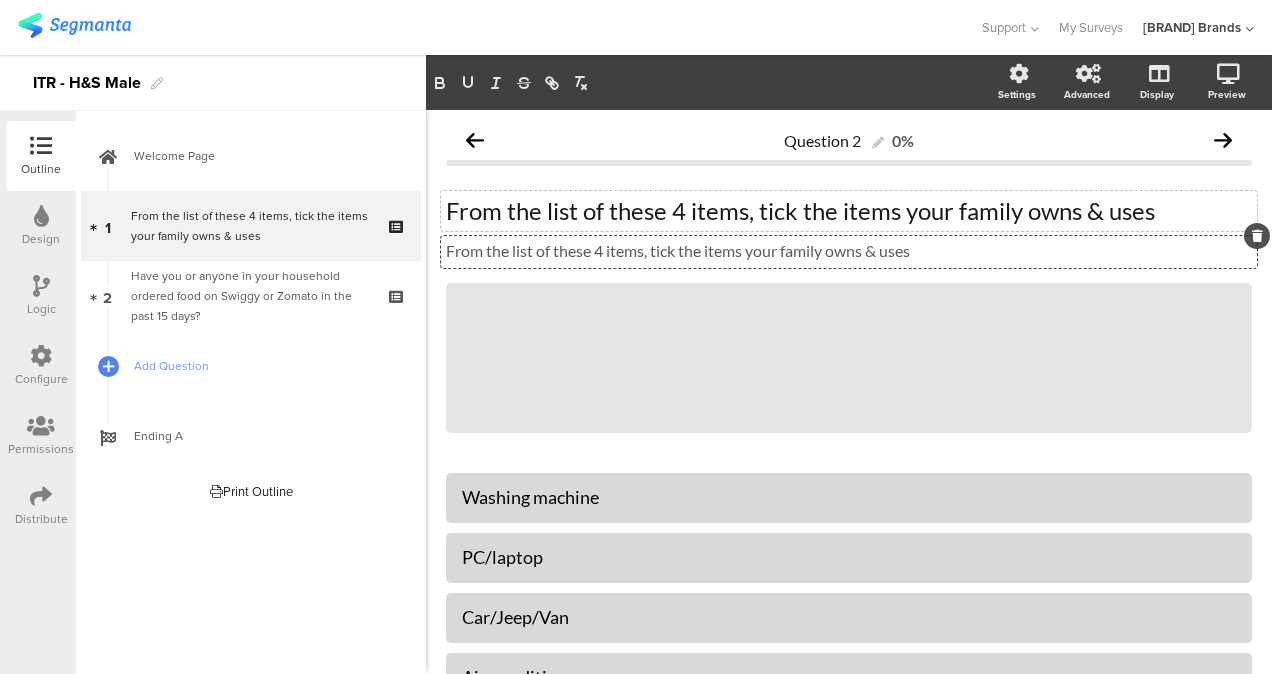 click on "From the list of these 4 items, tick the items your family owns & uses
From the list of these 4 items, tick the items your family owns & uses
From the list of these 4 items, tick the items your family owns & uses" at bounding box center (849, 252) 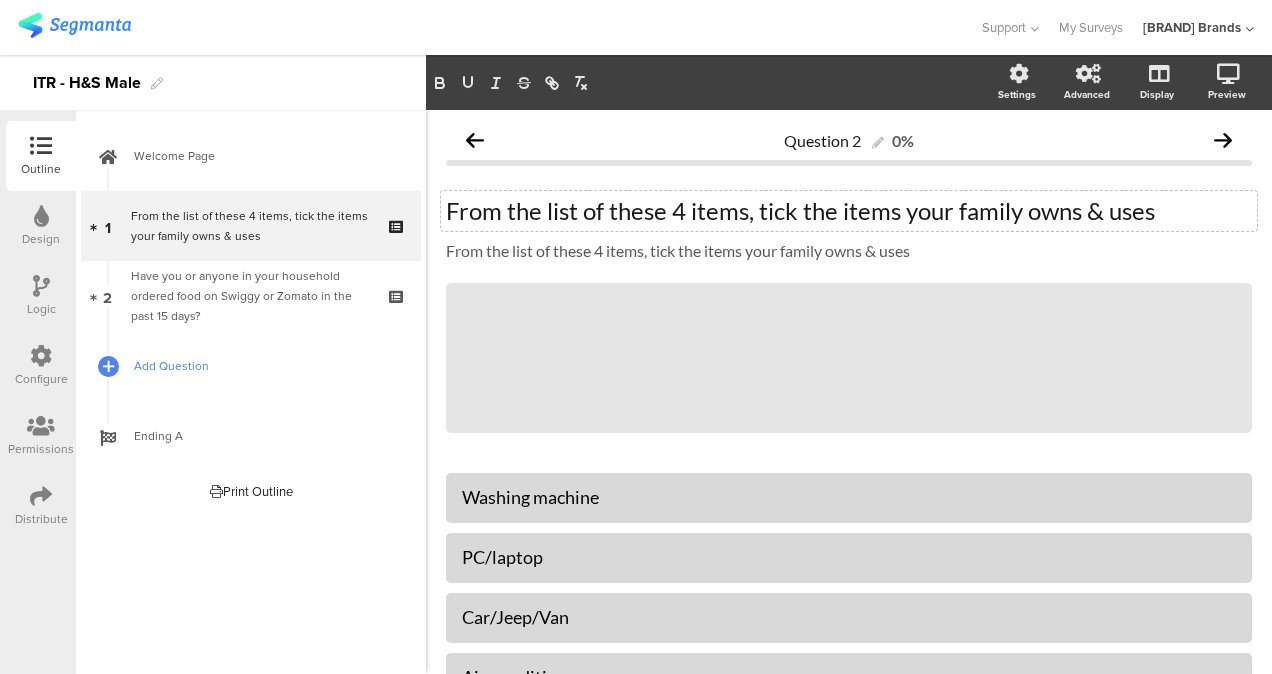 click on "Add Question" at bounding box center [262, 366] 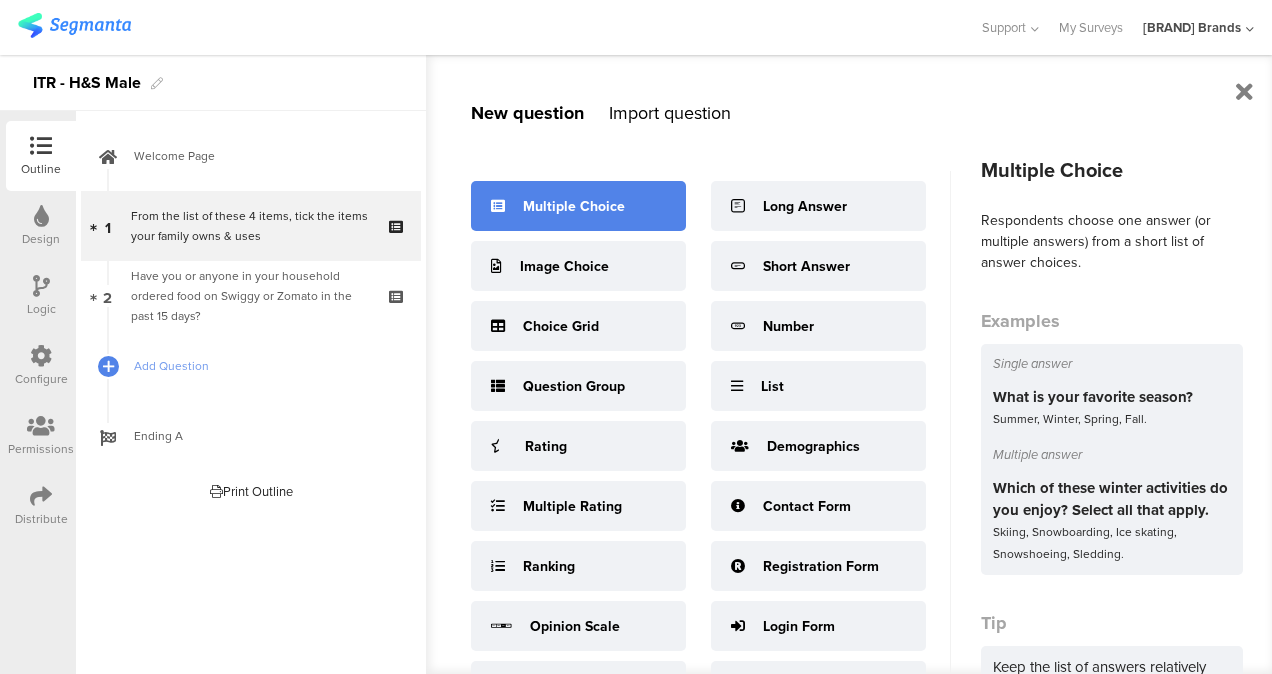 click on "Multiple Choice" at bounding box center (574, 206) 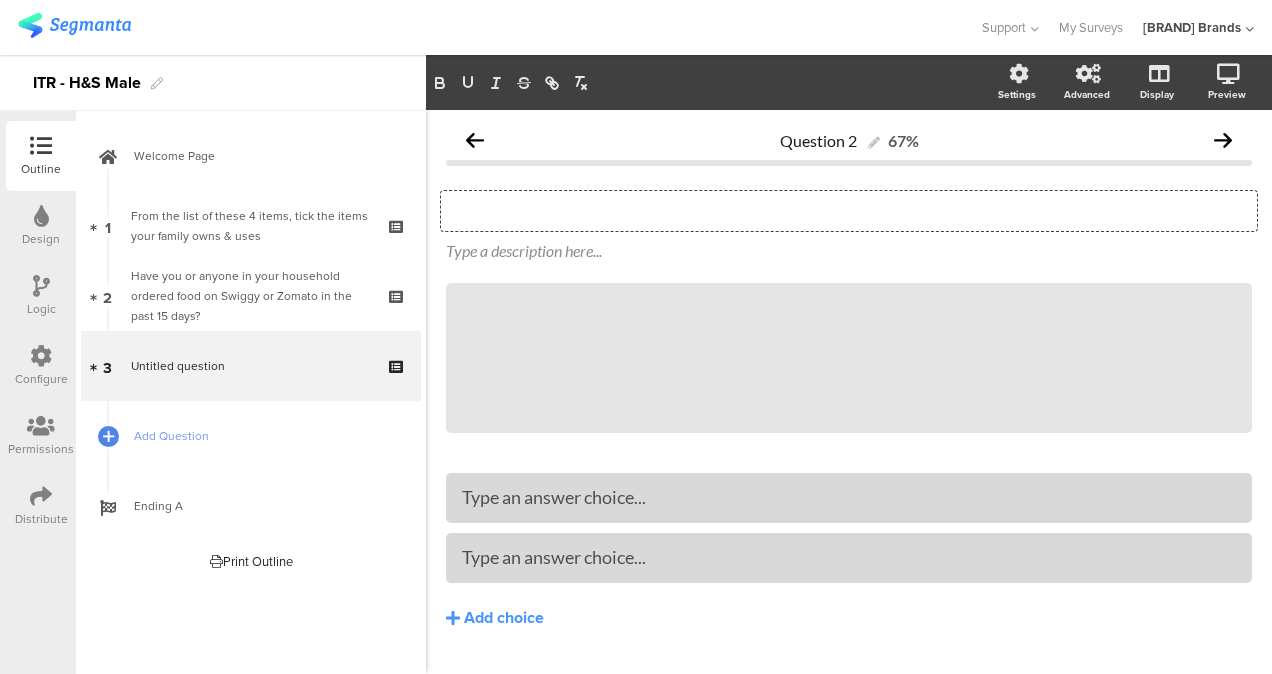 click on "Type your question here..." at bounding box center [849, 211] 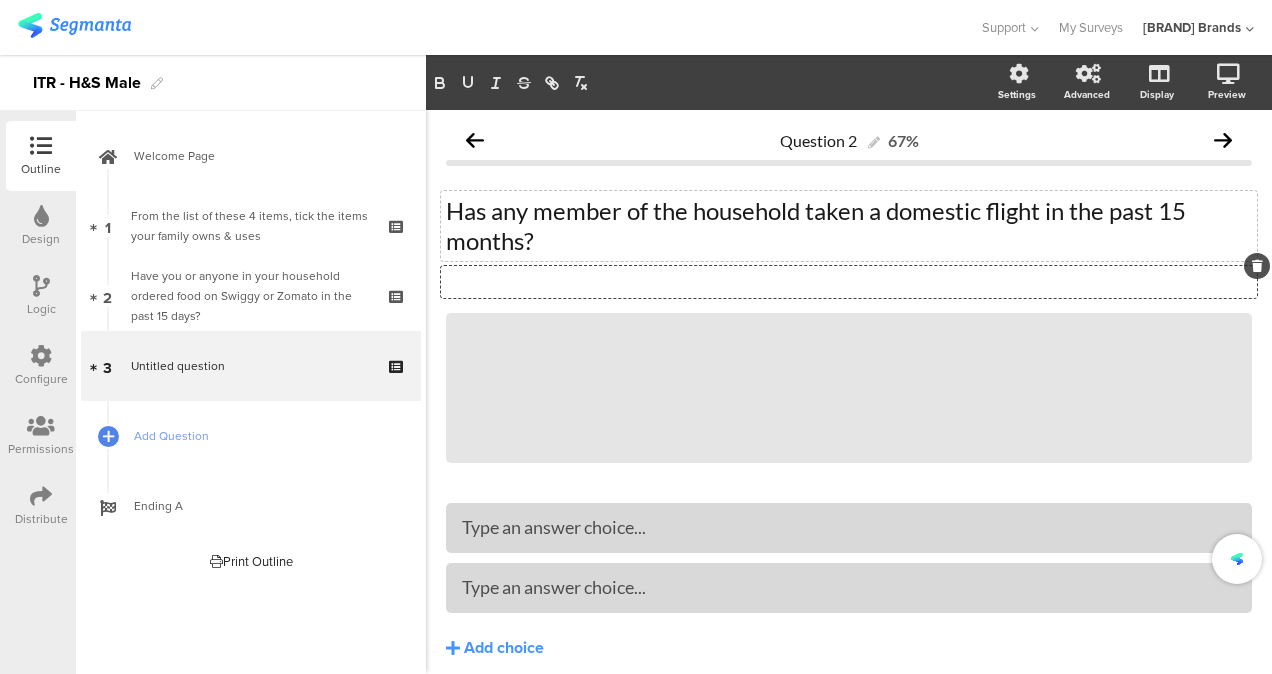 click on "Type a description here..." at bounding box center (849, 282) 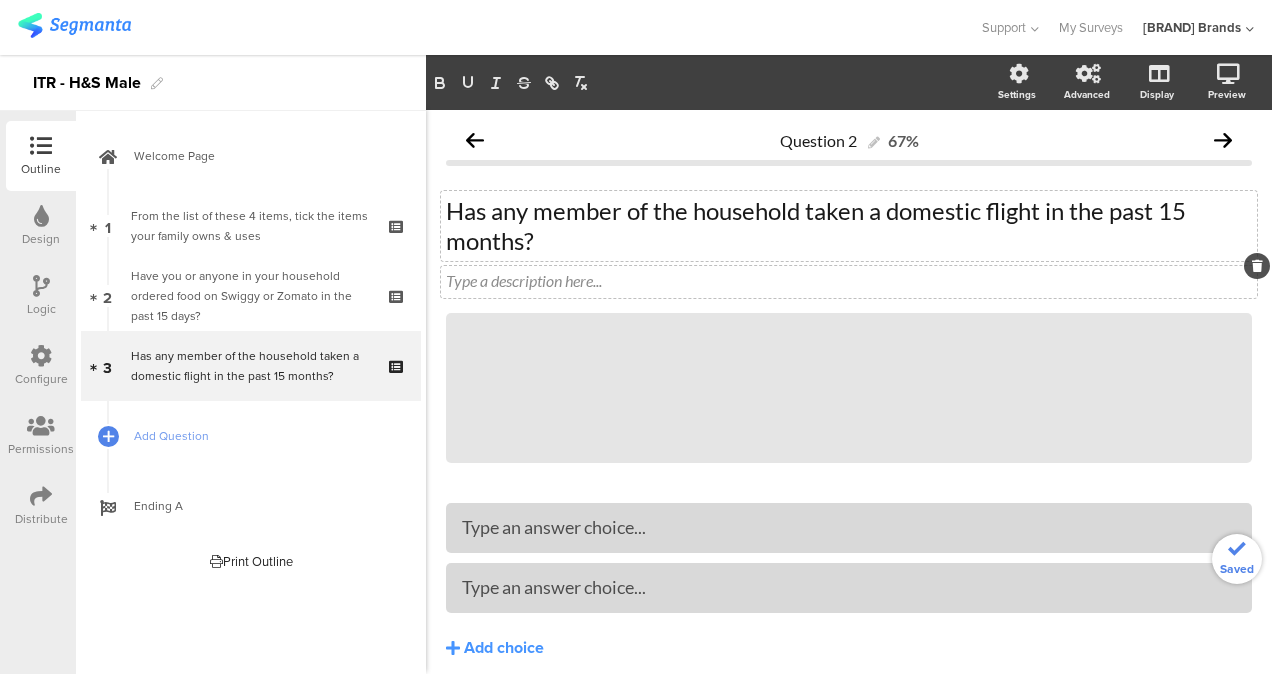 click on "Question 2
67%
Has any member of the household taken a domestic flight in the past 15 months?
Has any member of the household taken a domestic flight in the past 15 months?
Type a description here...
/" at bounding box center [849, 431] 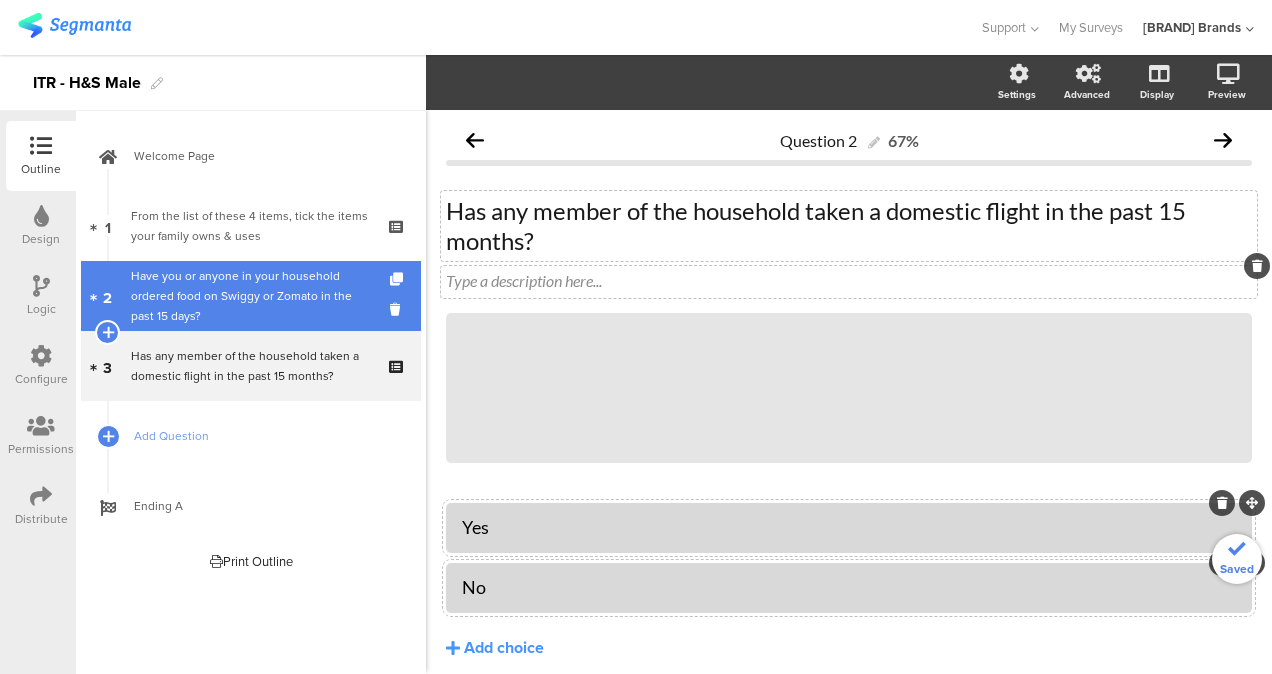 click on "Have you or anyone in your household ordered food on Swiggy or Zomato in the past 15 days?" at bounding box center [250, 296] 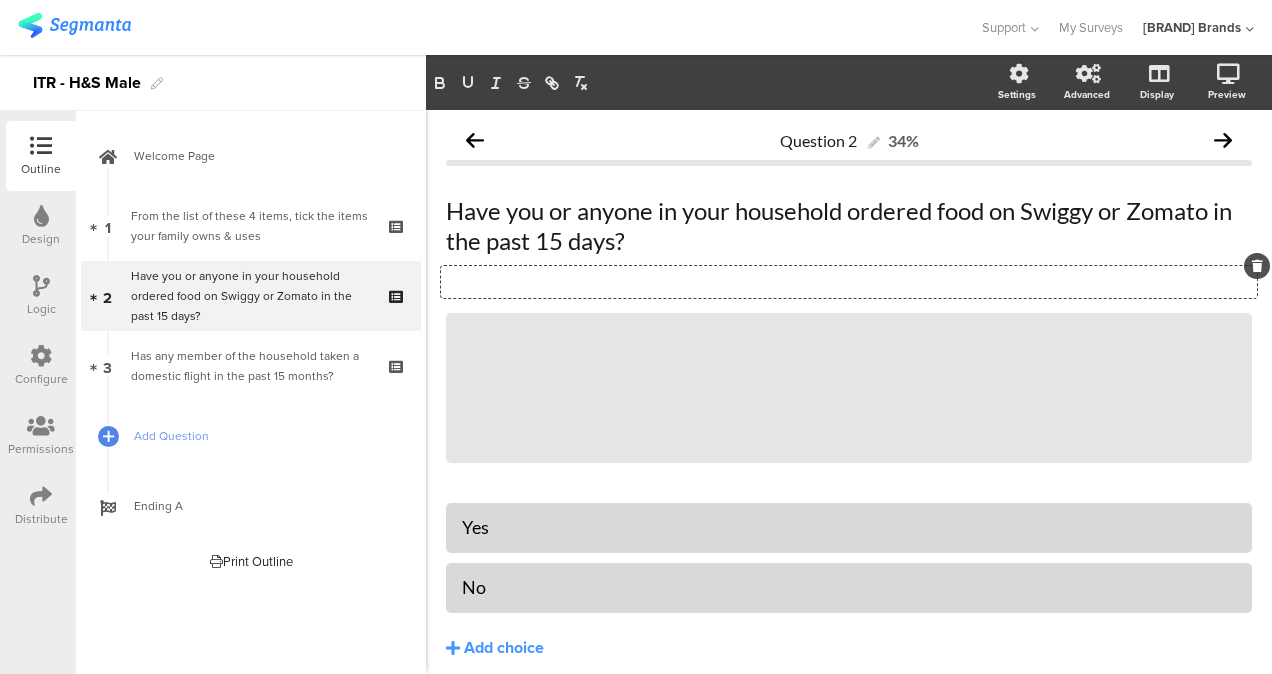 click on "Type a description here..." at bounding box center [849, 282] 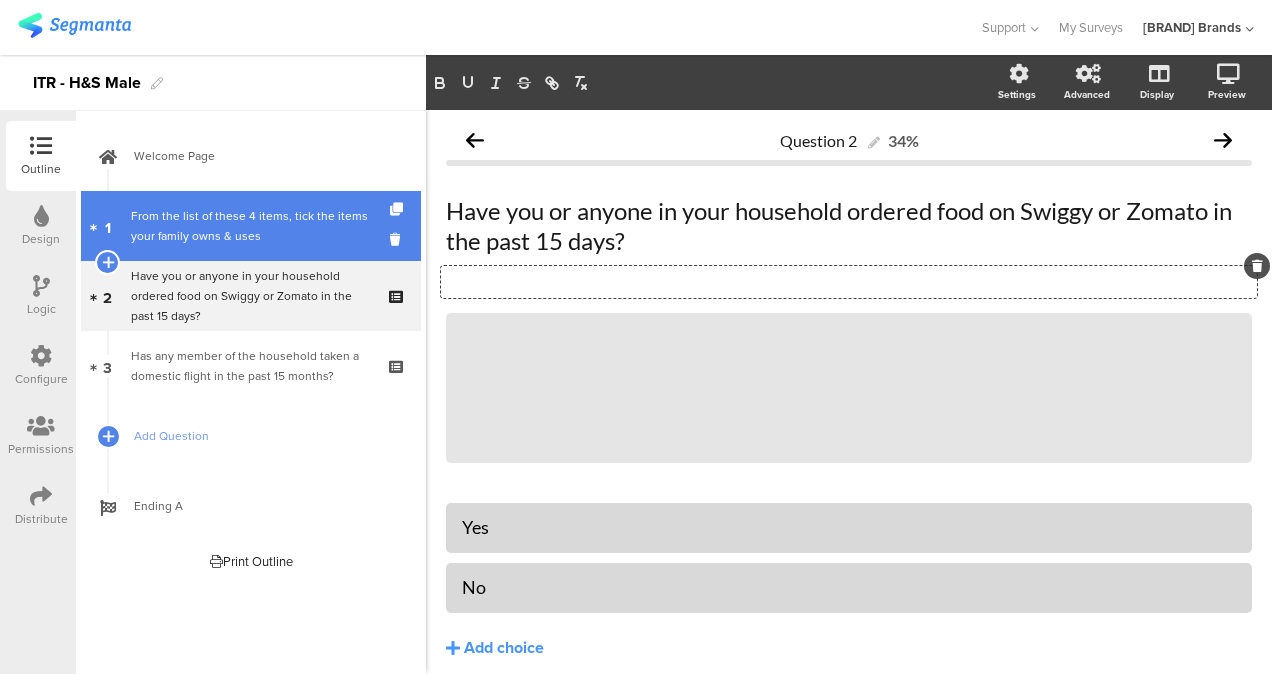 click on "From the list of these 4 items, tick the items your family owns & uses" at bounding box center (250, 226) 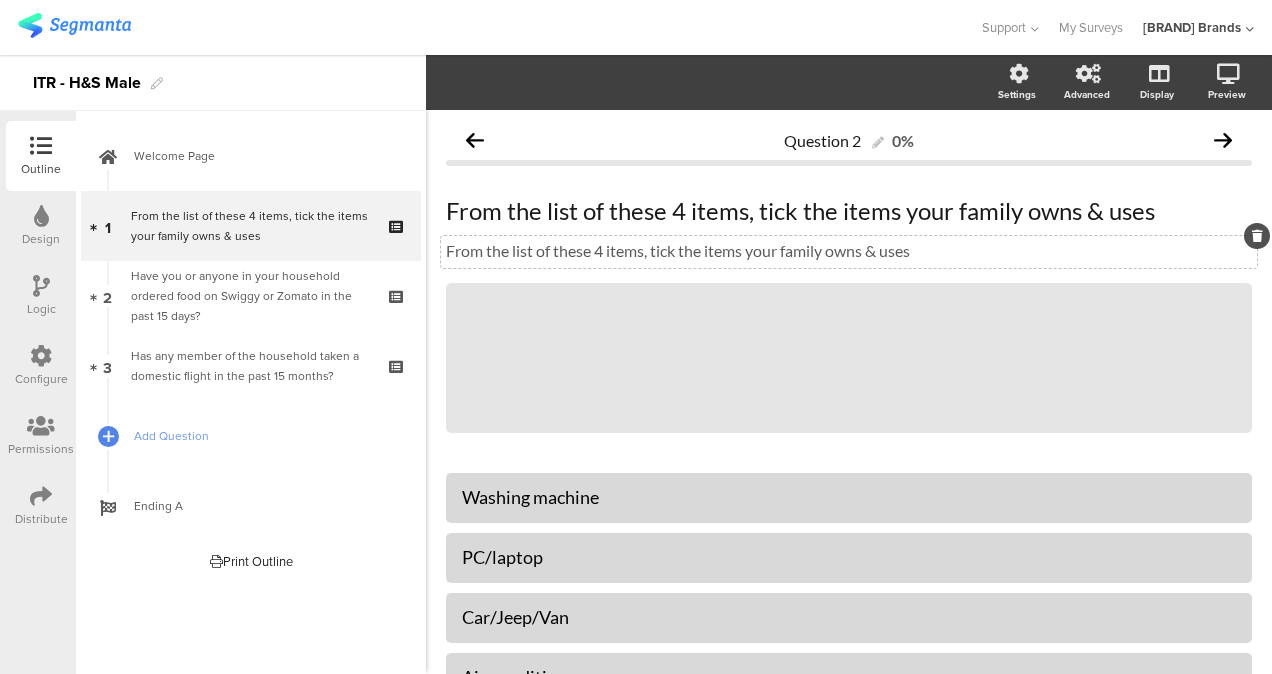 click on "From the list of these 4 items, tick the items your family owns & uses
From the list of these 4 items, tick the items your family owns & uses" at bounding box center [849, 252] 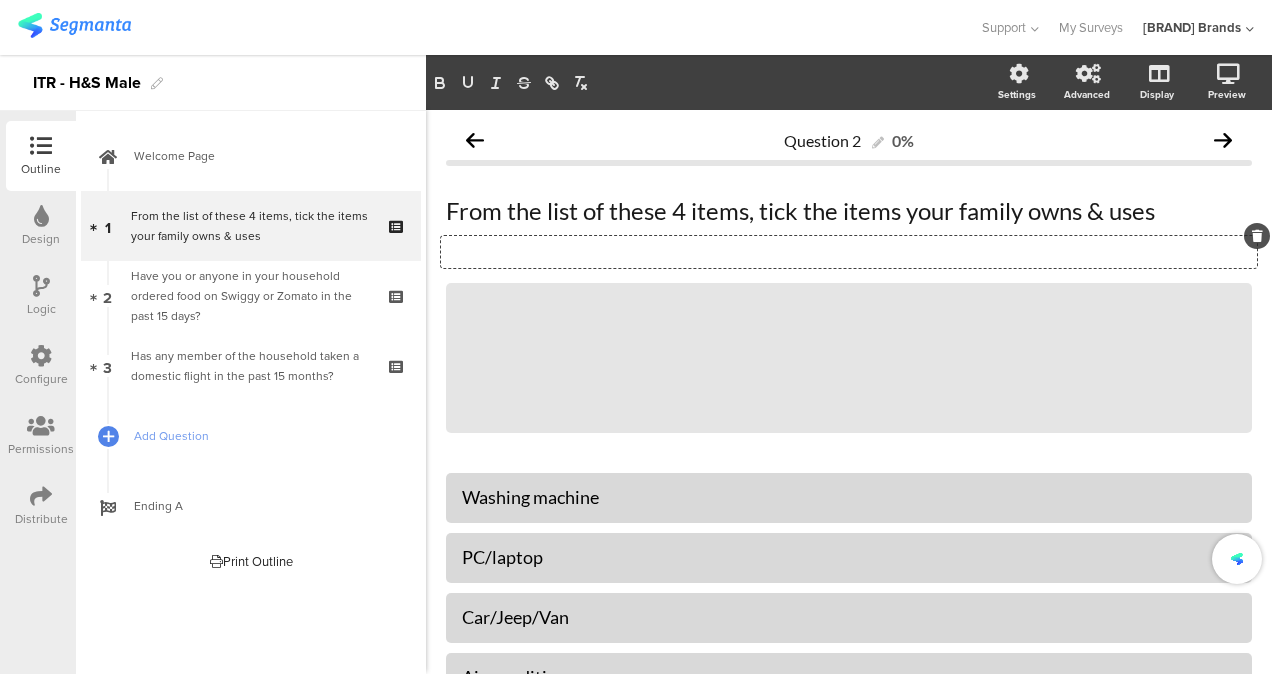 click on "ITR - H&S Male" at bounding box center (213, 83) 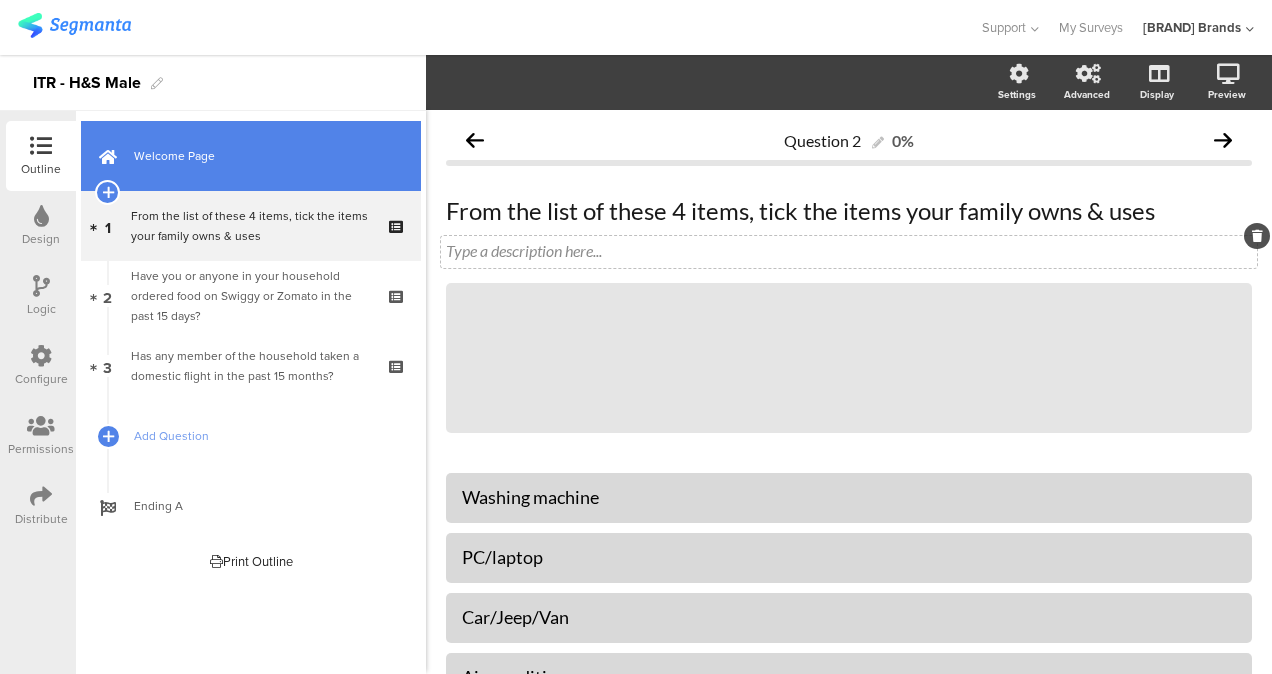 click on "Welcome Page" at bounding box center (262, 156) 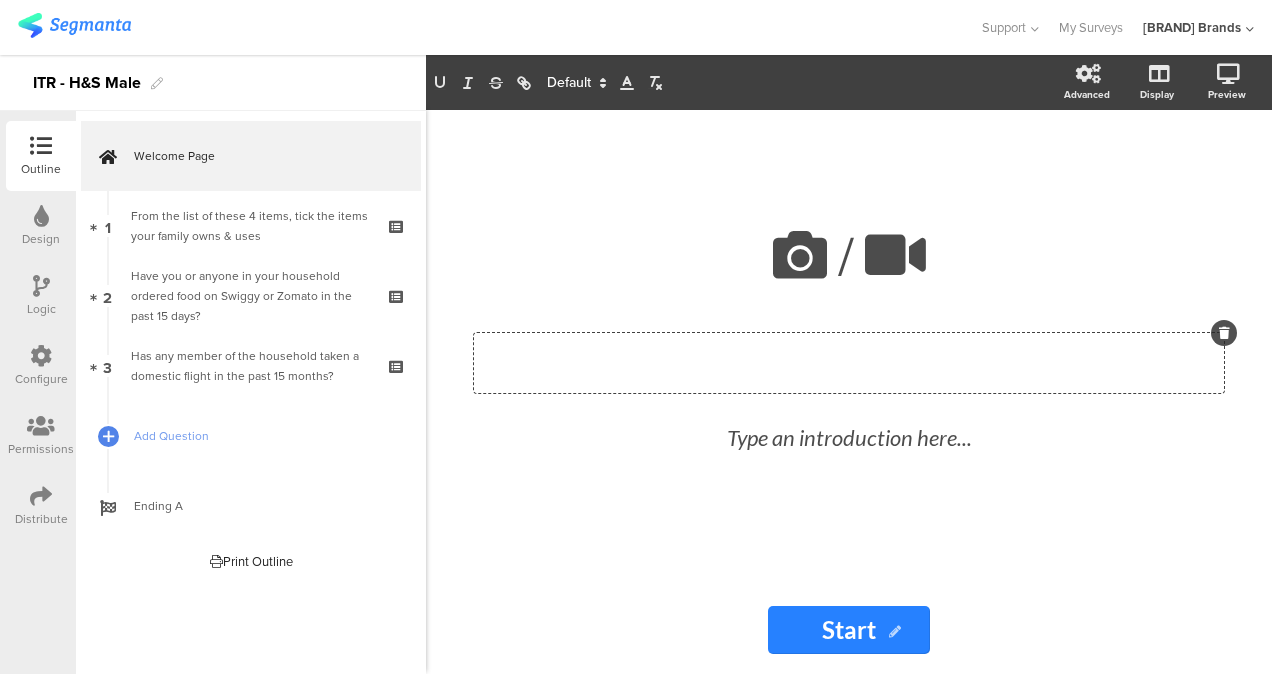 click on "Type a heading here..." at bounding box center [849, 363] 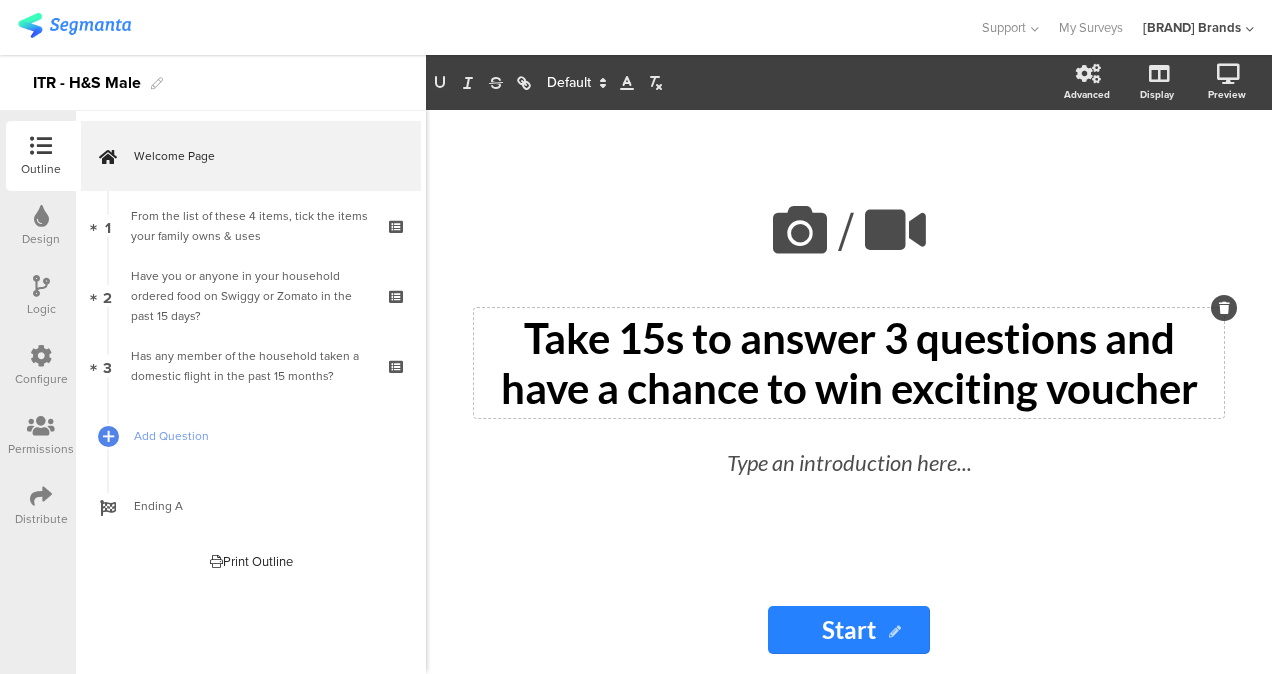 click on "/
Take 15s to answer 3 questions and have a chance to win exciting voucher
Take 15s to answer 3 questions and have a chance to win exciting voucher
Type an introduction here..." at bounding box center (849, 348) 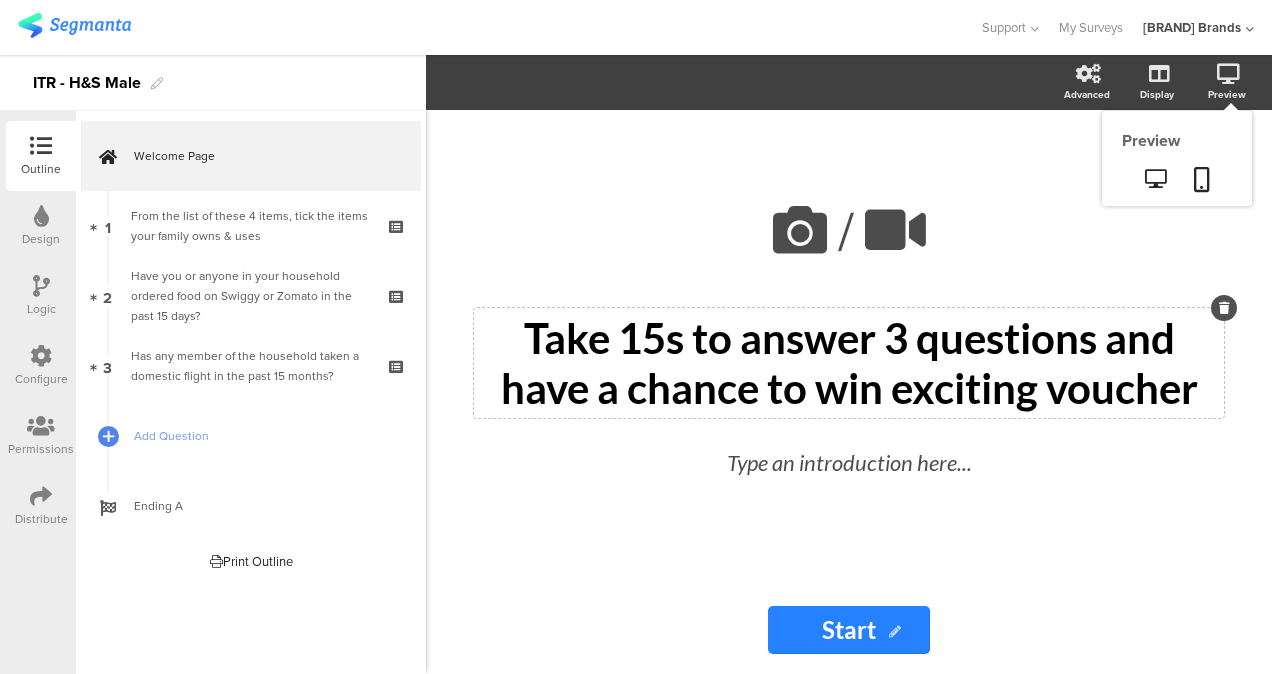 click on "Preview" at bounding box center [1097, 83] 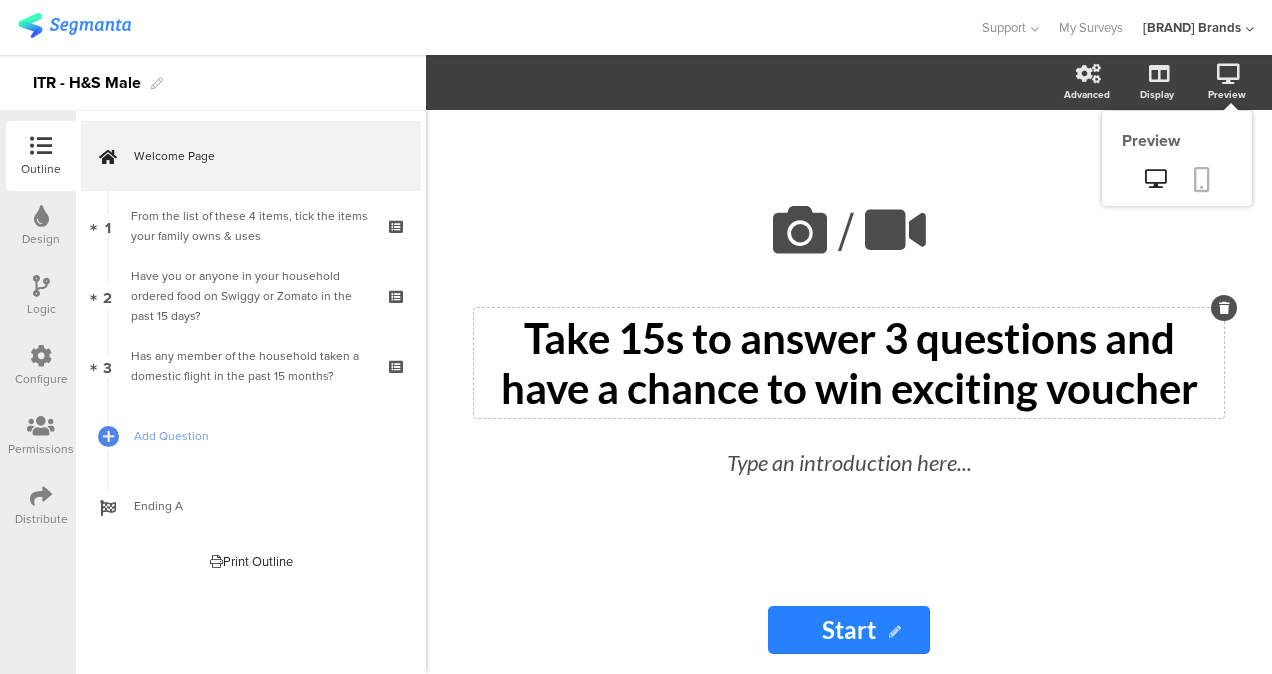 click at bounding box center (1202, 179) 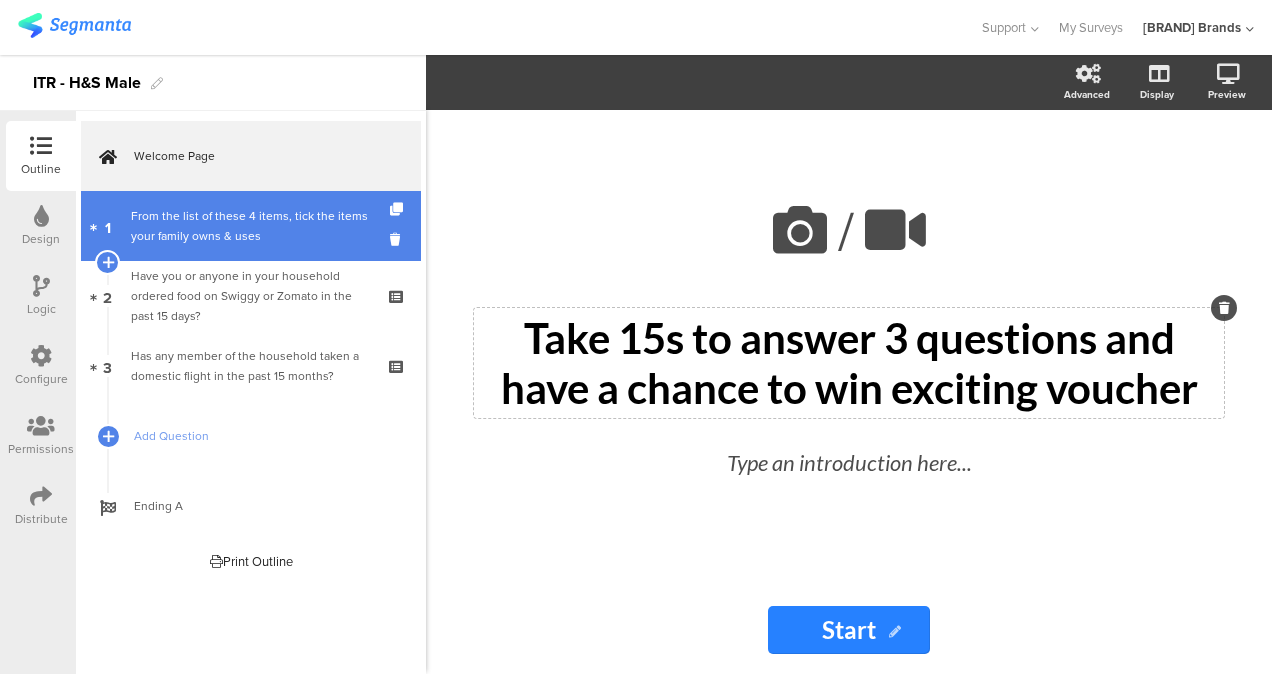 click on "From the list of these 4 items, tick the items your family owns & uses" at bounding box center [250, 226] 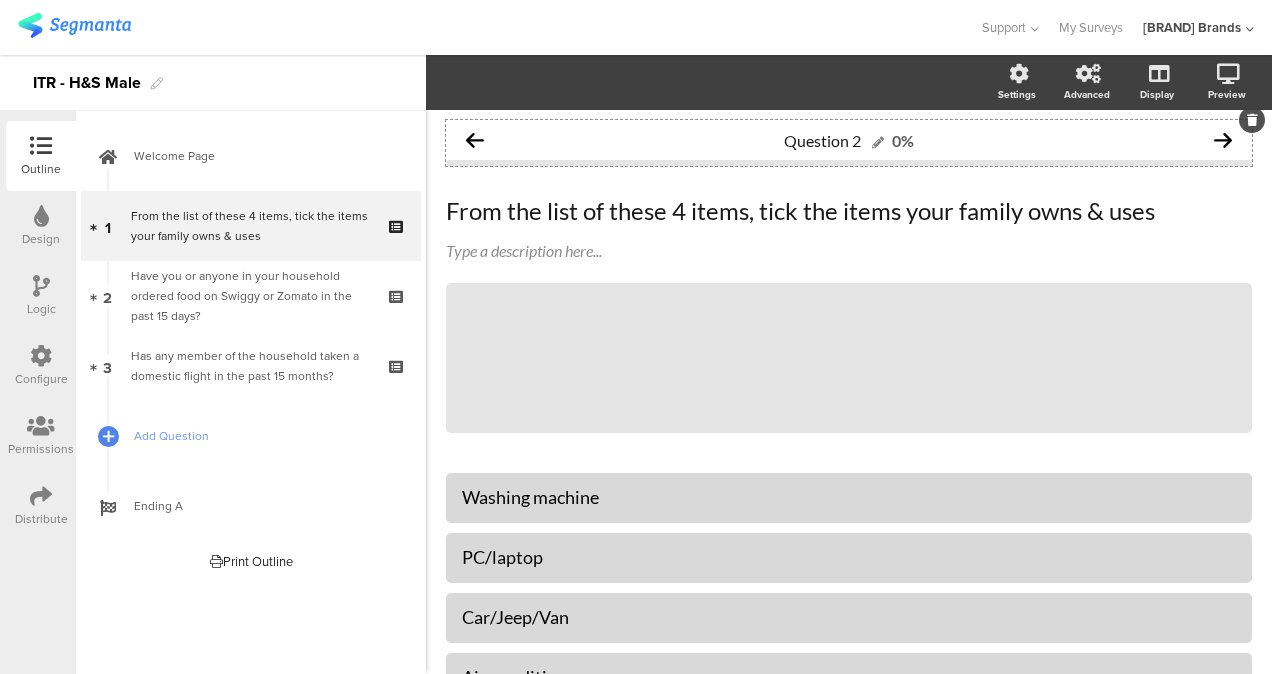 click on "Question 2" at bounding box center (822, 140) 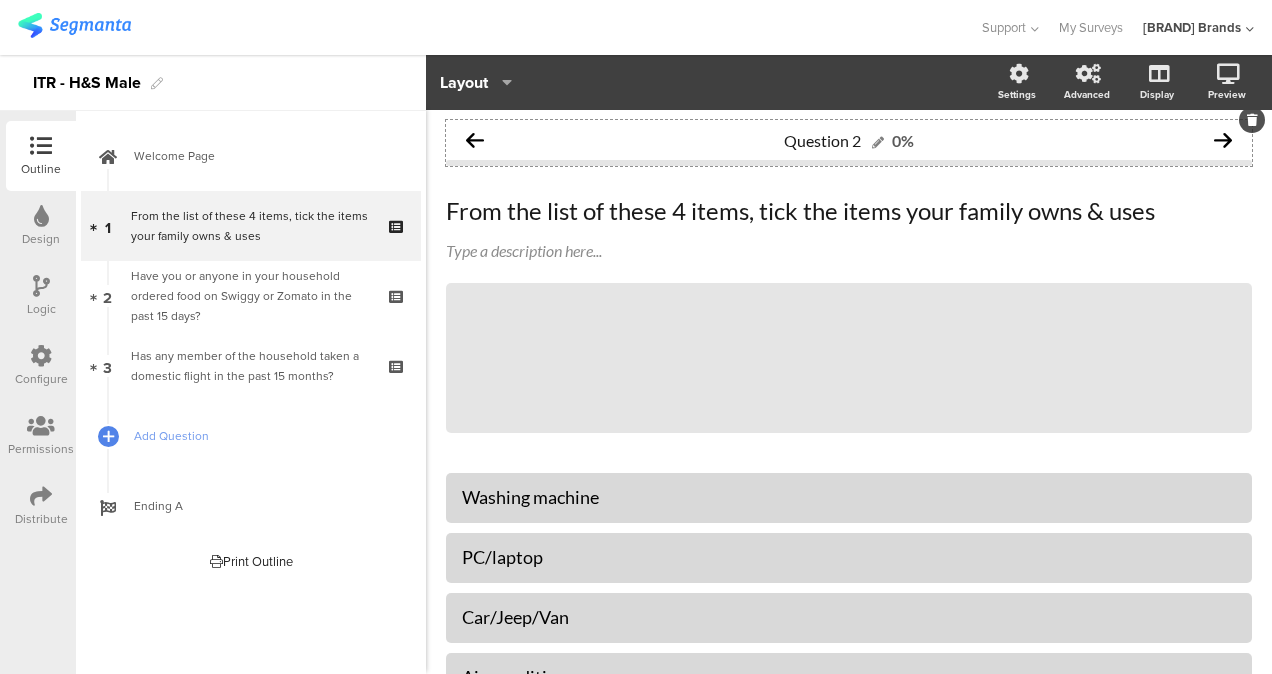 click on "Question 2" at bounding box center [834, 140] 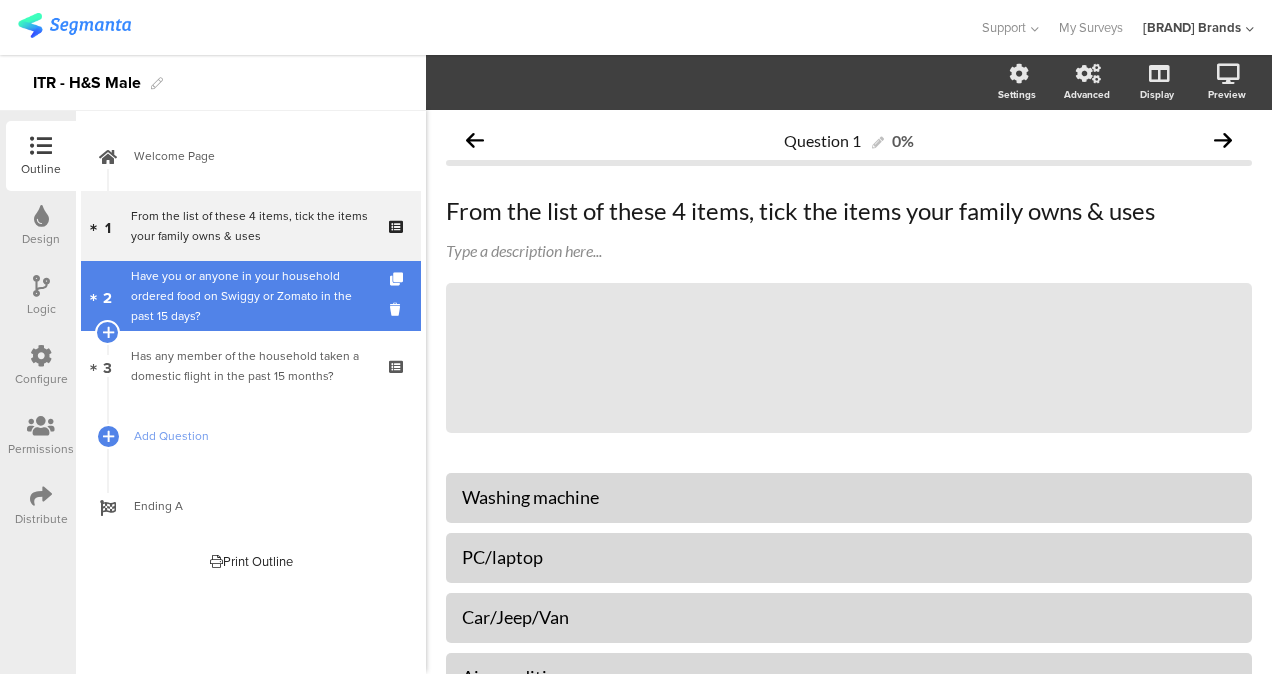 click on "Have you or anyone in your household ordered food on Swiggy or Zomato in the past 15 days?" at bounding box center [250, 296] 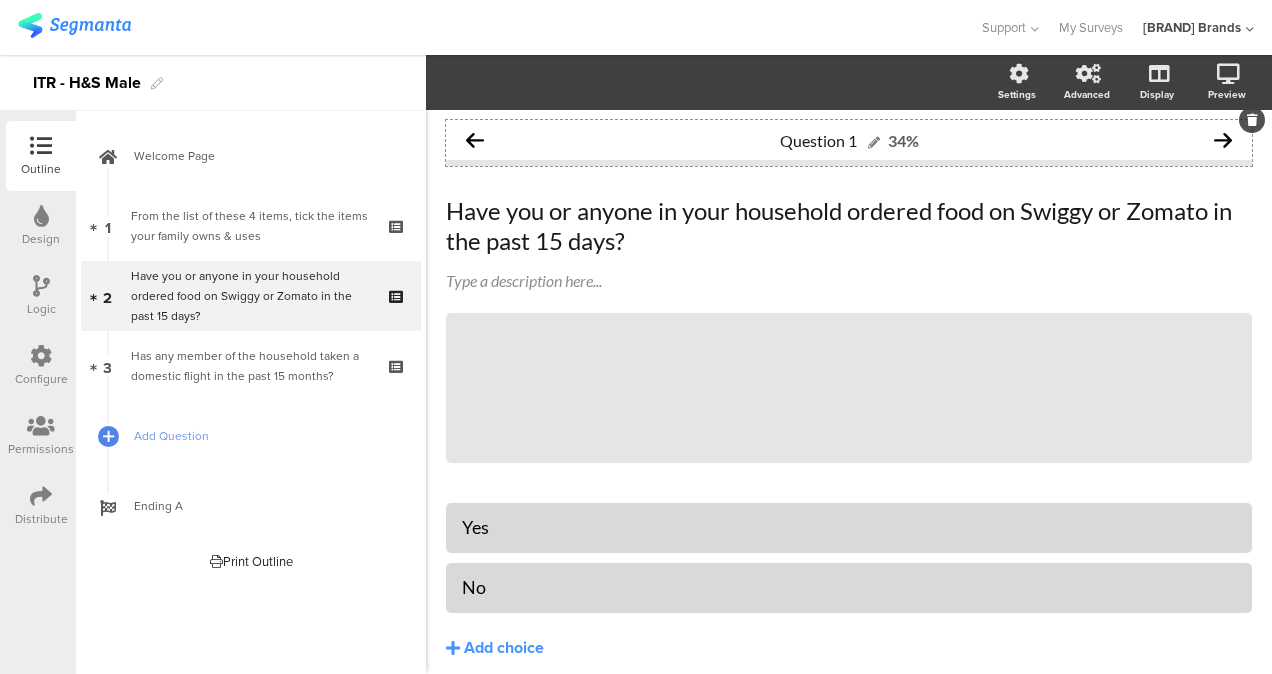 click on "Question 1" at bounding box center (818, 140) 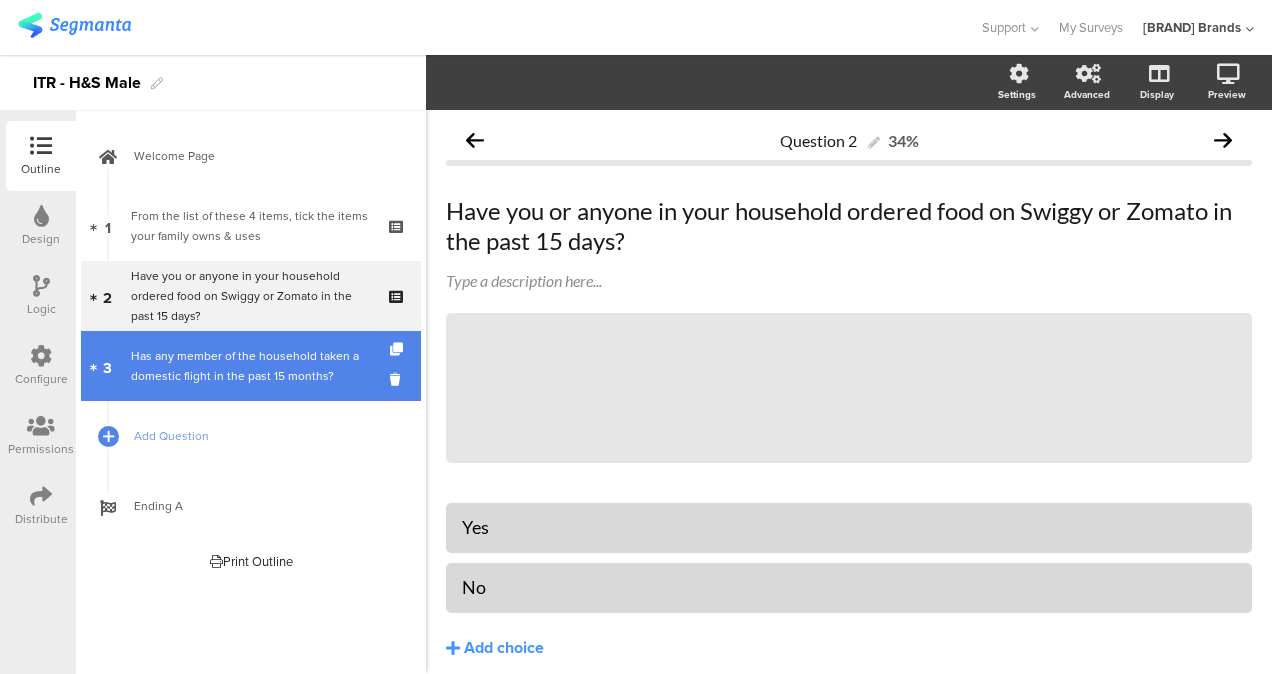 click on "Has any member of the household taken a domestic flight in the past 15 months?" at bounding box center (250, 366) 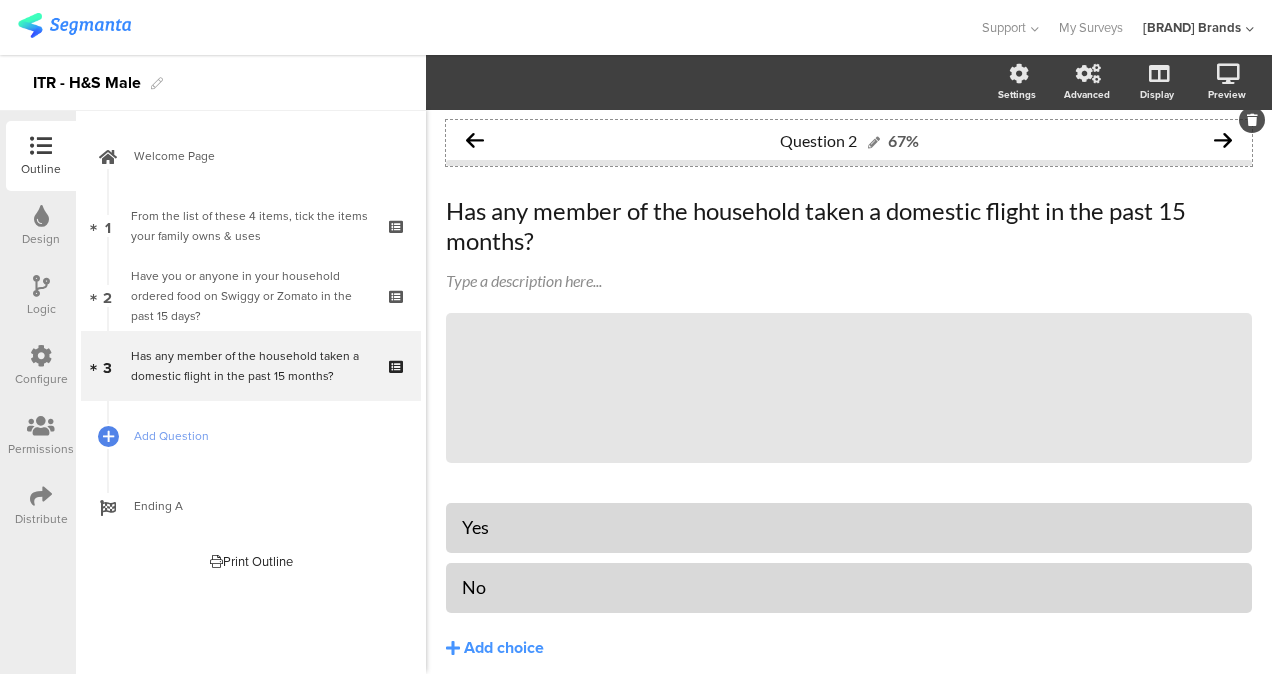 click on "Question 2" at bounding box center (830, 140) 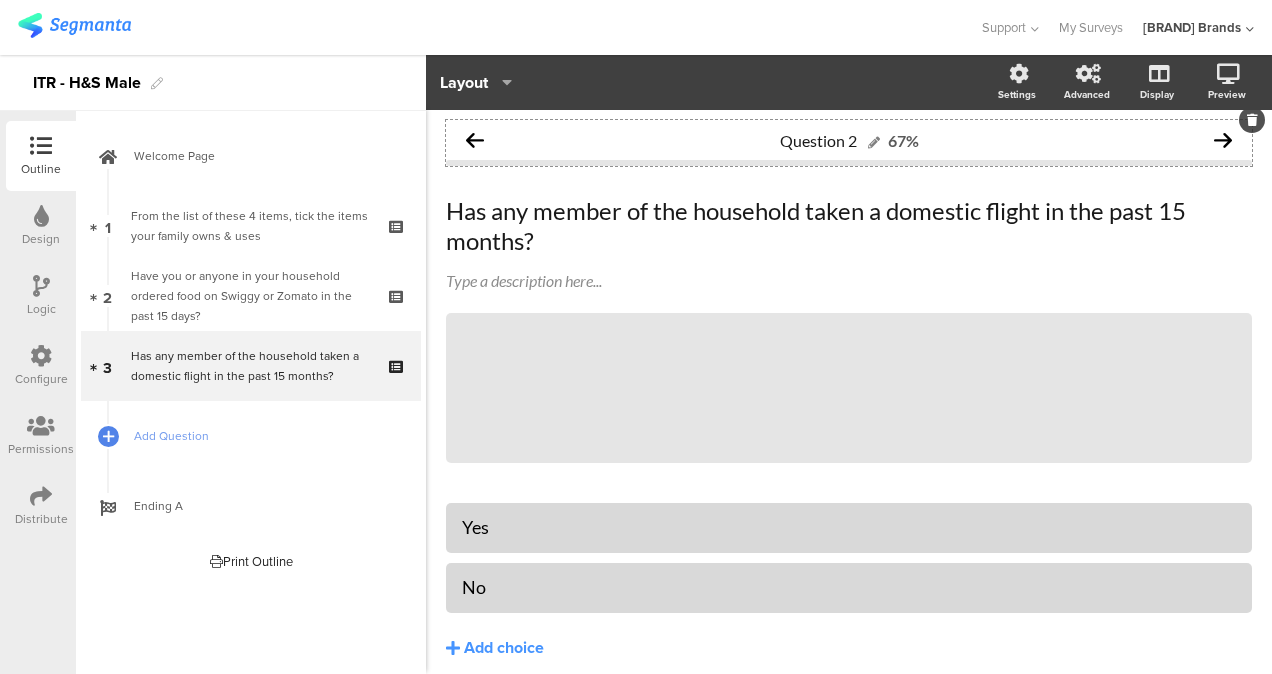 click on "Question 2" at bounding box center [830, 140] 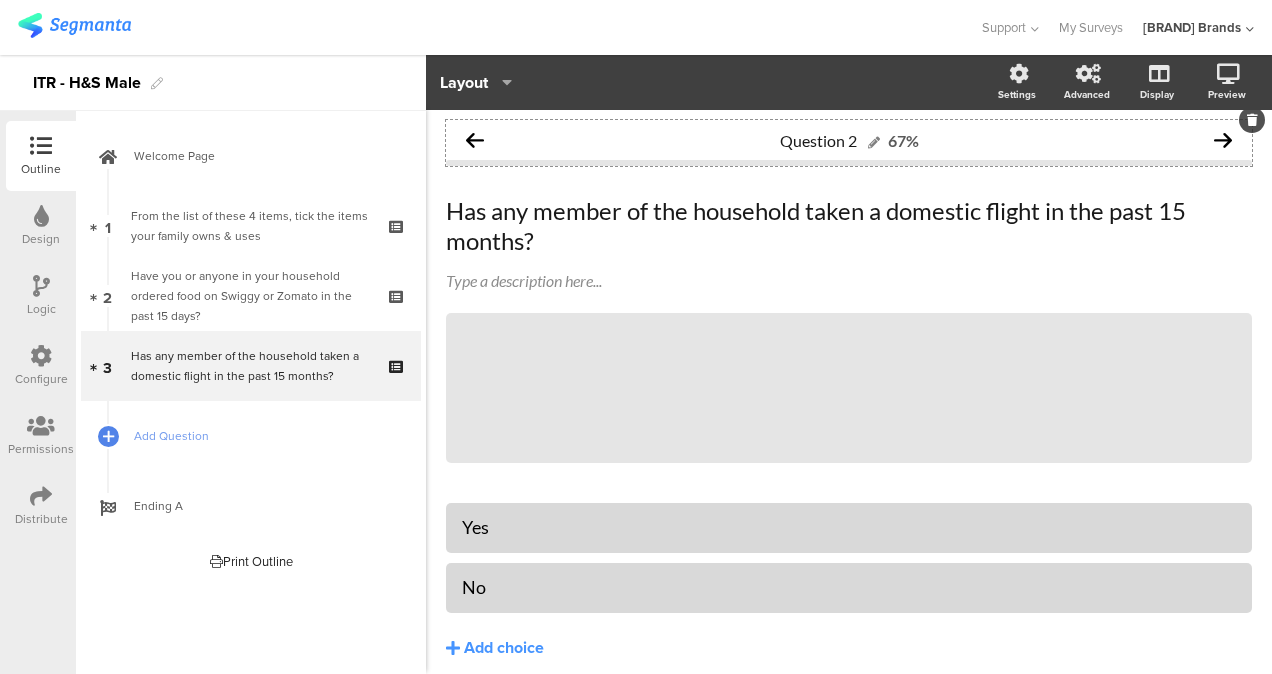 click on "Question 2" at bounding box center (818, 140) 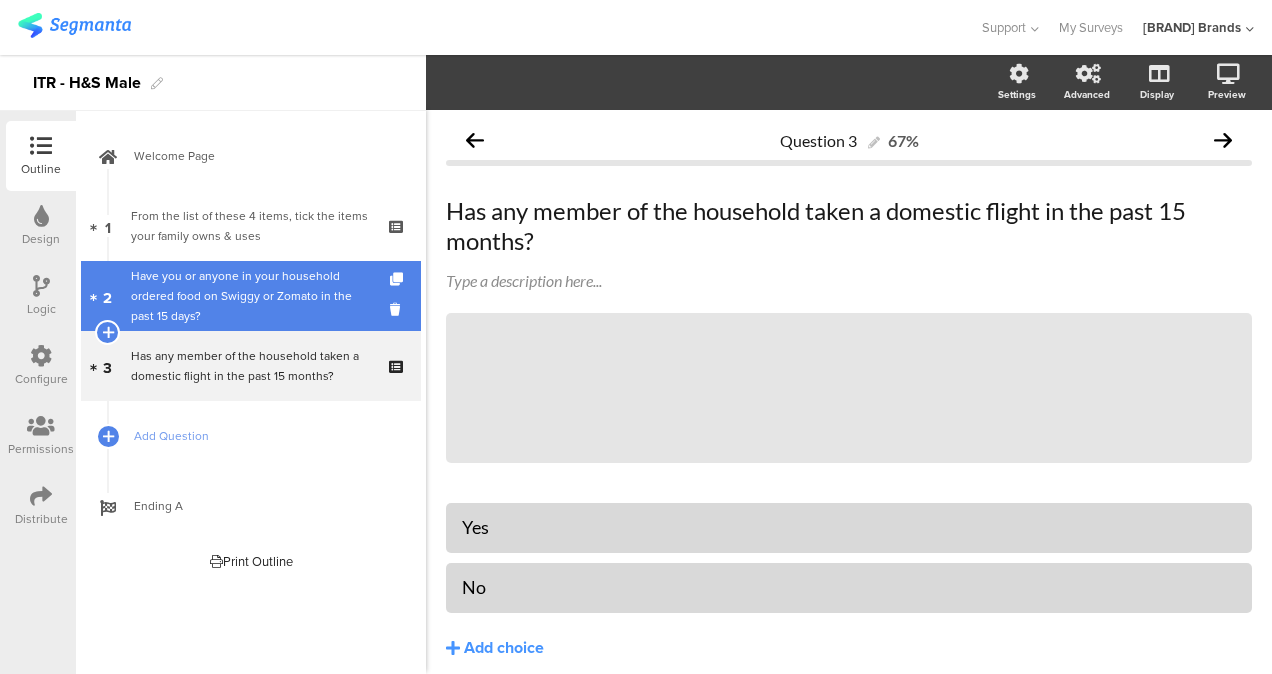click on "Have you or anyone in your household ordered food on Swiggy or Zomato in the past 15 days?" at bounding box center [250, 296] 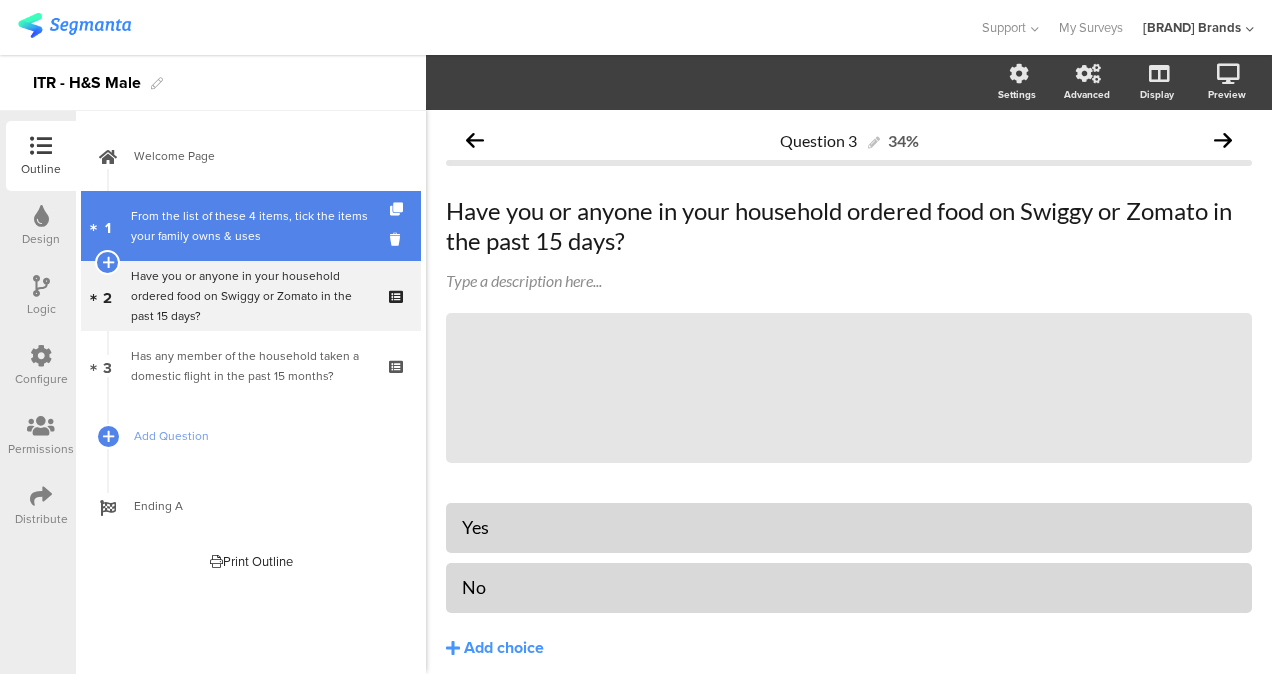 click on "From the list of these 4 items, tick the items your family owns & uses" at bounding box center [250, 226] 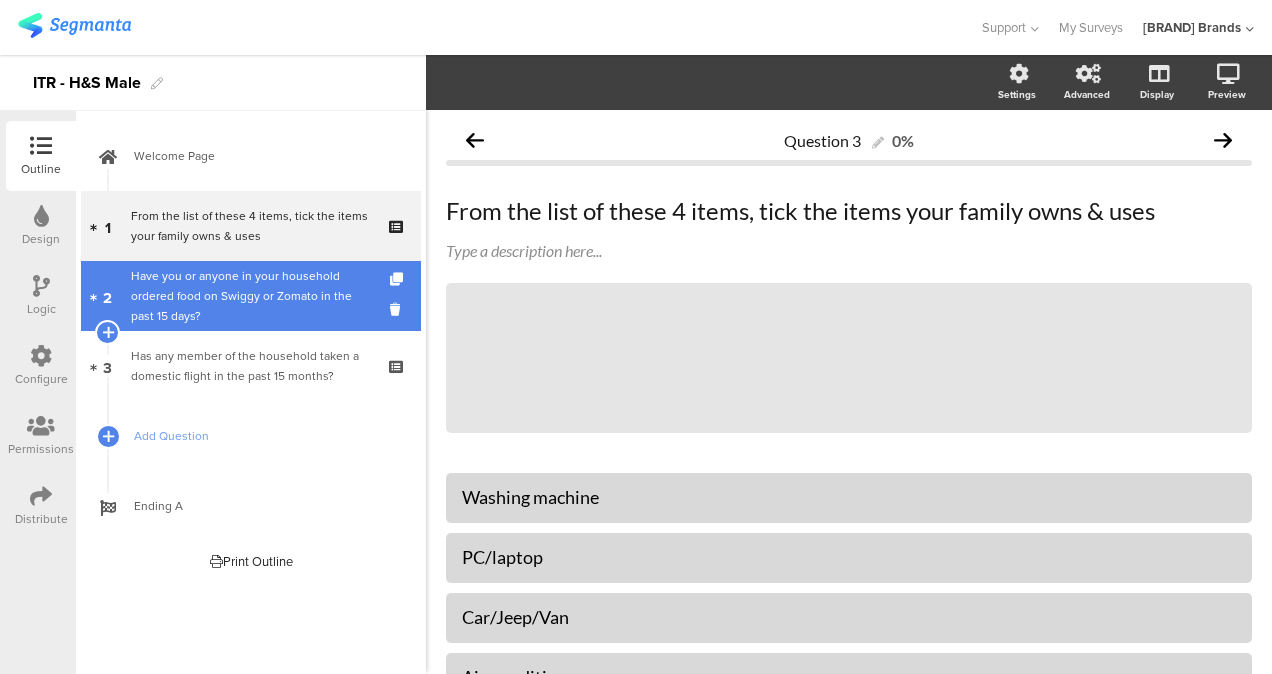 click on "Have you or anyone in your household ordered food on Swiggy or Zomato in the past 15 days?" at bounding box center (250, 296) 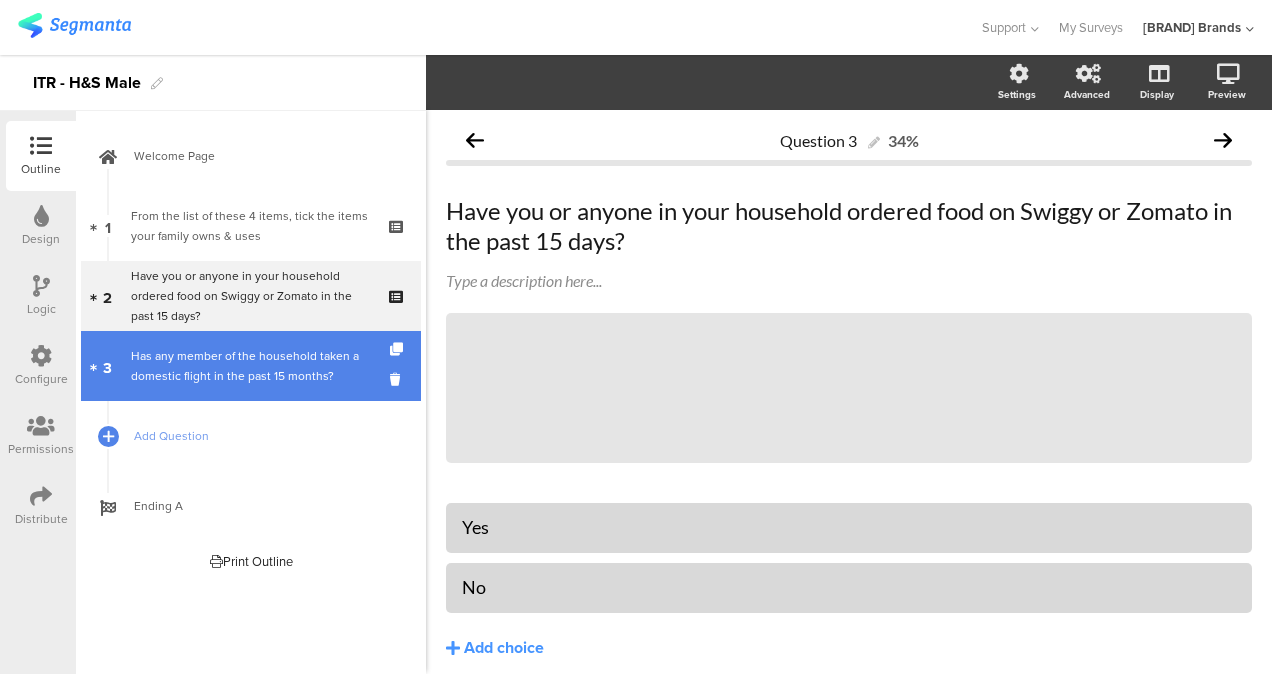 click on "Has any member of the household taken a domestic flight in the past 15 months?" at bounding box center [250, 366] 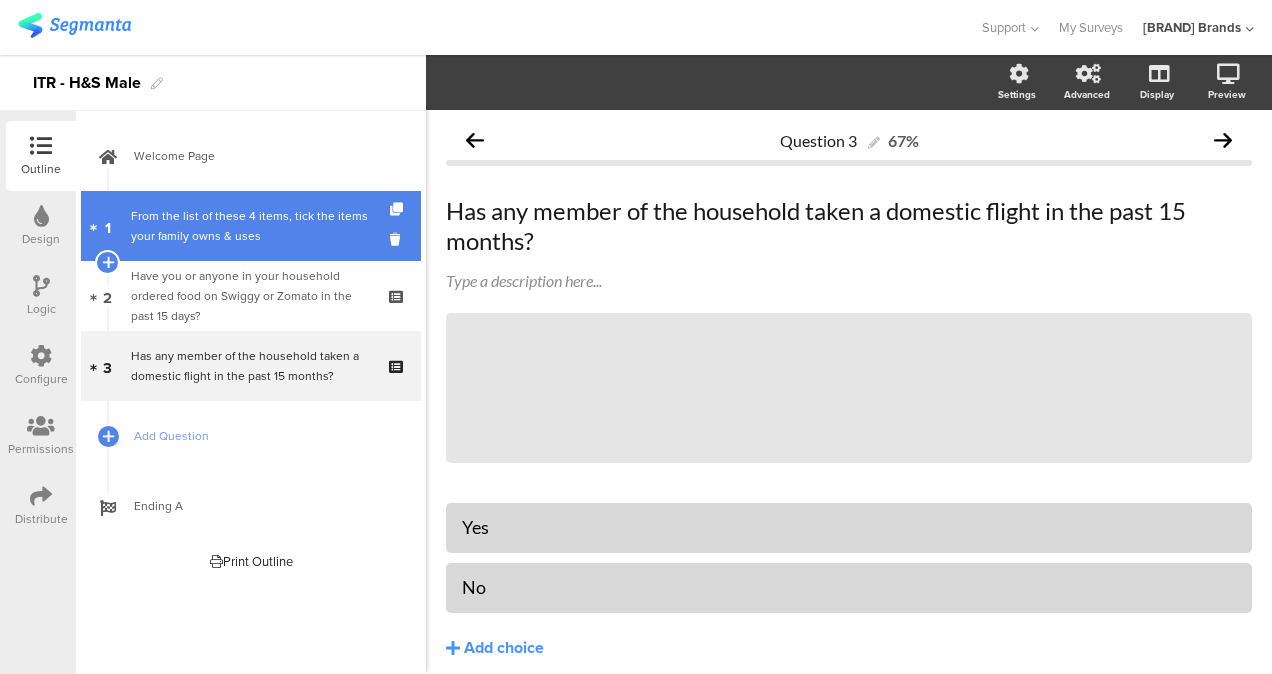 click on "From the list of these 4 items, tick the items your family owns & uses" at bounding box center [250, 226] 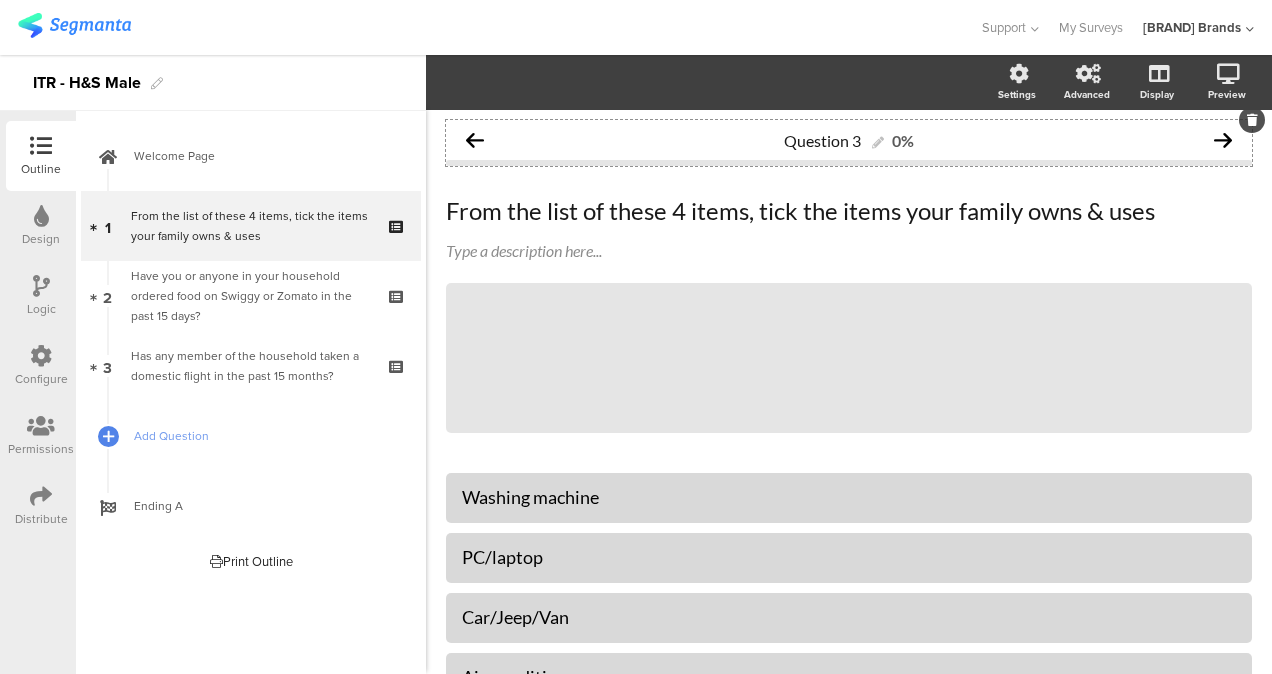 click on "0%" at bounding box center (903, 140) 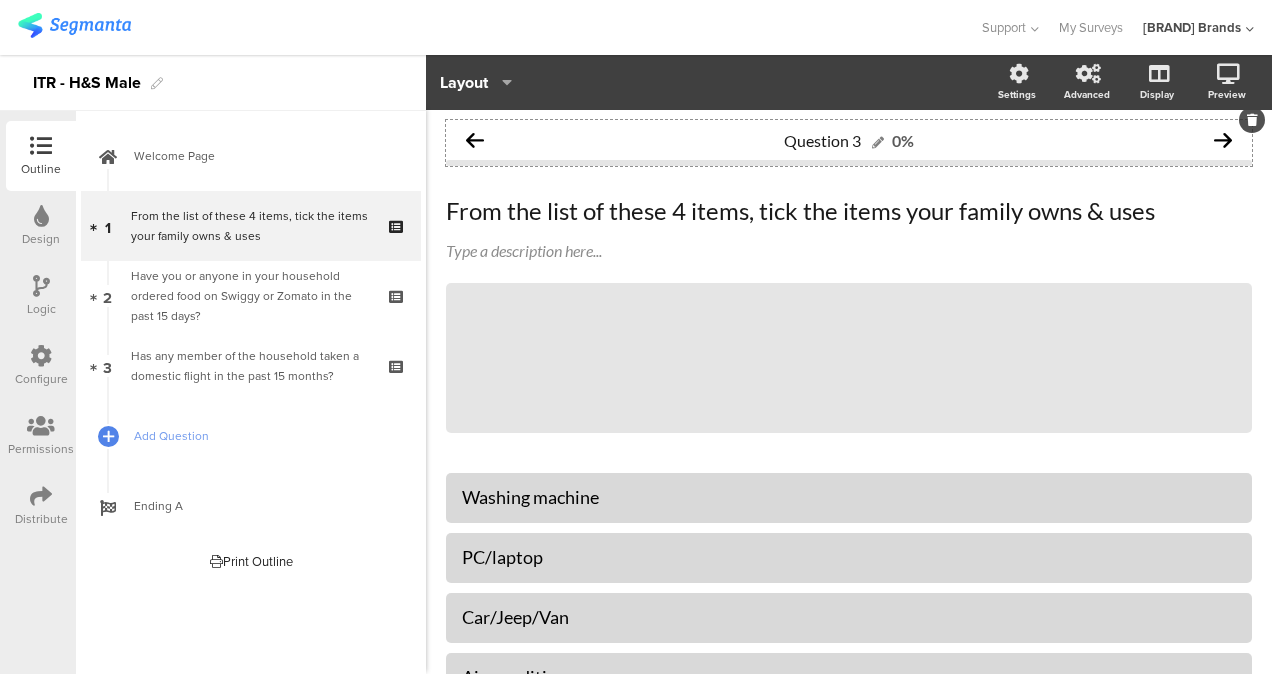 click at bounding box center [878, 143] 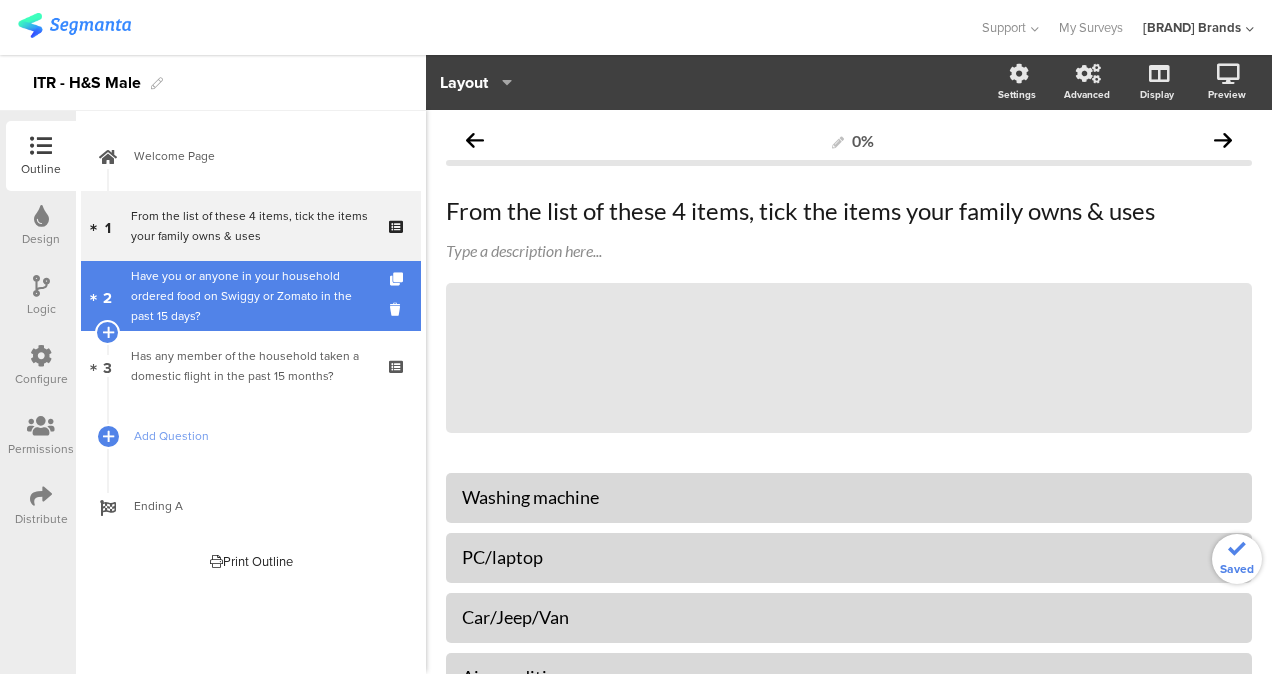 click on "Have you or anyone in your household ordered food on Swiggy or Zomato in the past 15 days?" at bounding box center [250, 296] 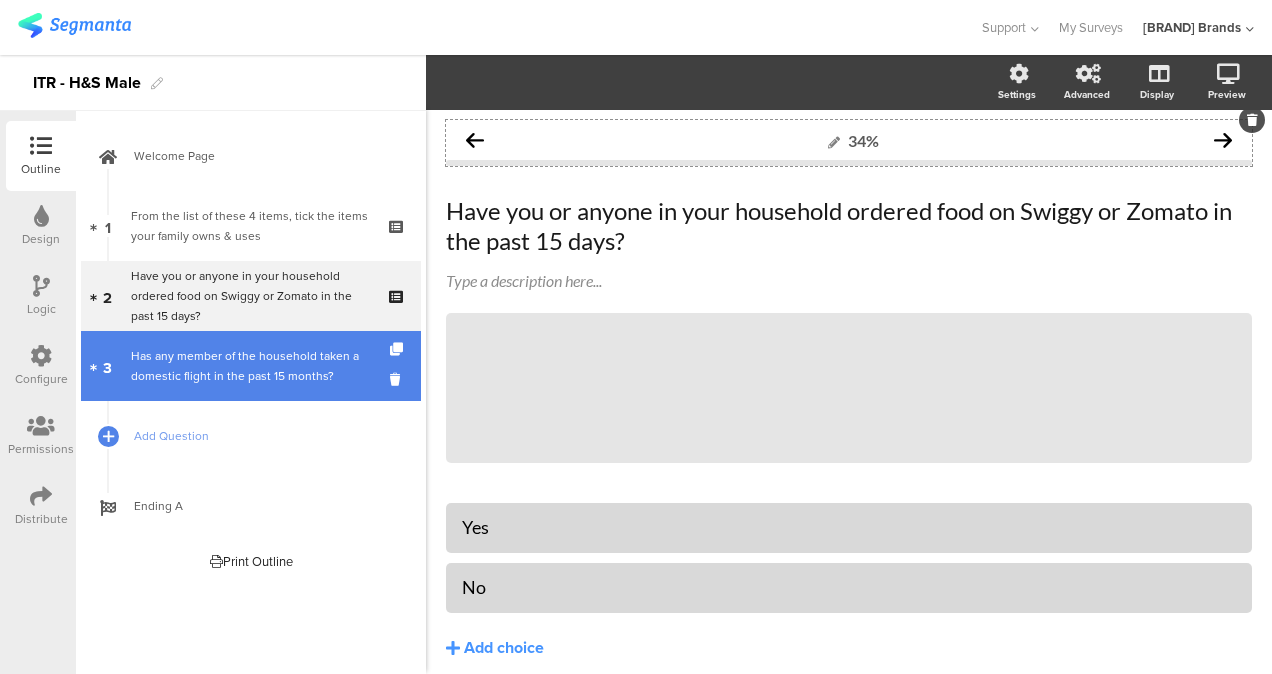 click on "Has any member of the household taken a domestic flight in the past 15 months?" at bounding box center (250, 366) 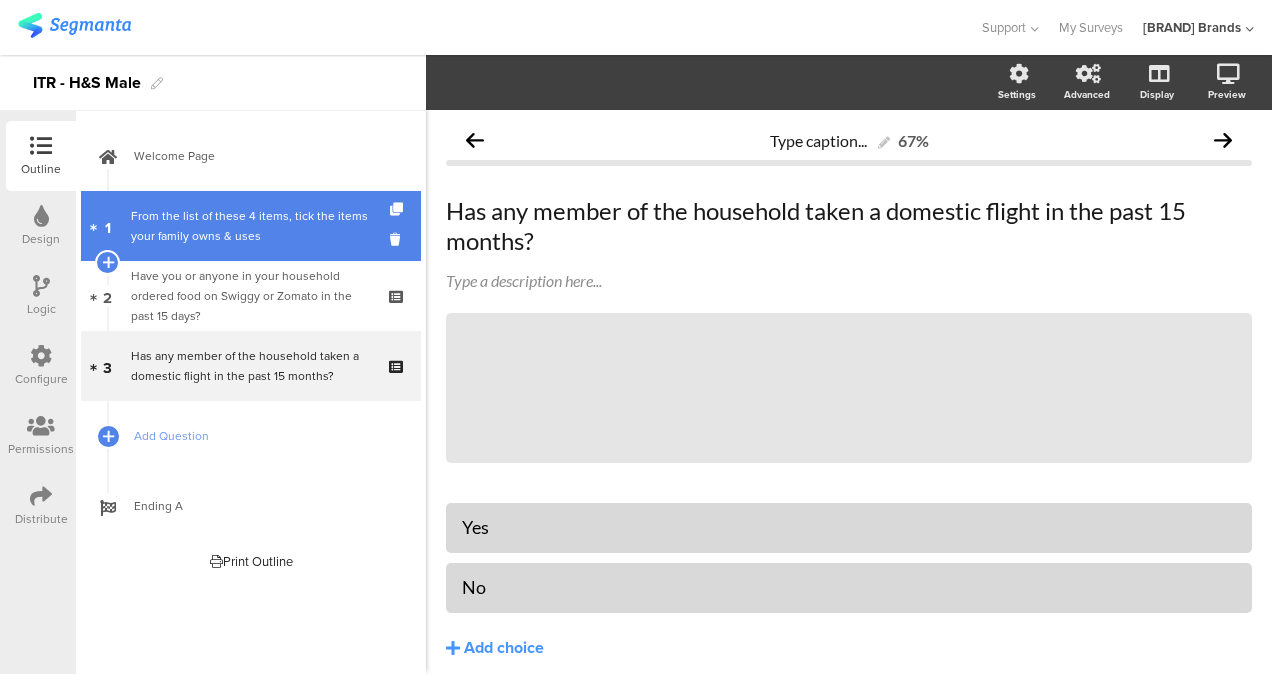 click on "From the list of these 4 items, tick the items your family owns & uses" at bounding box center (250, 226) 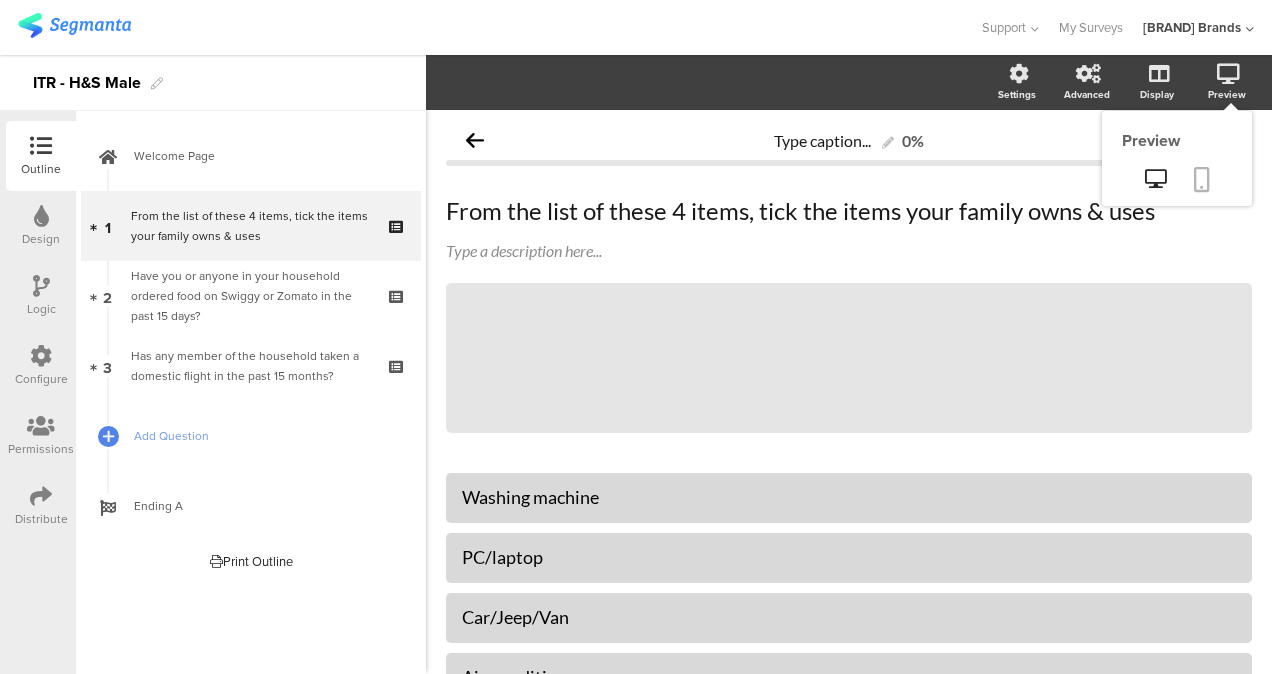 click at bounding box center (1202, 179) 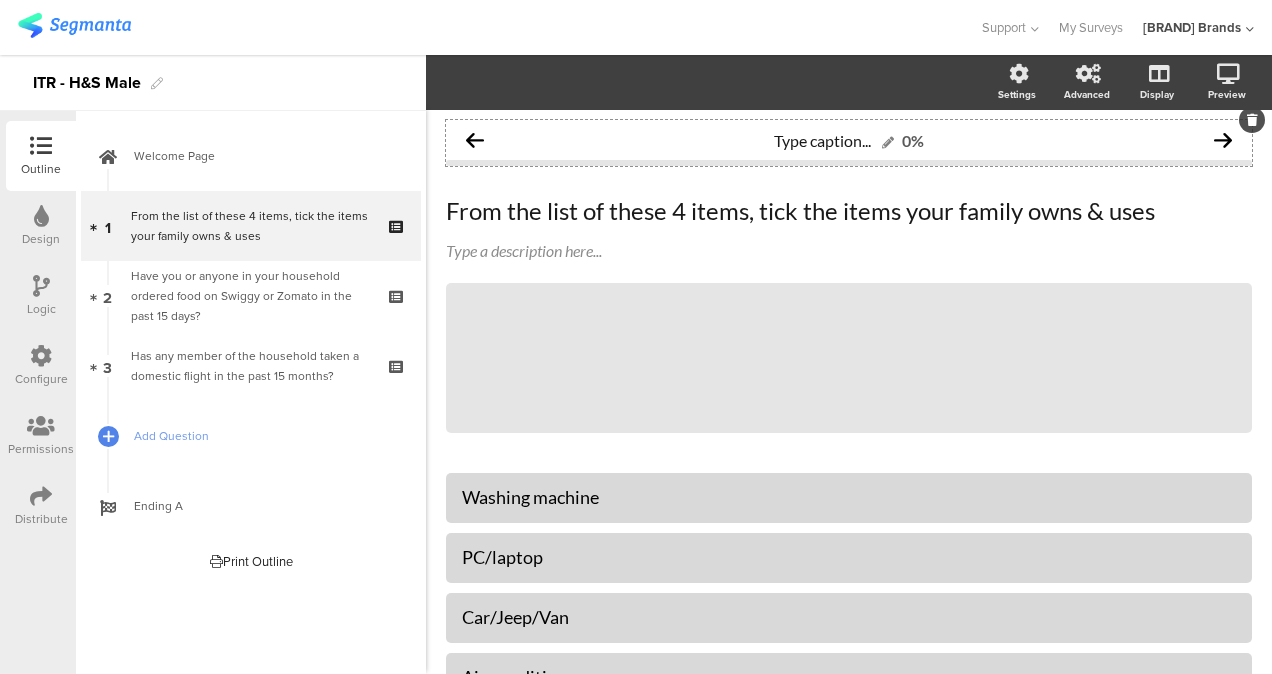 click at bounding box center [888, 143] 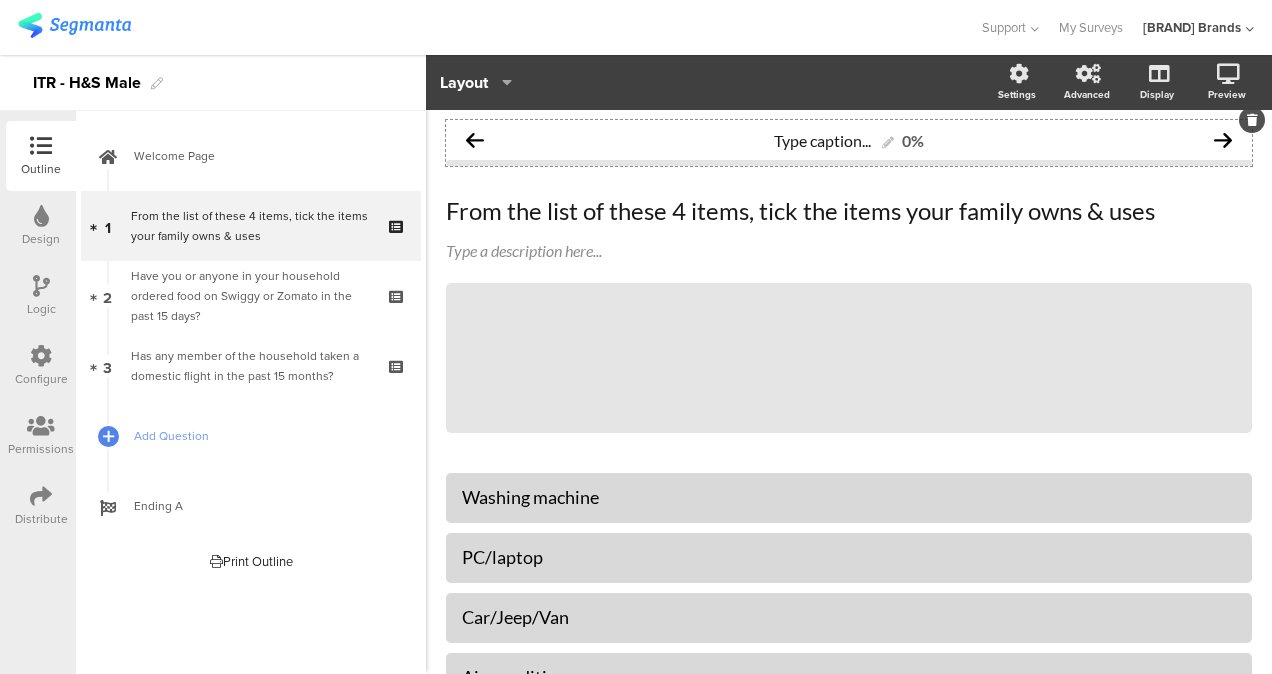 click on "0%" at bounding box center (913, 140) 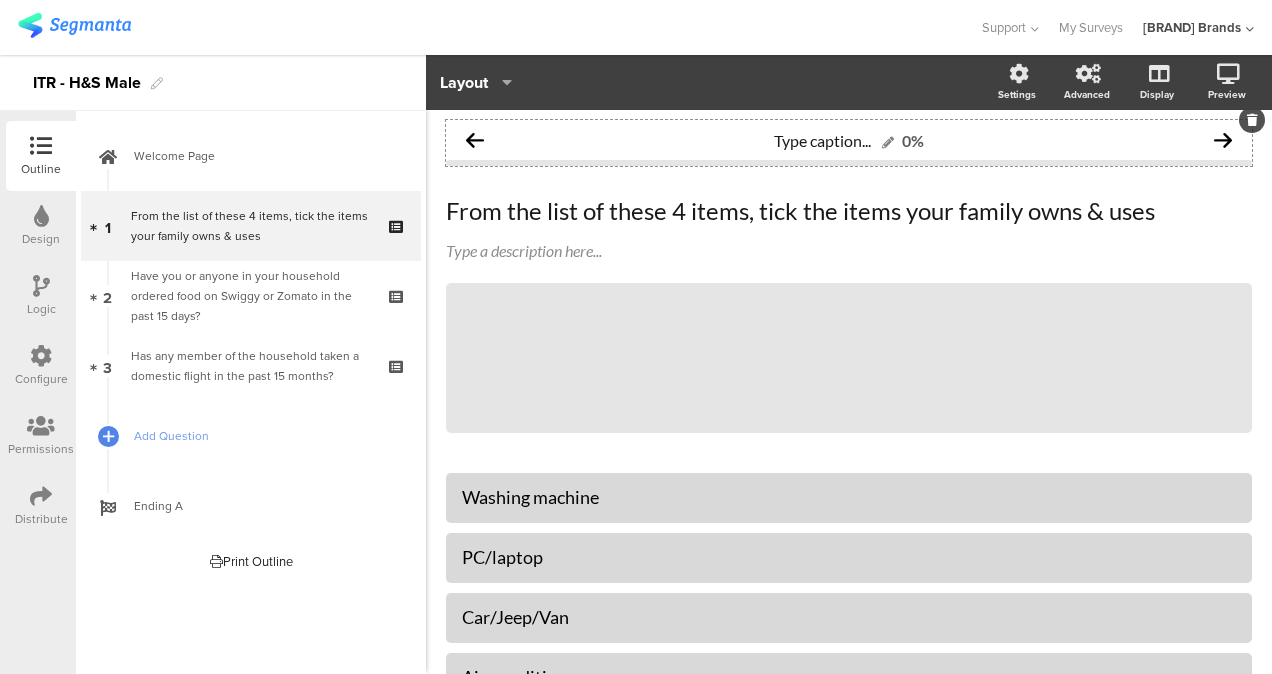 click on "Type caption..." at bounding box center [834, 140] 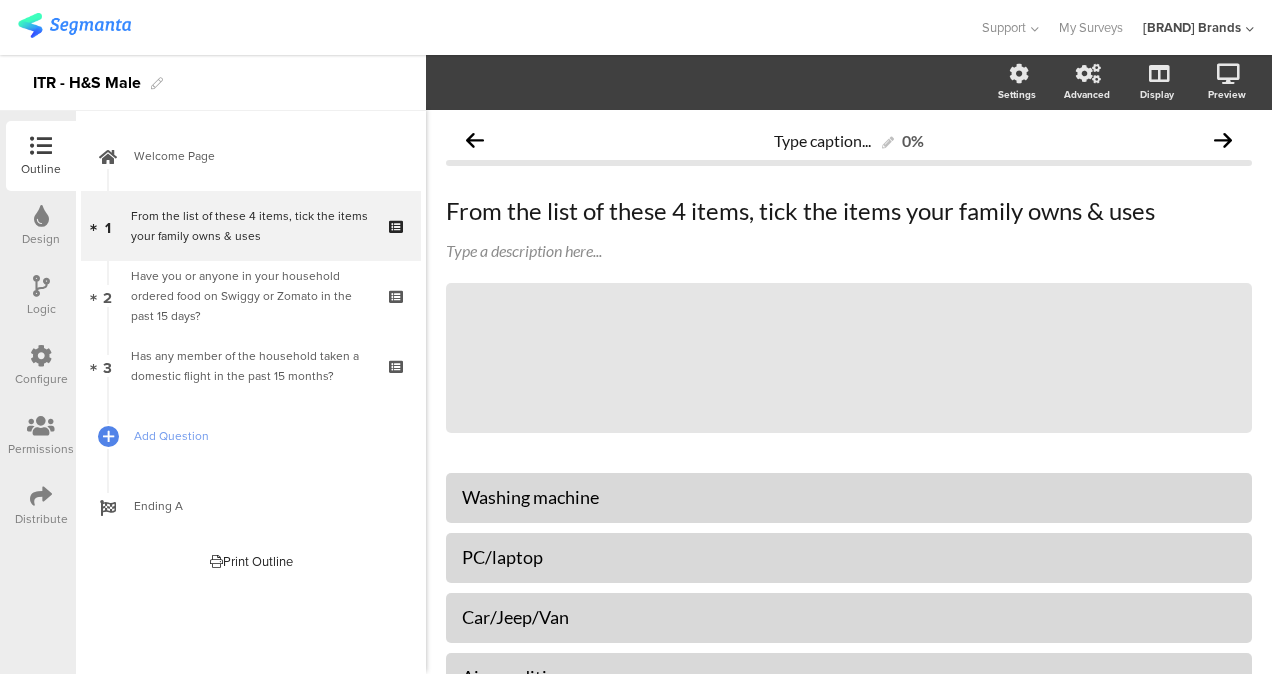 click on "From the list of these 4 items, tick the items your family owns & uses
From the list of these 4 items, tick the items your family owns & uses
Type a description here...
/" at bounding box center (849, 314) 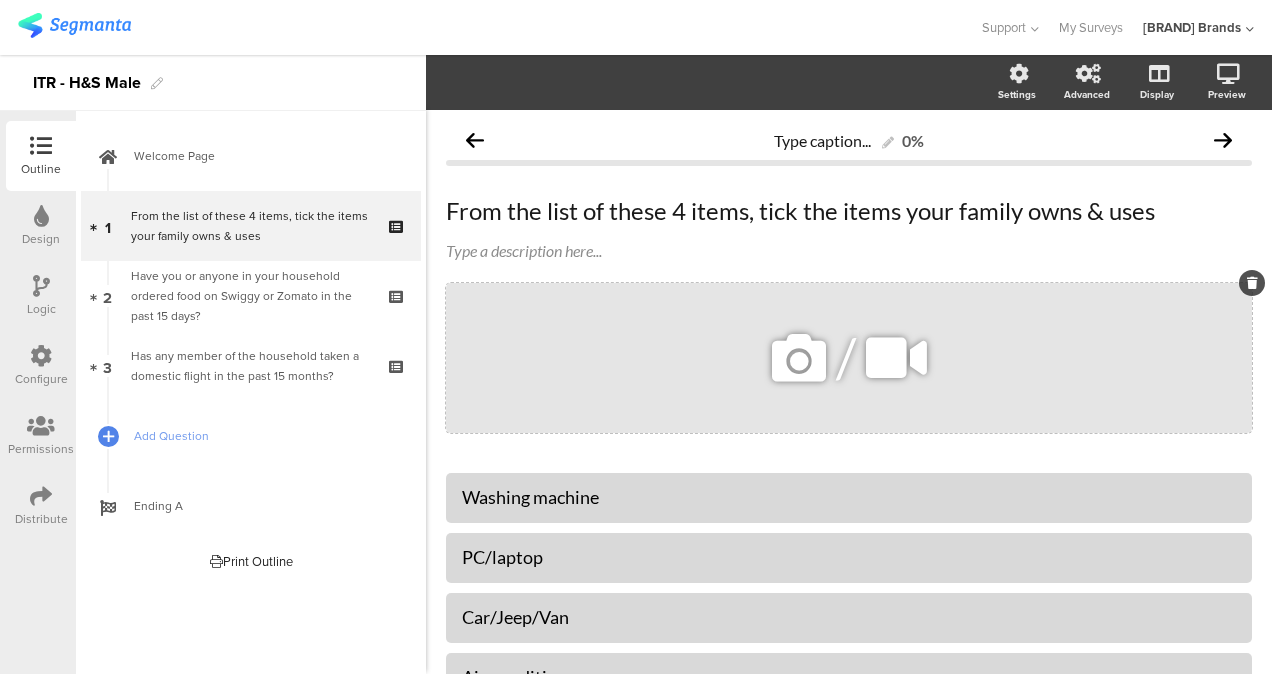 click on "/" at bounding box center [849, 358] 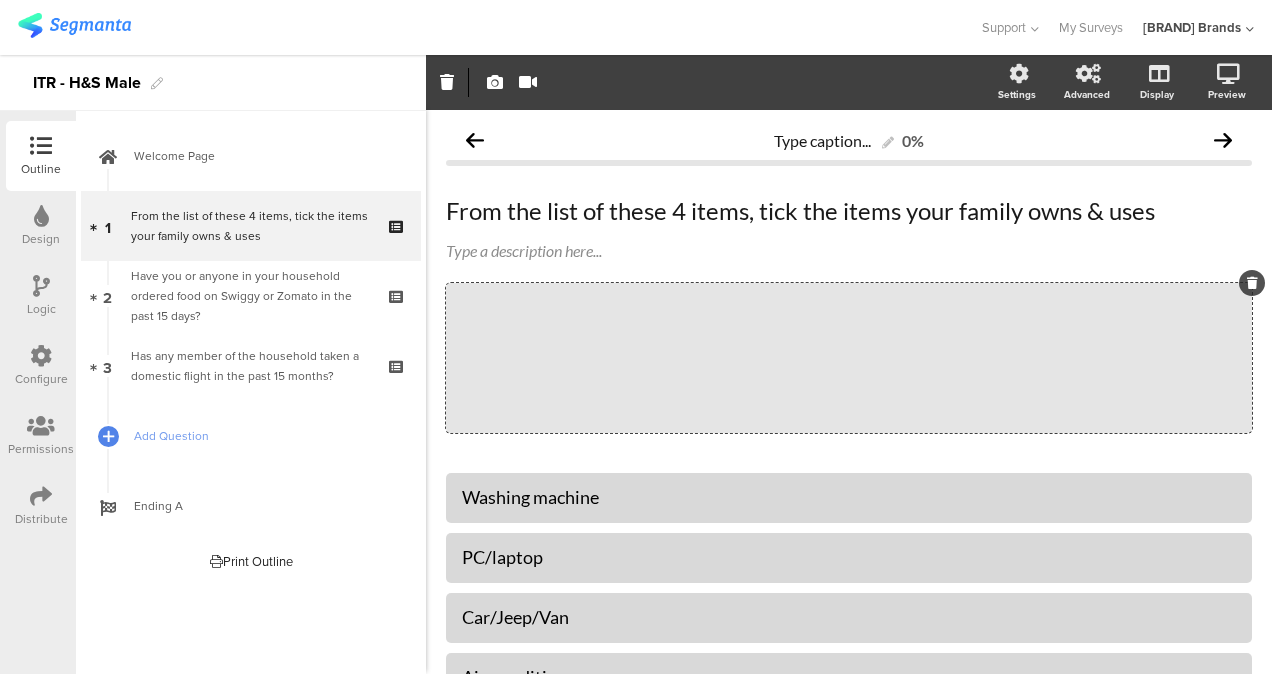 click at bounding box center (489, 27) 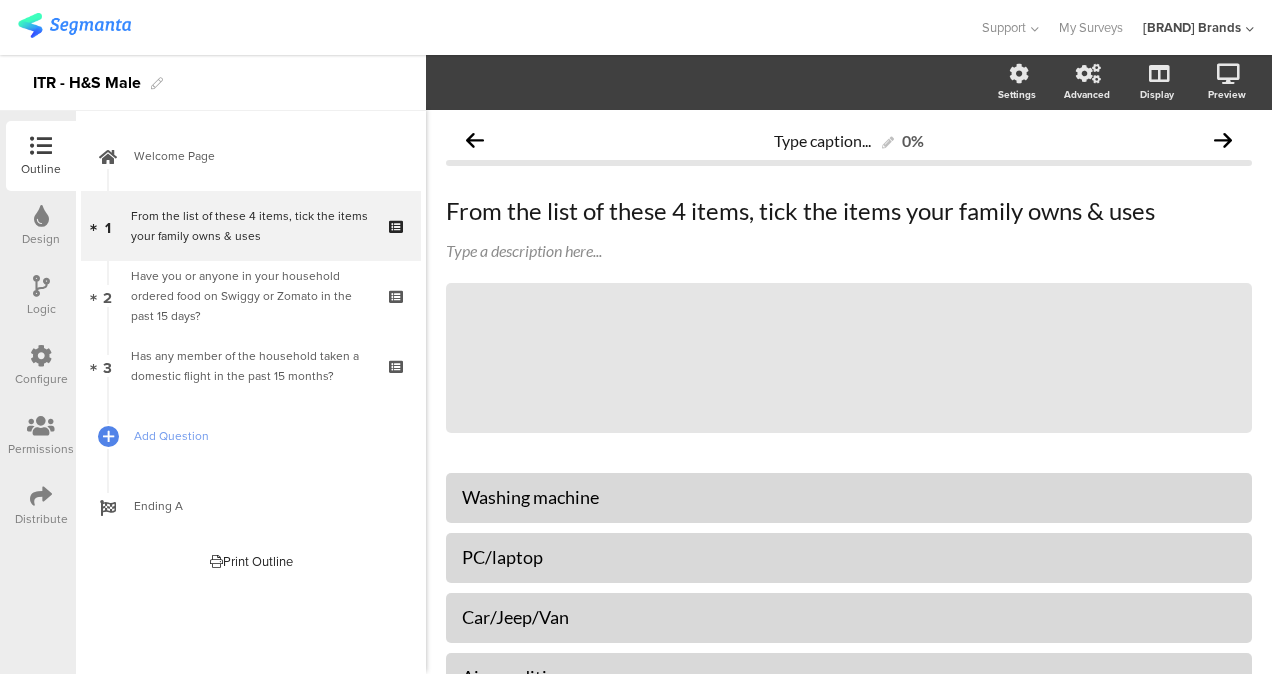 click at bounding box center [74, 25] 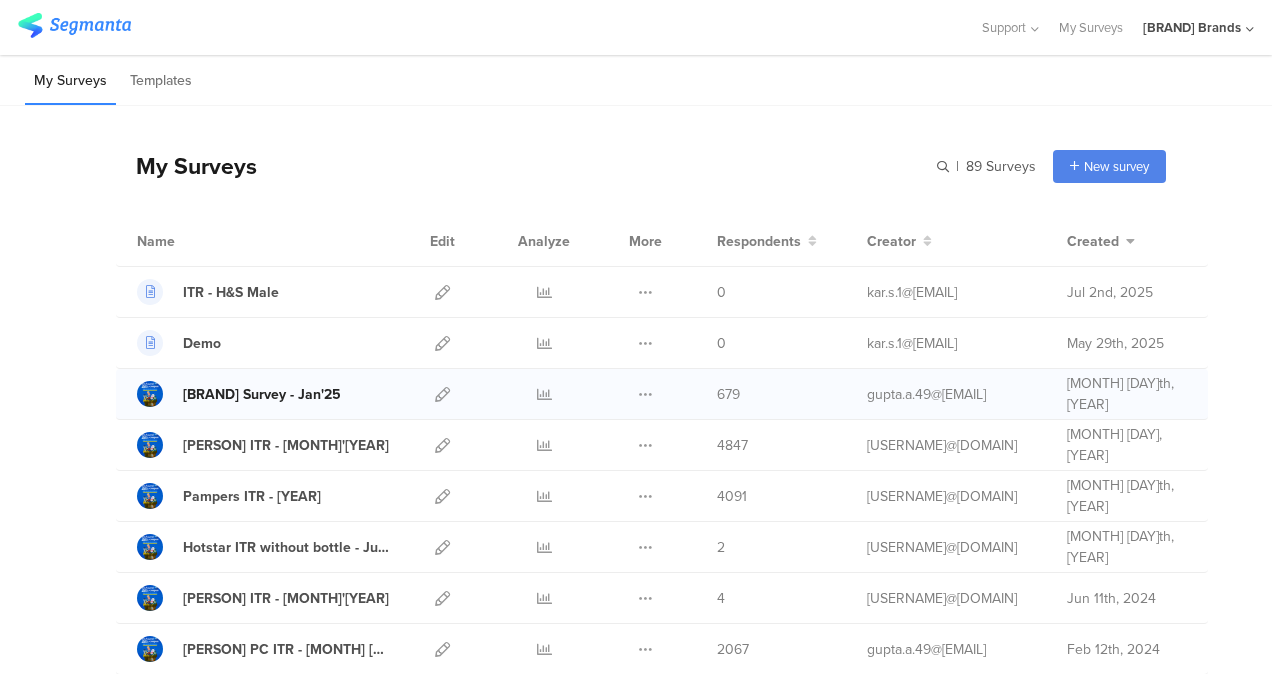 click at bounding box center (150, 394) 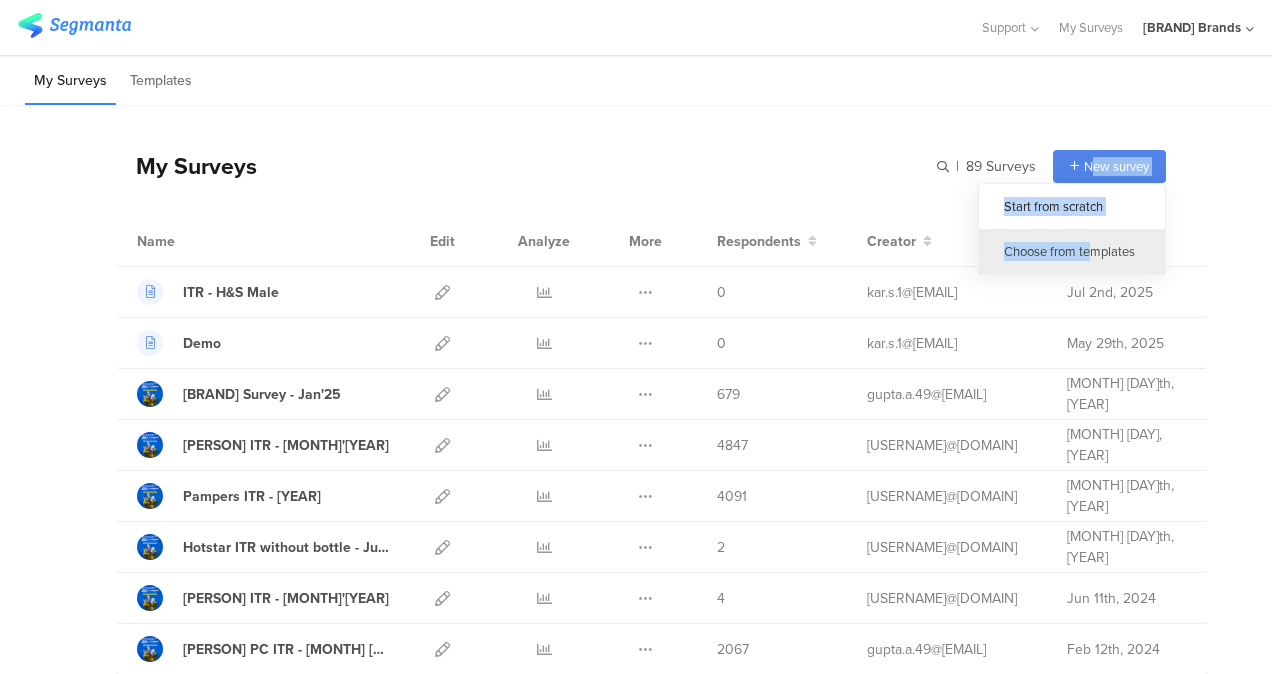 drag, startPoint x: 1078, startPoint y: 169, endPoint x: 1081, endPoint y: 244, distance: 75.059975 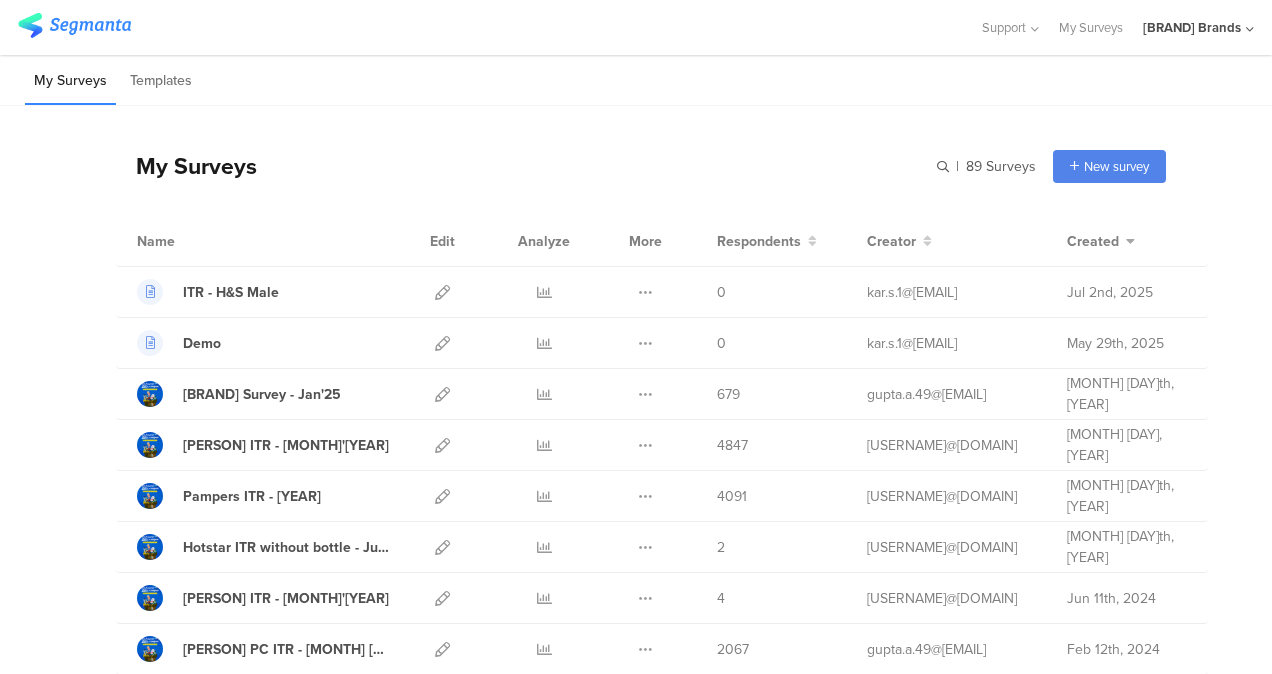 drag, startPoint x: 1081, startPoint y: 244, endPoint x: 1062, endPoint y: 252, distance: 20.615528 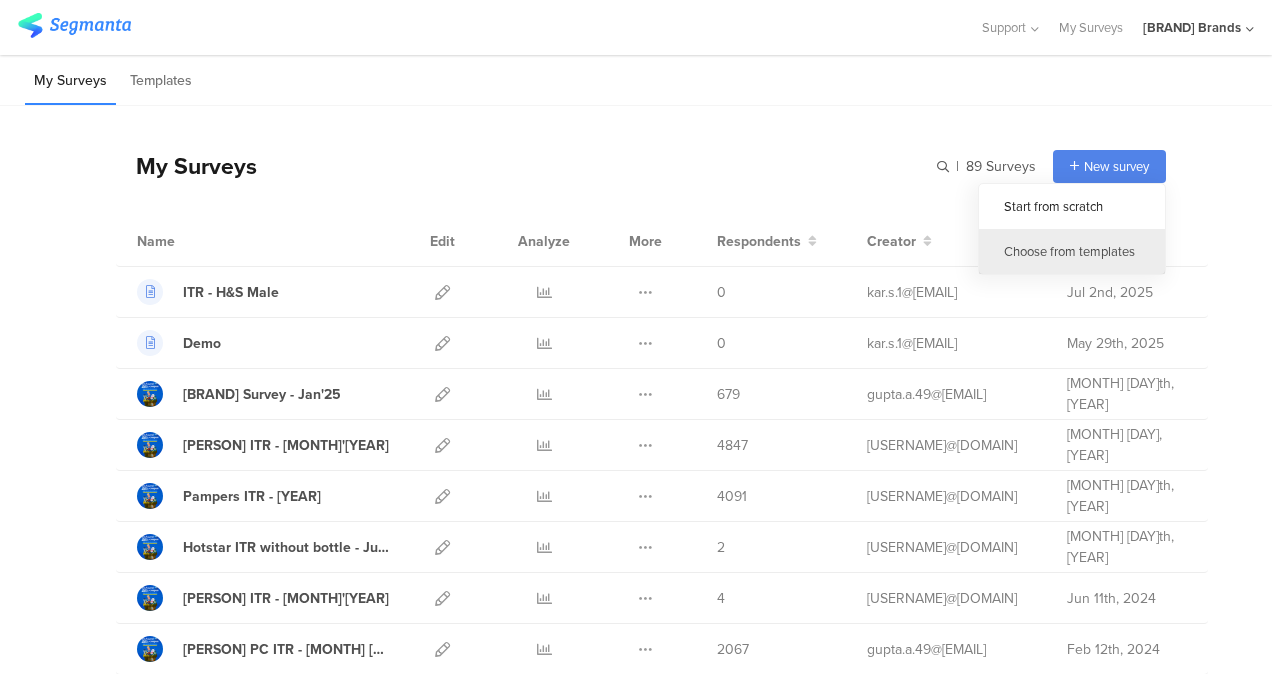 click on "Choose from templates" at bounding box center (1072, 251) 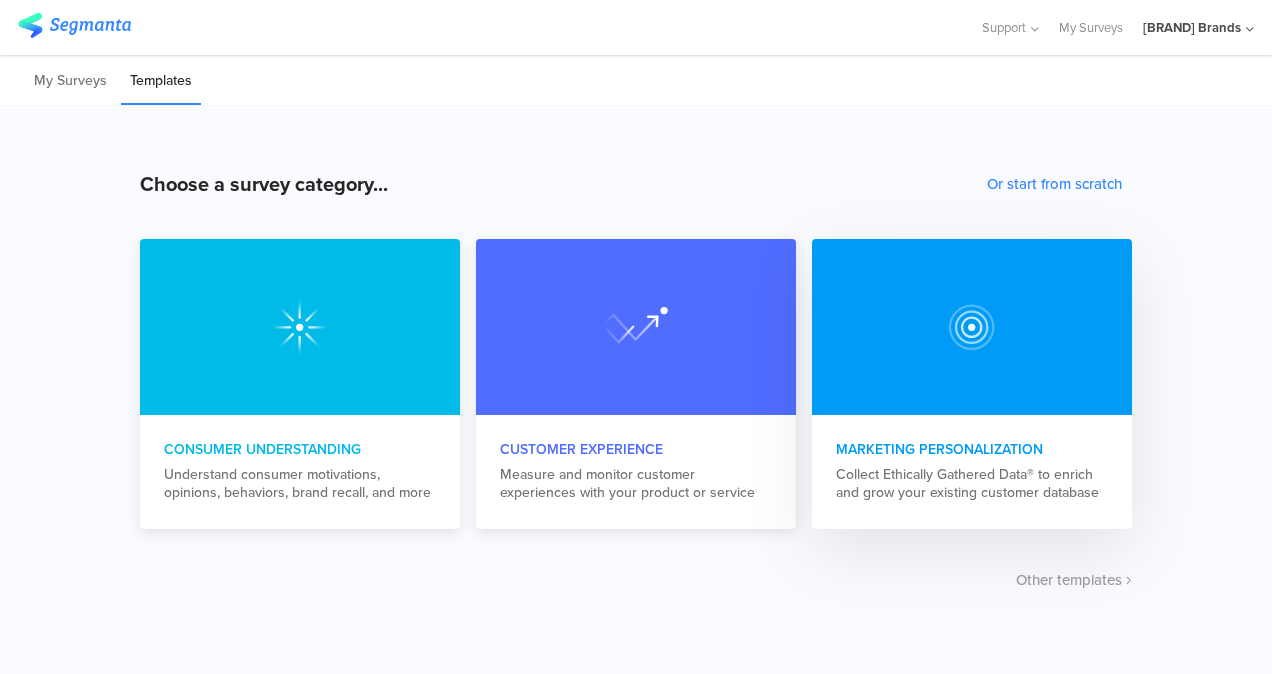 click at bounding box center [300, 327] 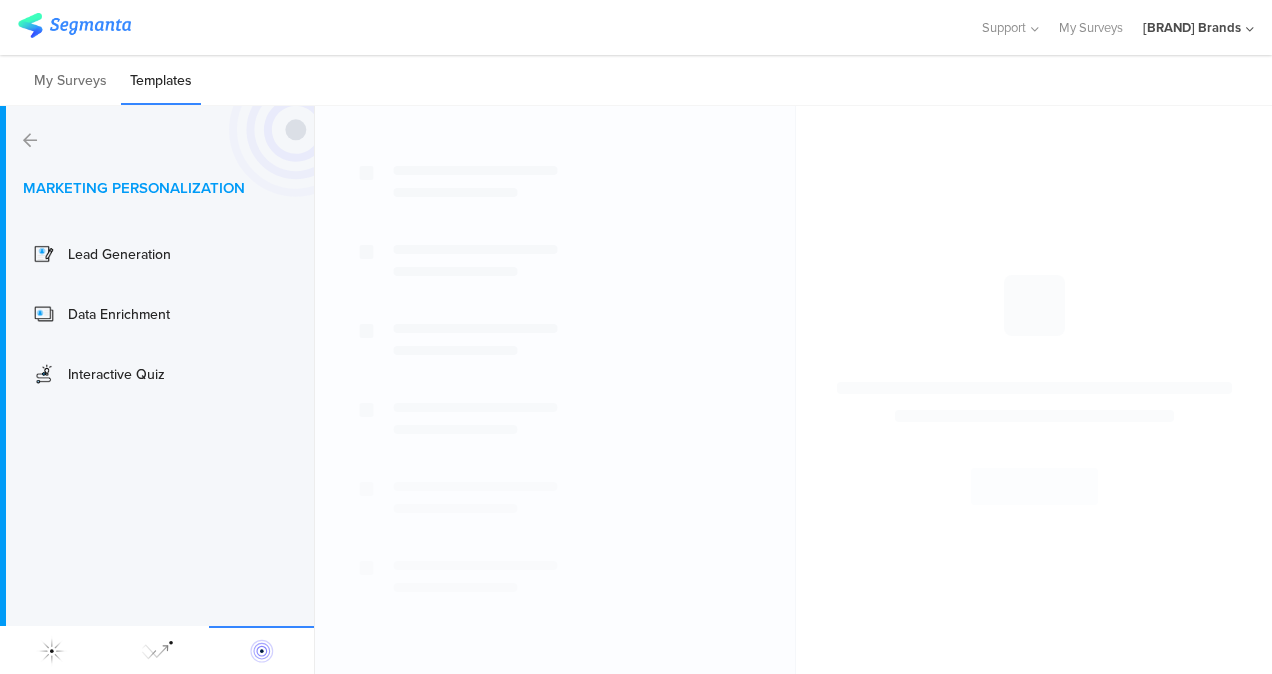 click at bounding box center [30, 140] 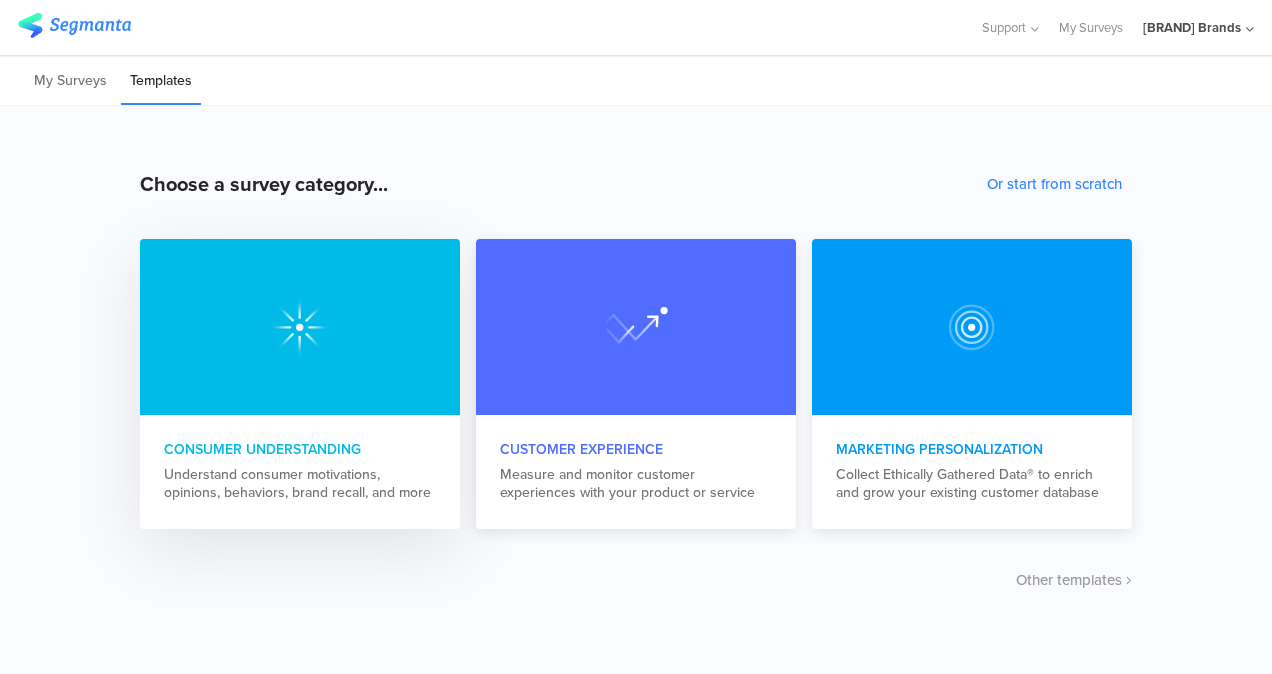 click at bounding box center (300, 327) 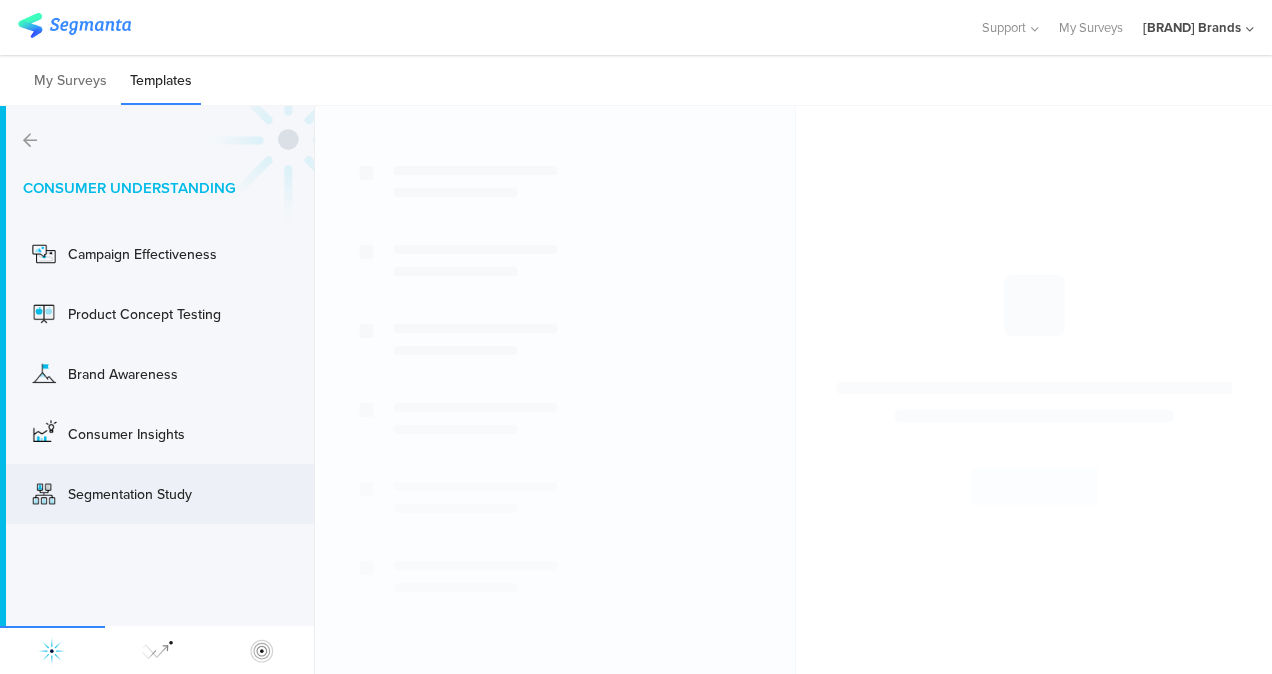click on "Segmentation Study" at bounding box center (148, 254) 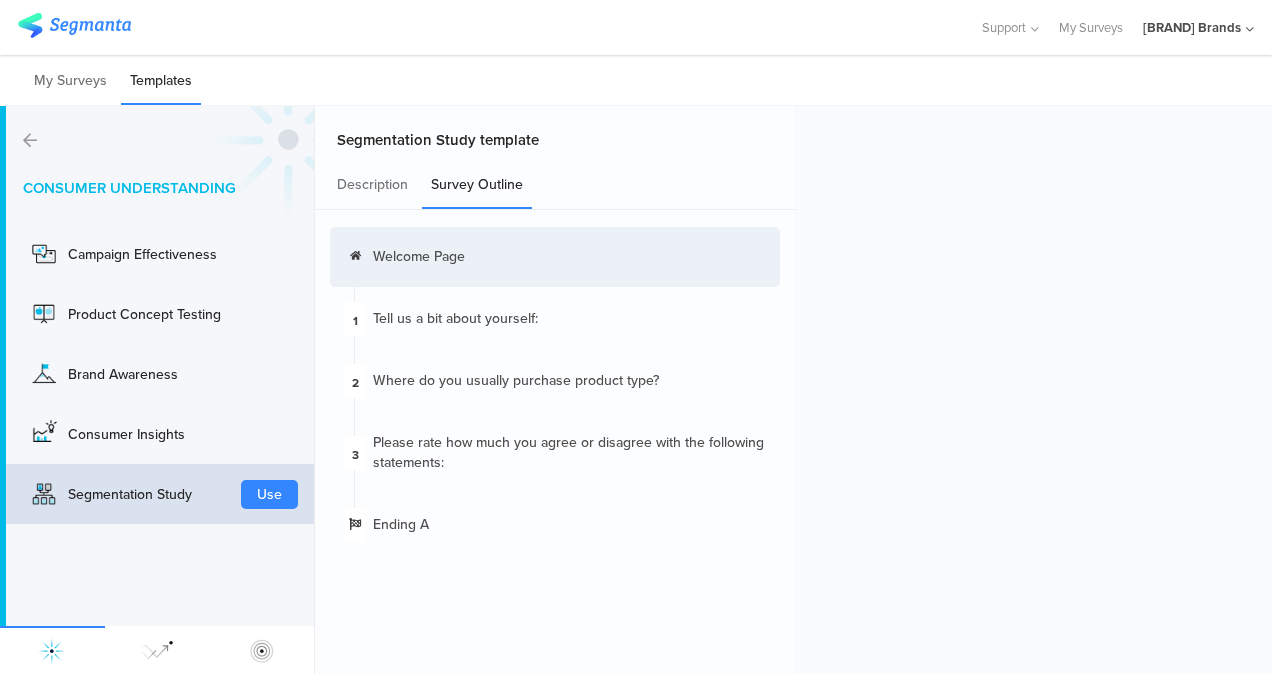 click on "Survey Outline" at bounding box center [477, 185] 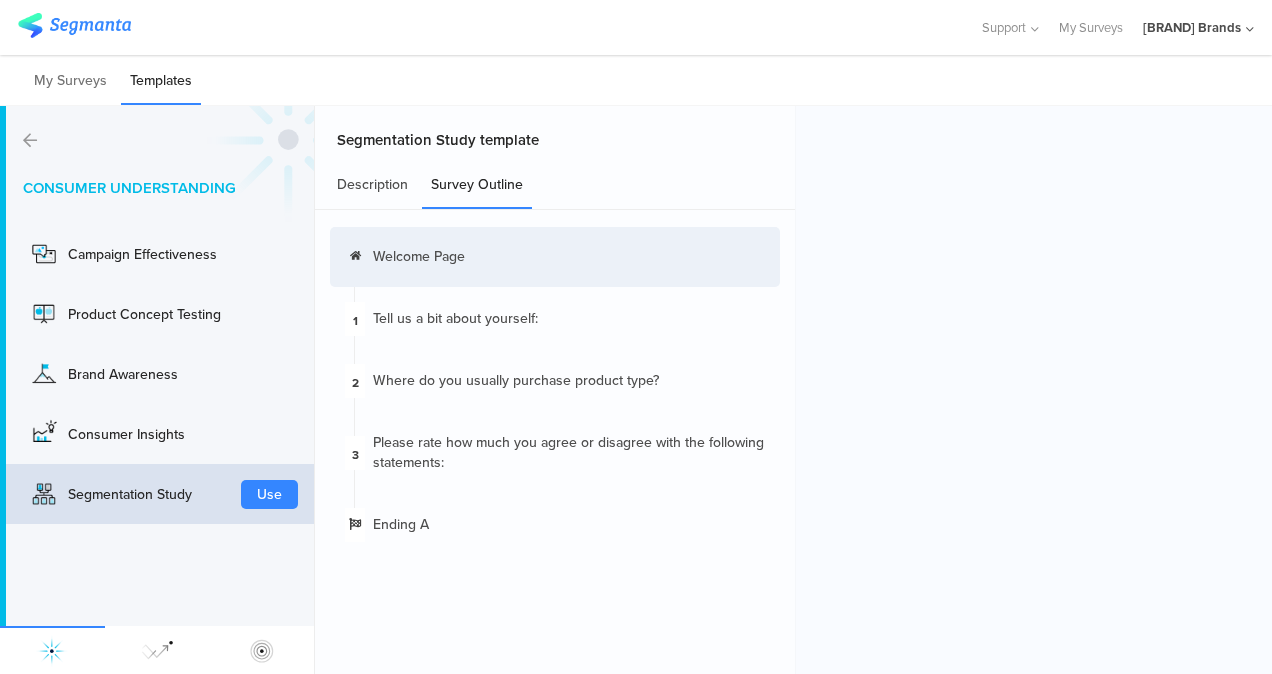 click on "Description" at bounding box center (372, 185) 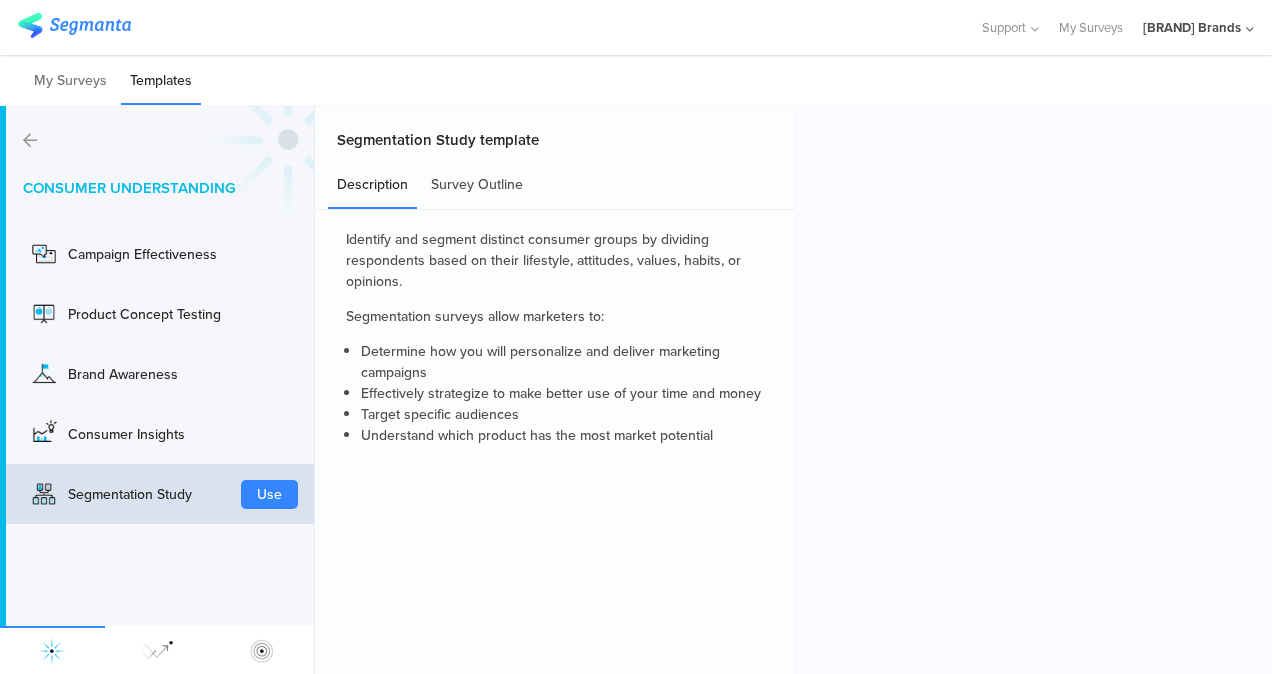 click on "Survey Outline" at bounding box center (477, 185) 